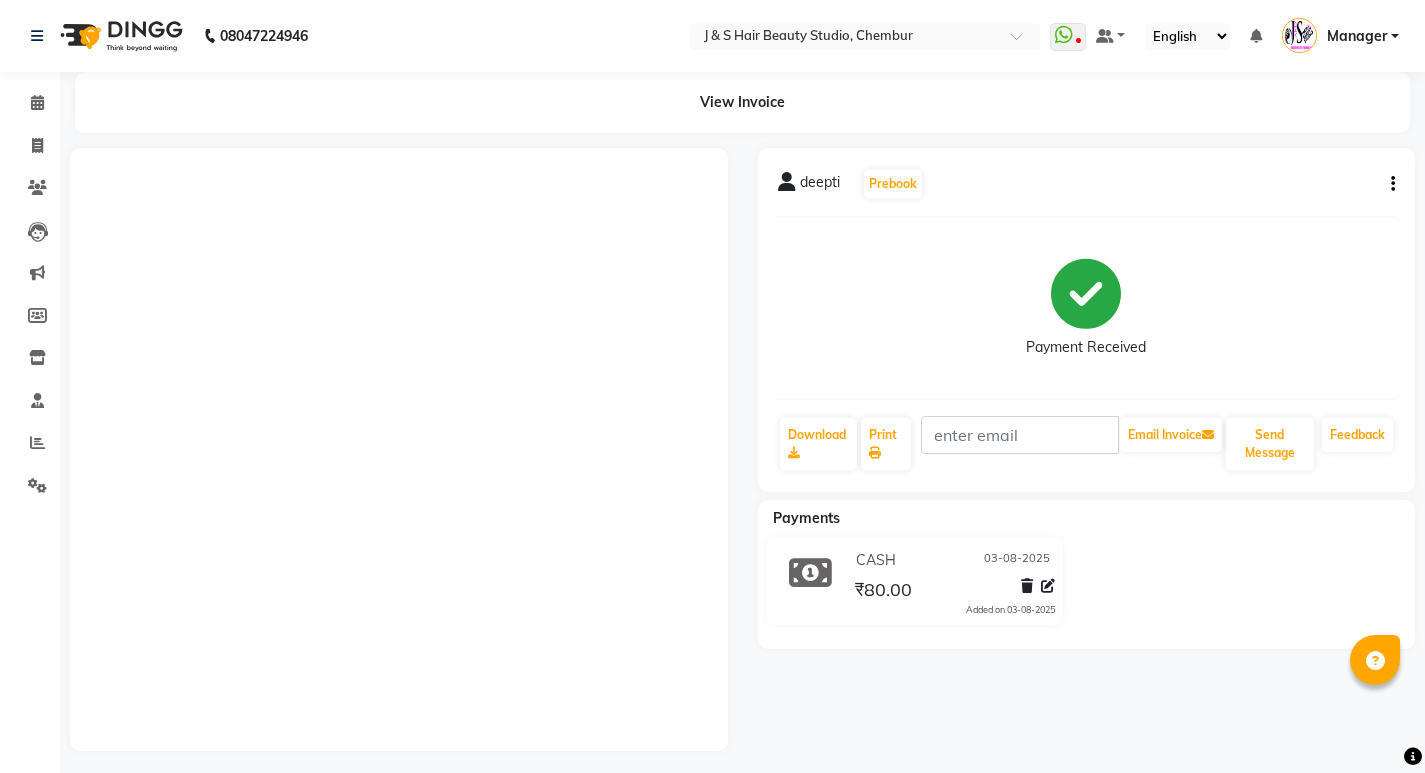 scroll, scrollTop: 0, scrollLeft: 0, axis: both 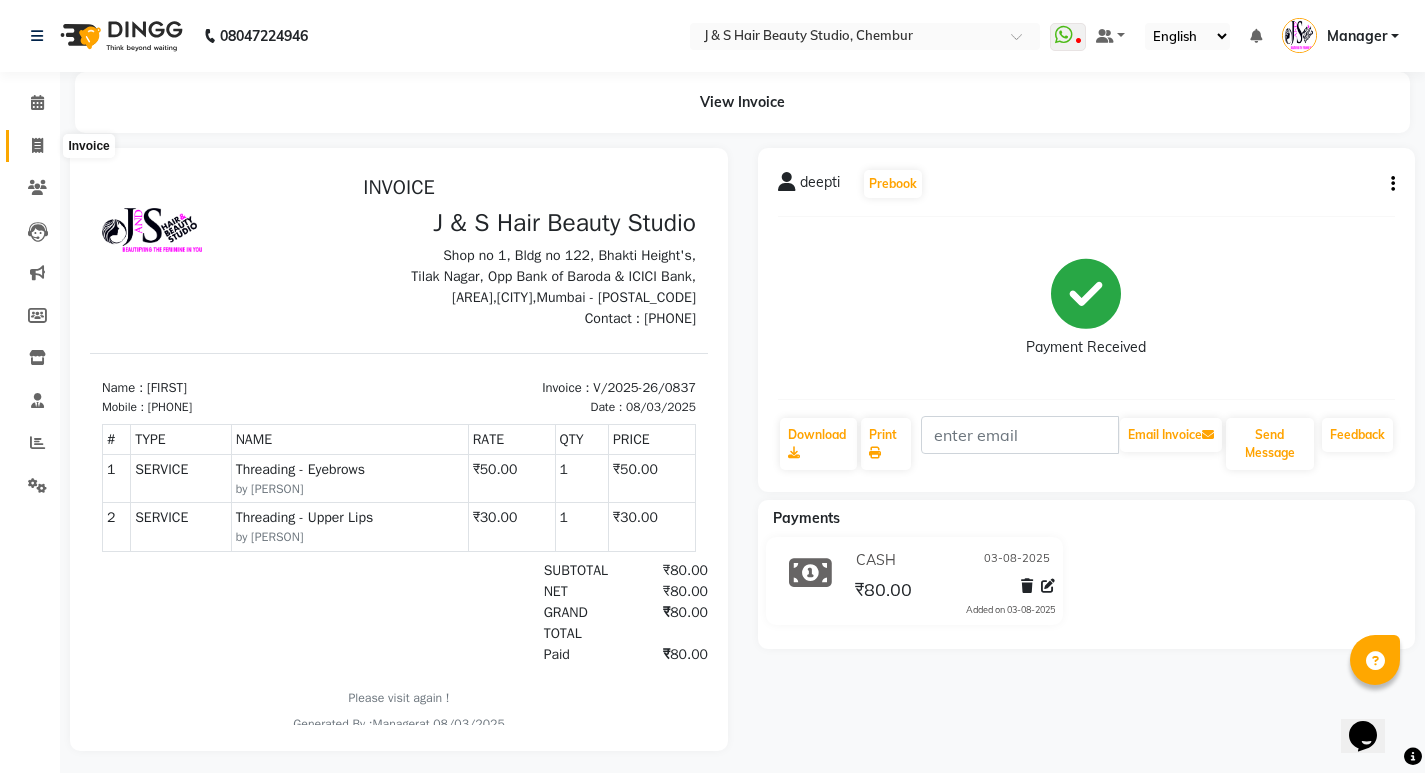 click 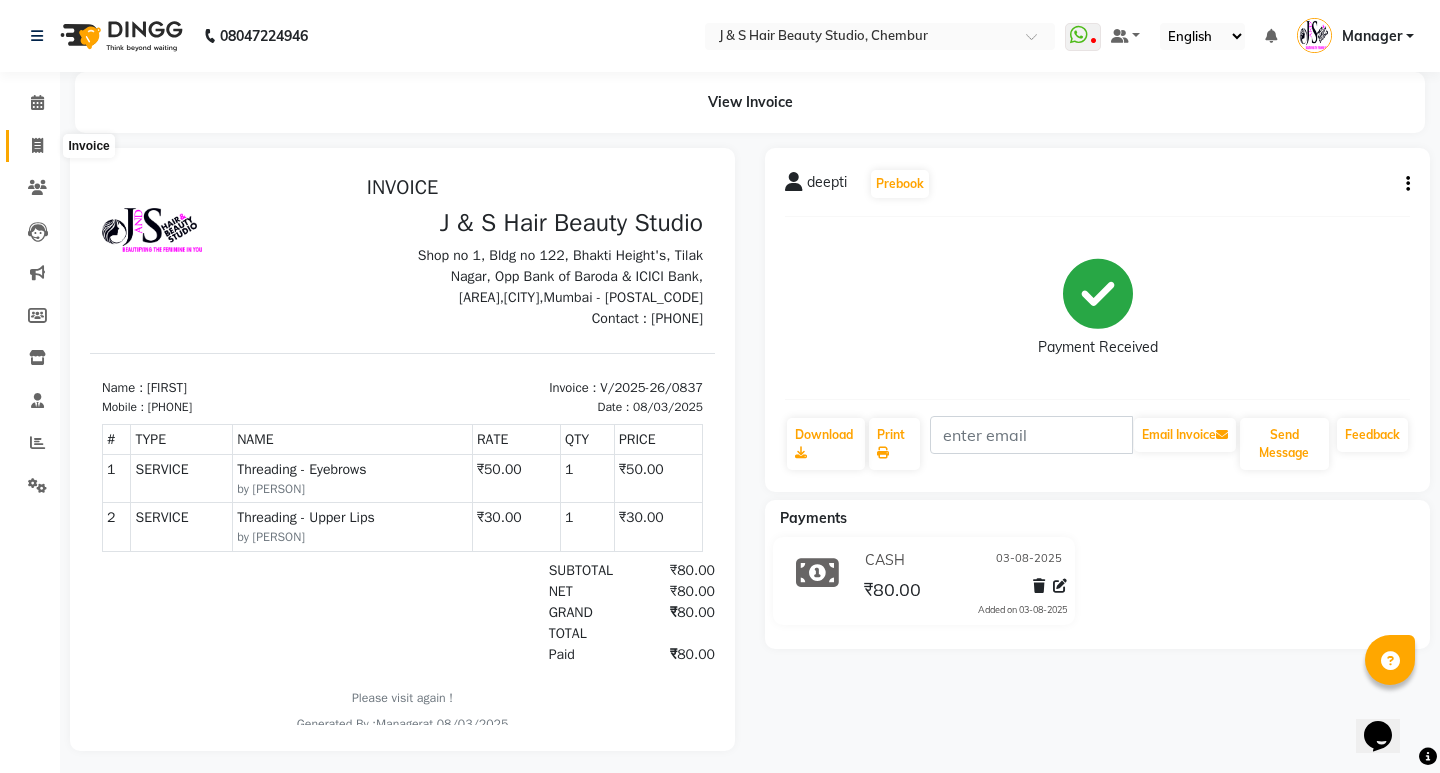 select on "143" 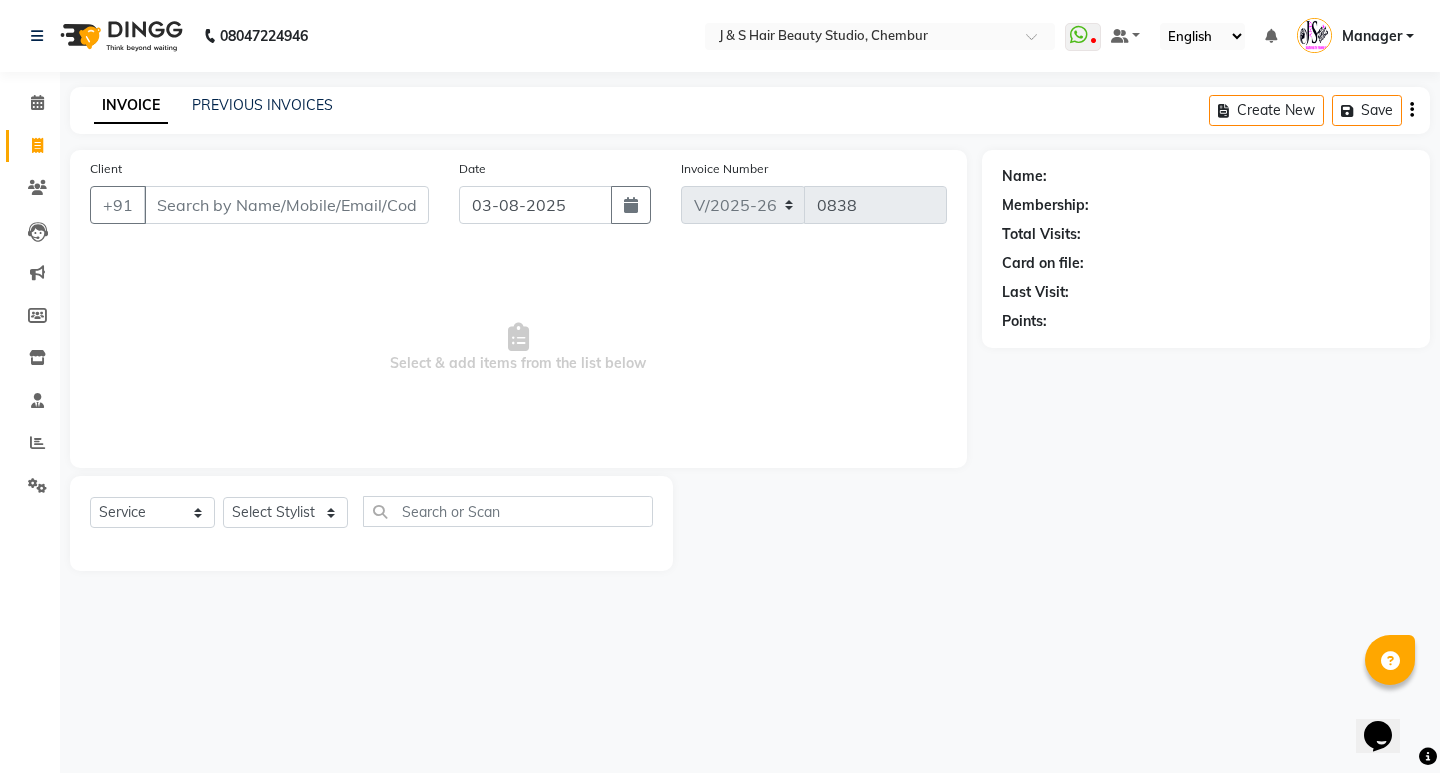 click on "Client" at bounding box center [286, 205] 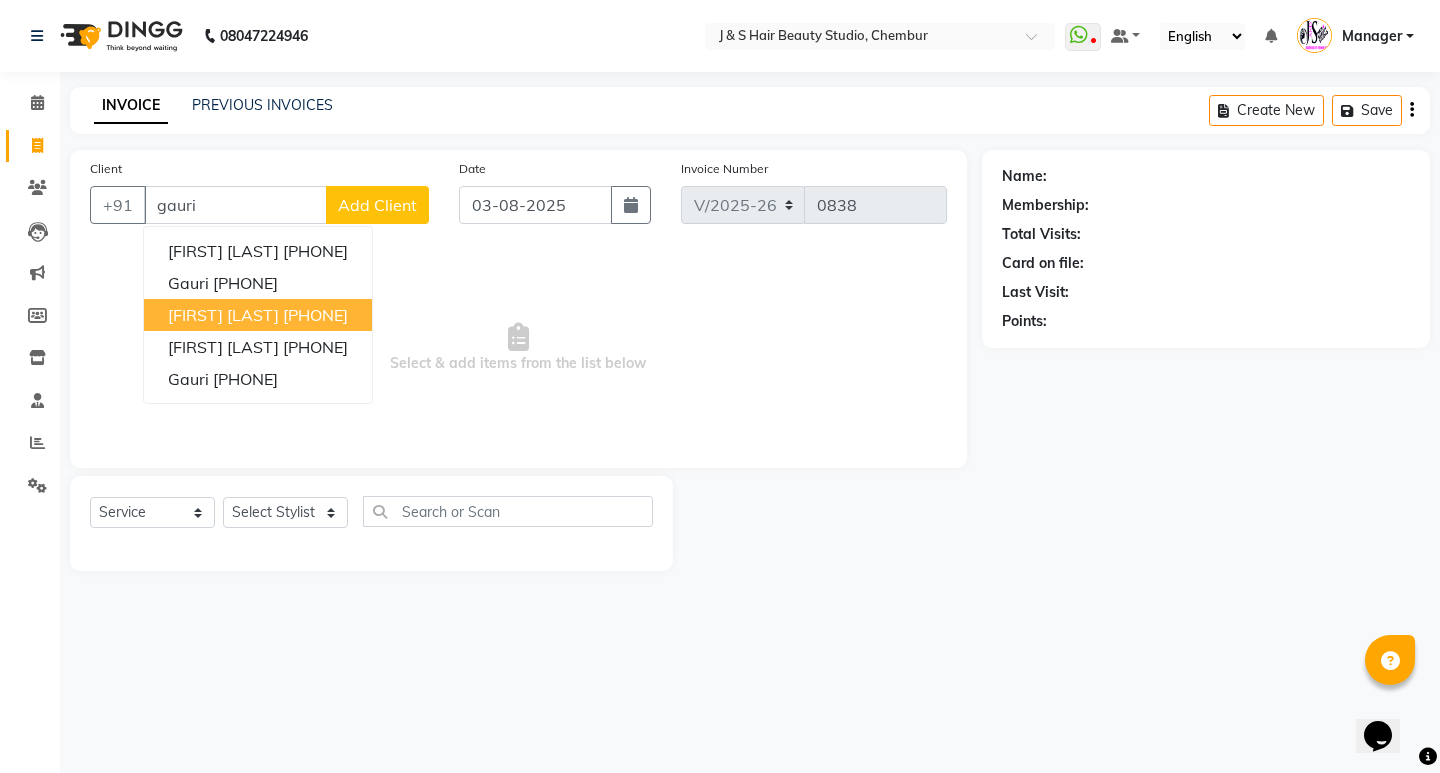 click on "[PHONE]" at bounding box center (315, 315) 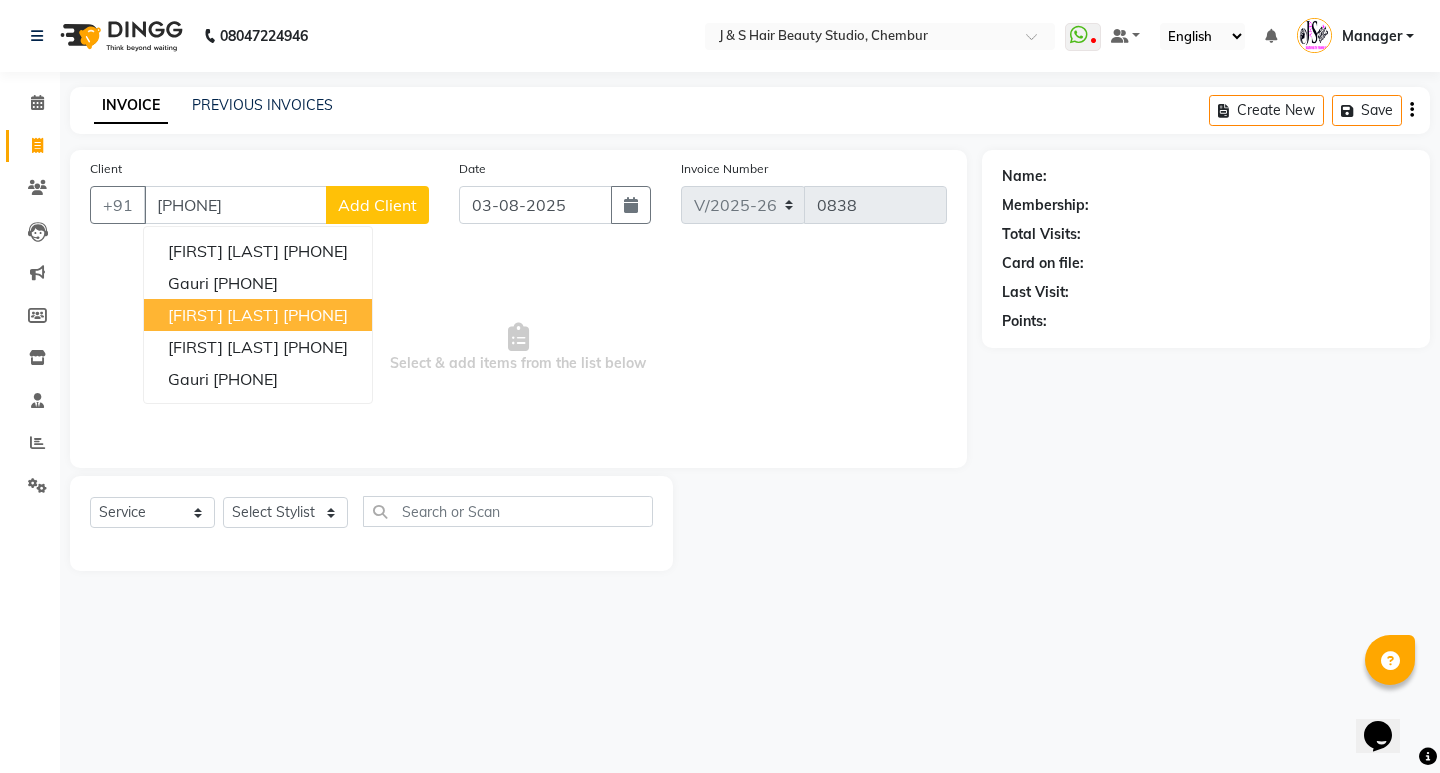 type on "[PHONE]" 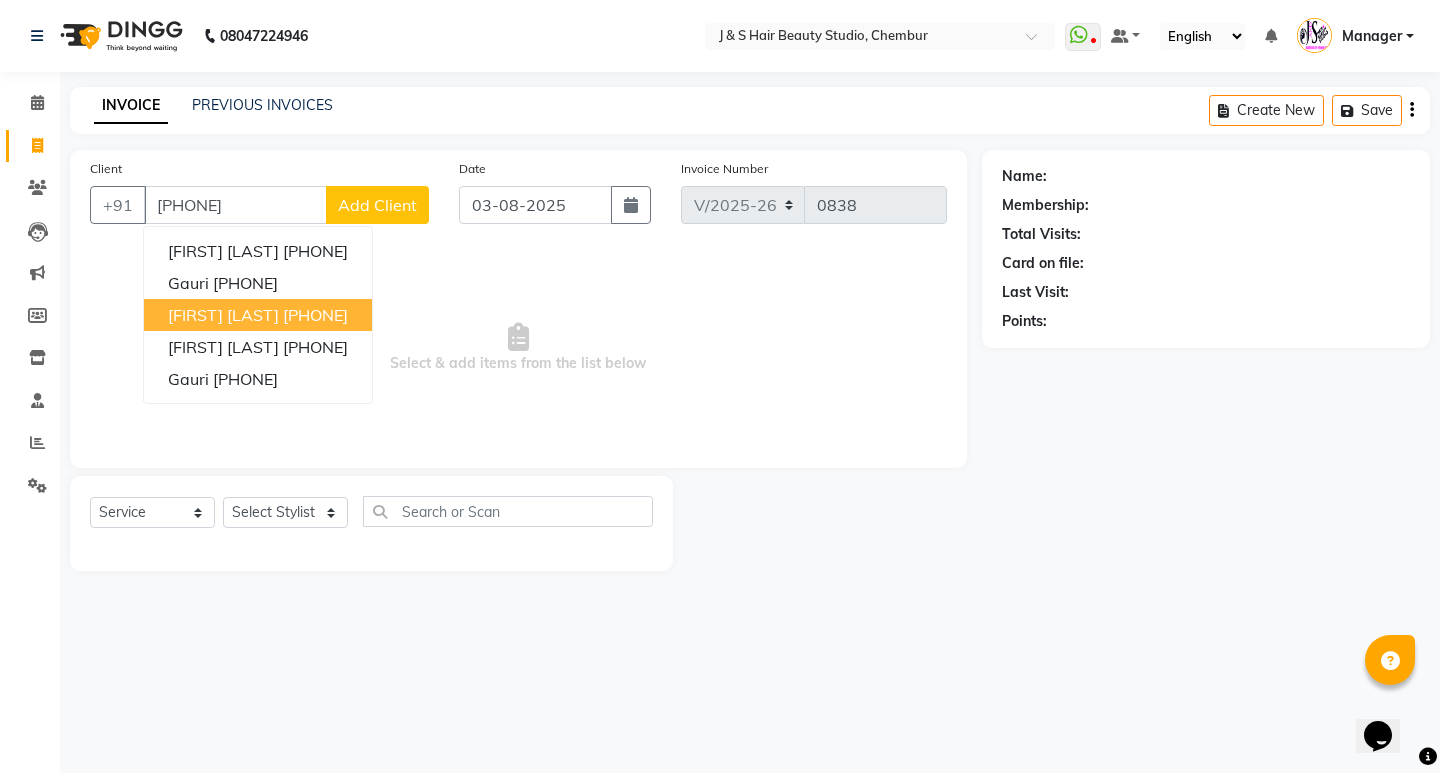 select on "1: Object" 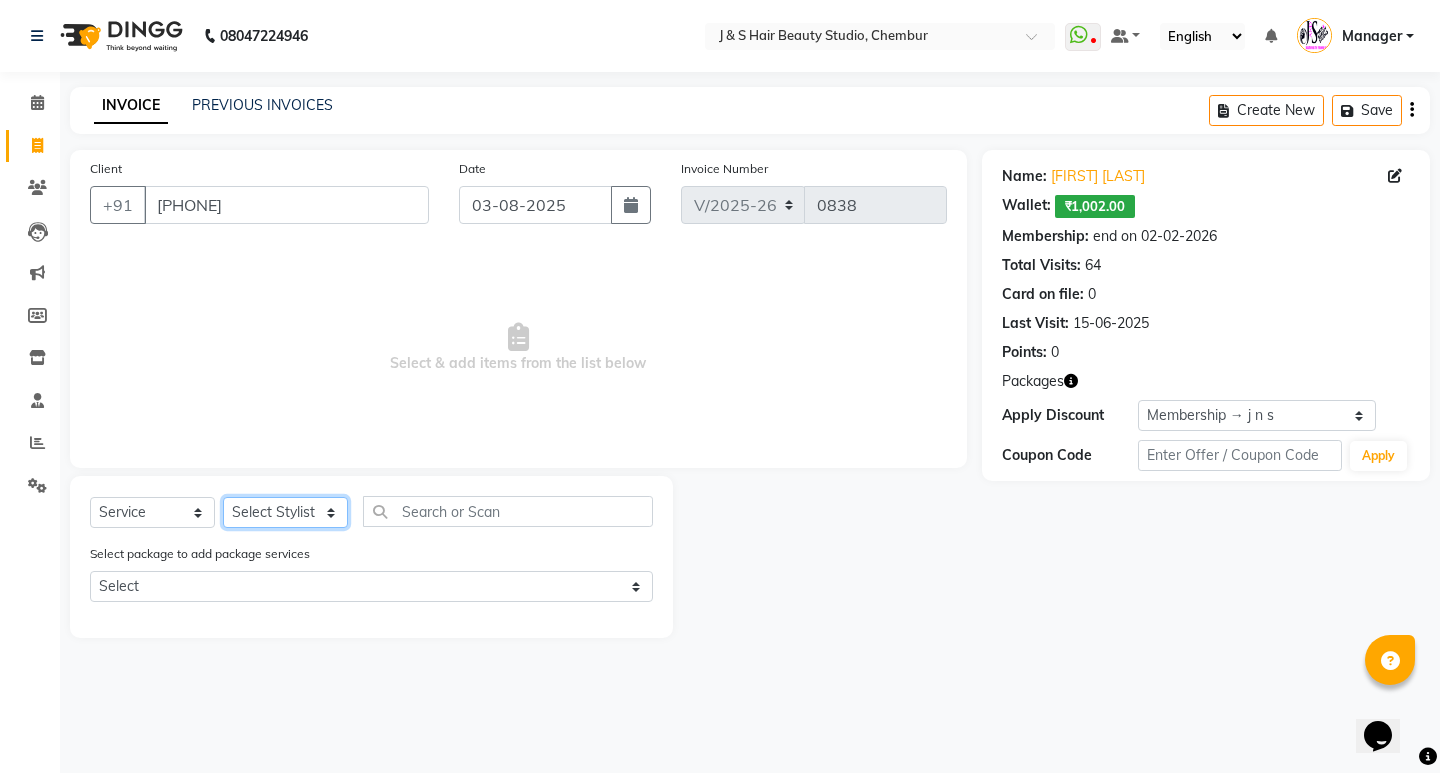 click on "Select Stylist Manager [TITLE] [LAST] No Preference 1 [FIRST] [LAST] [TITLE] [FIRST] [FIRST] [FIRST]" 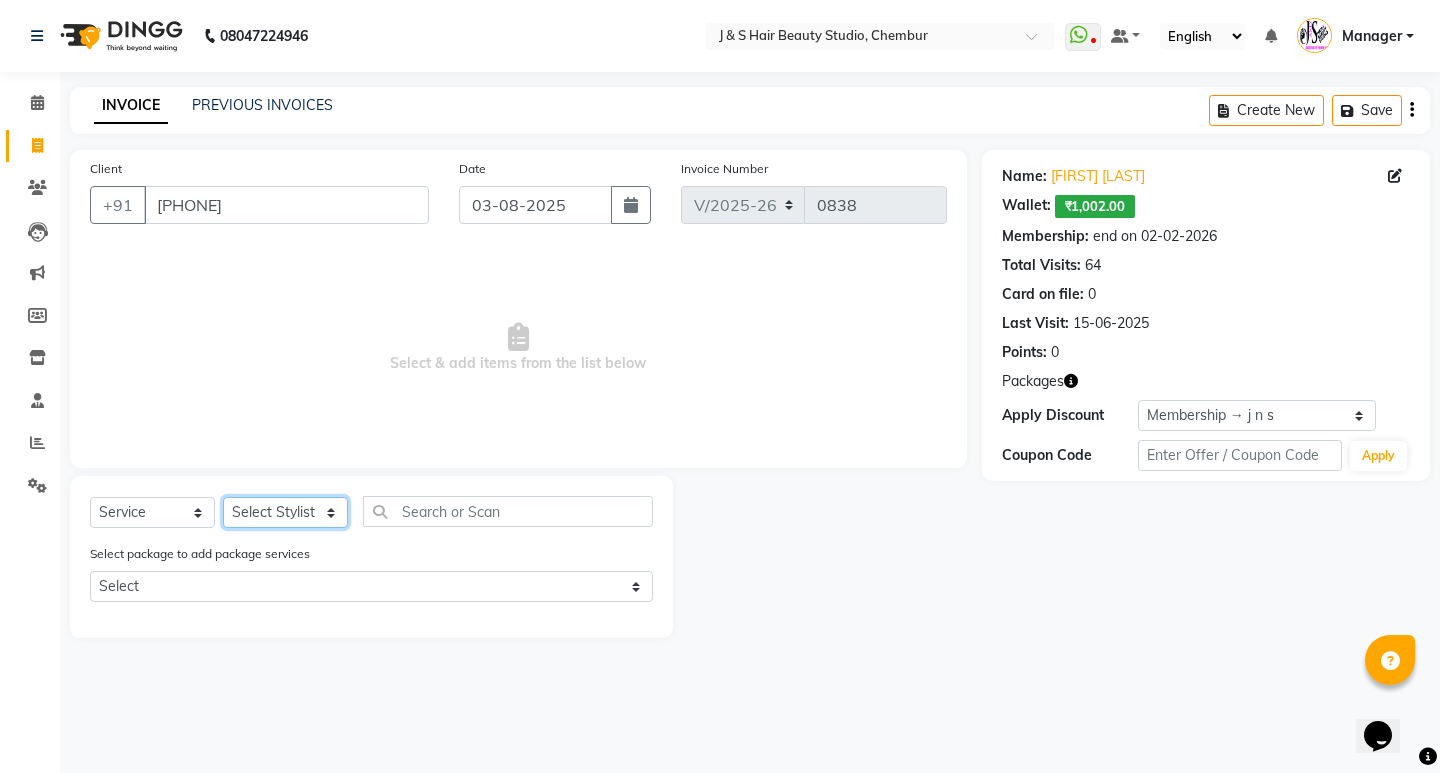 select on "4269" 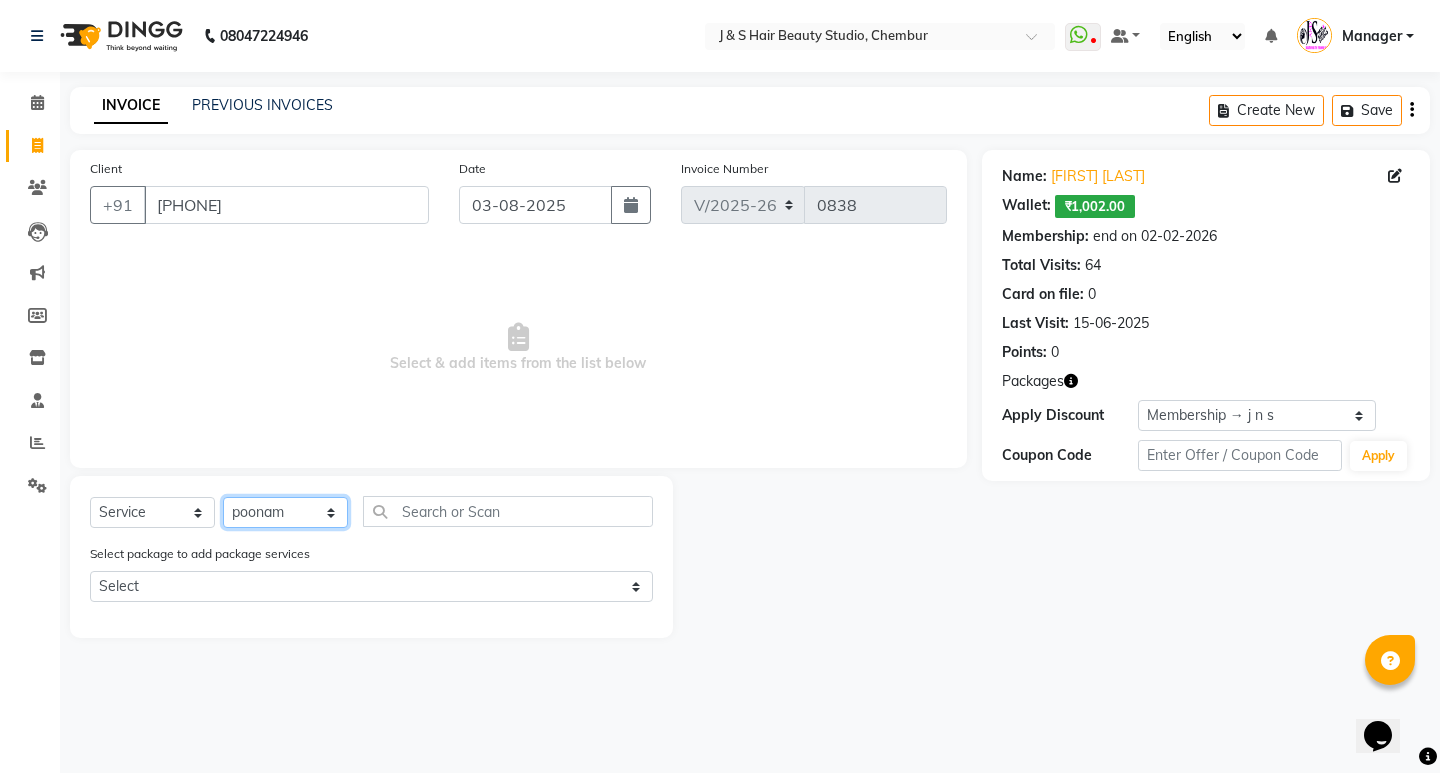 click on "Select Stylist Manager [TITLE] [LAST] No Preference 1 [FIRST] [LAST] [TITLE] [FIRST] [FIRST] [FIRST]" 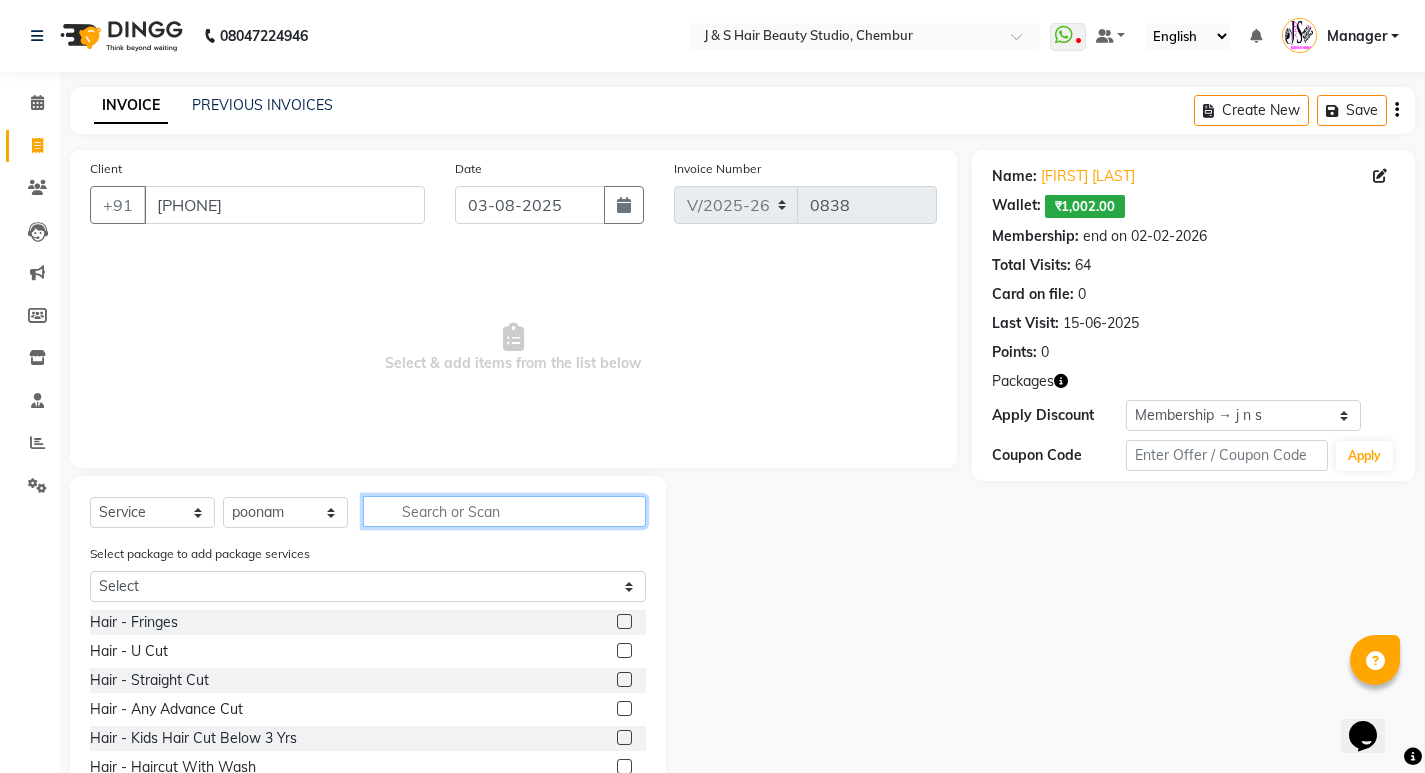 click 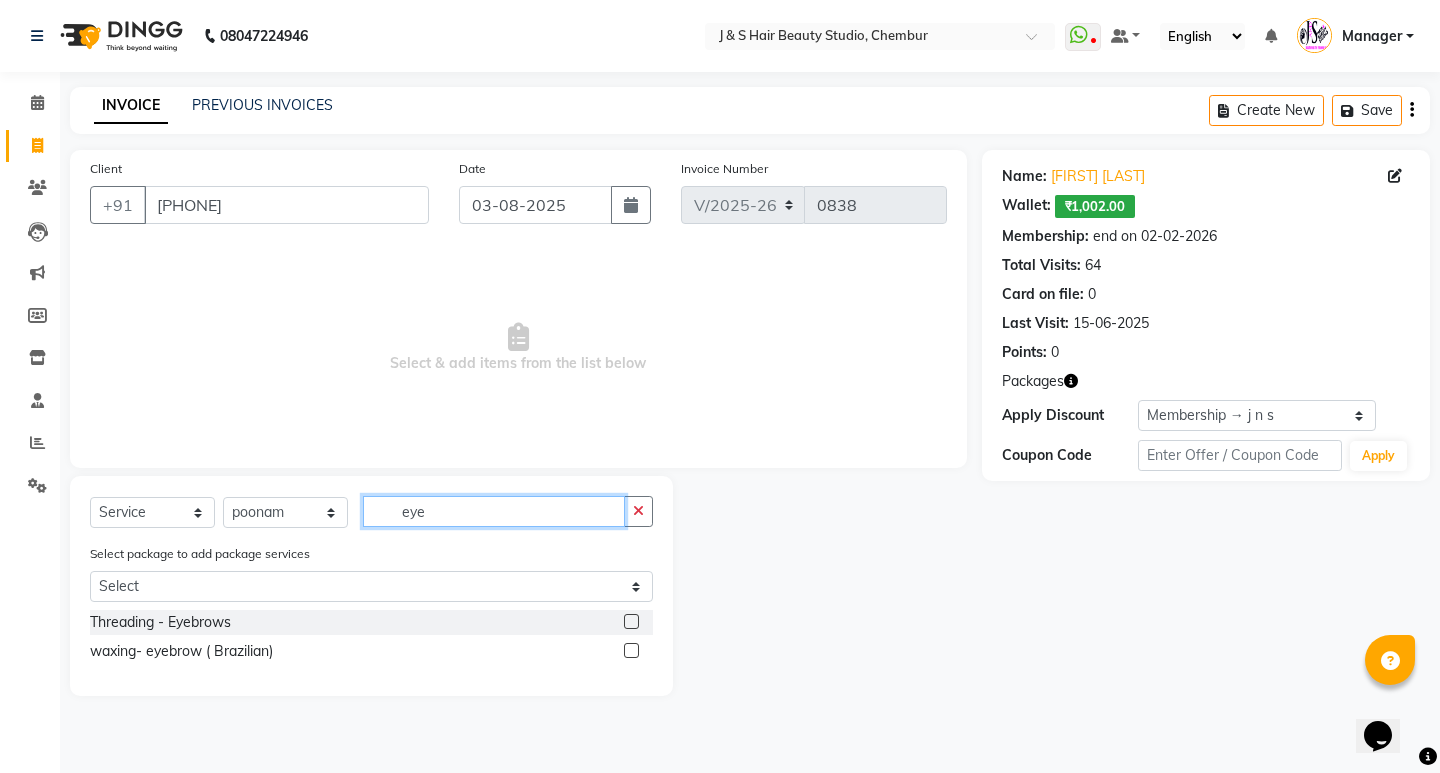 type on "eye" 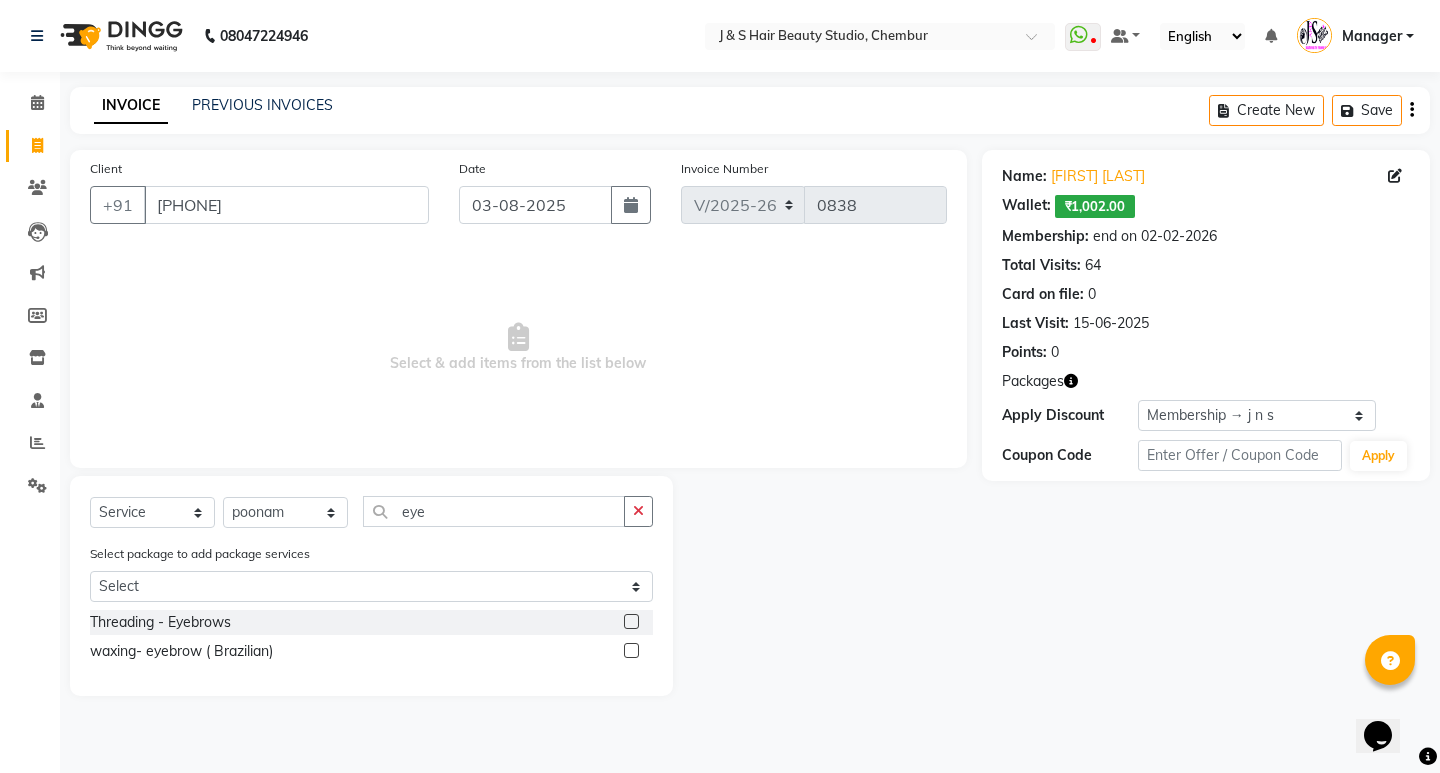 click 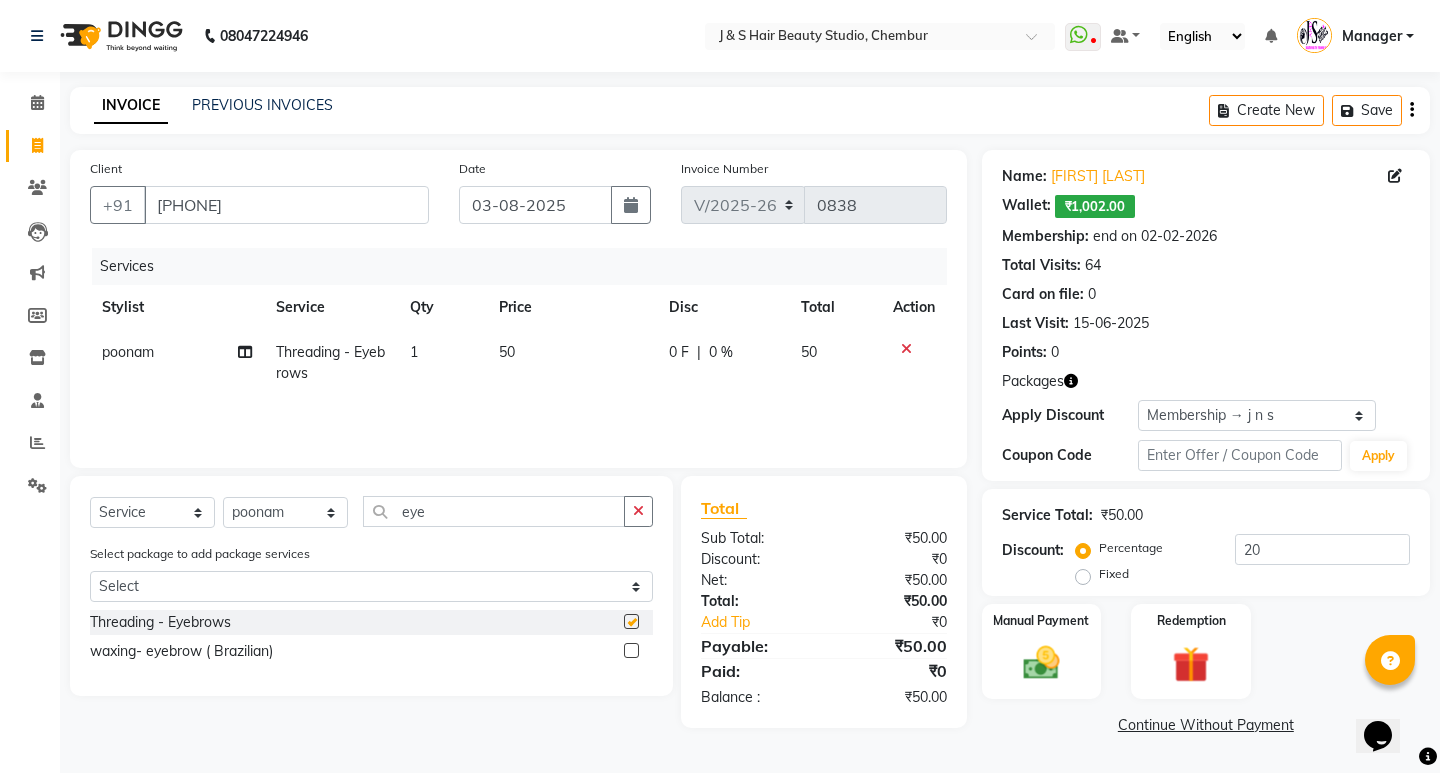checkbox on "false" 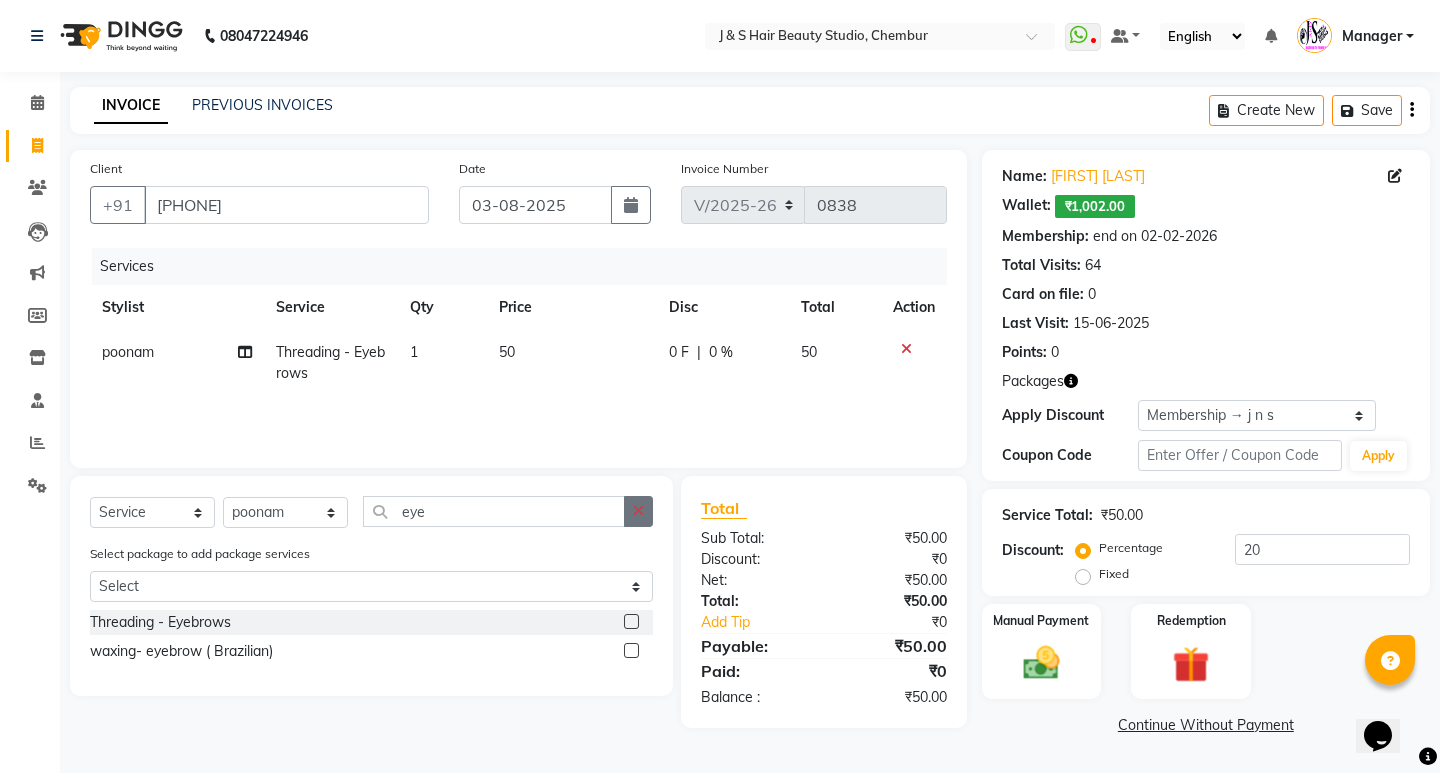 click 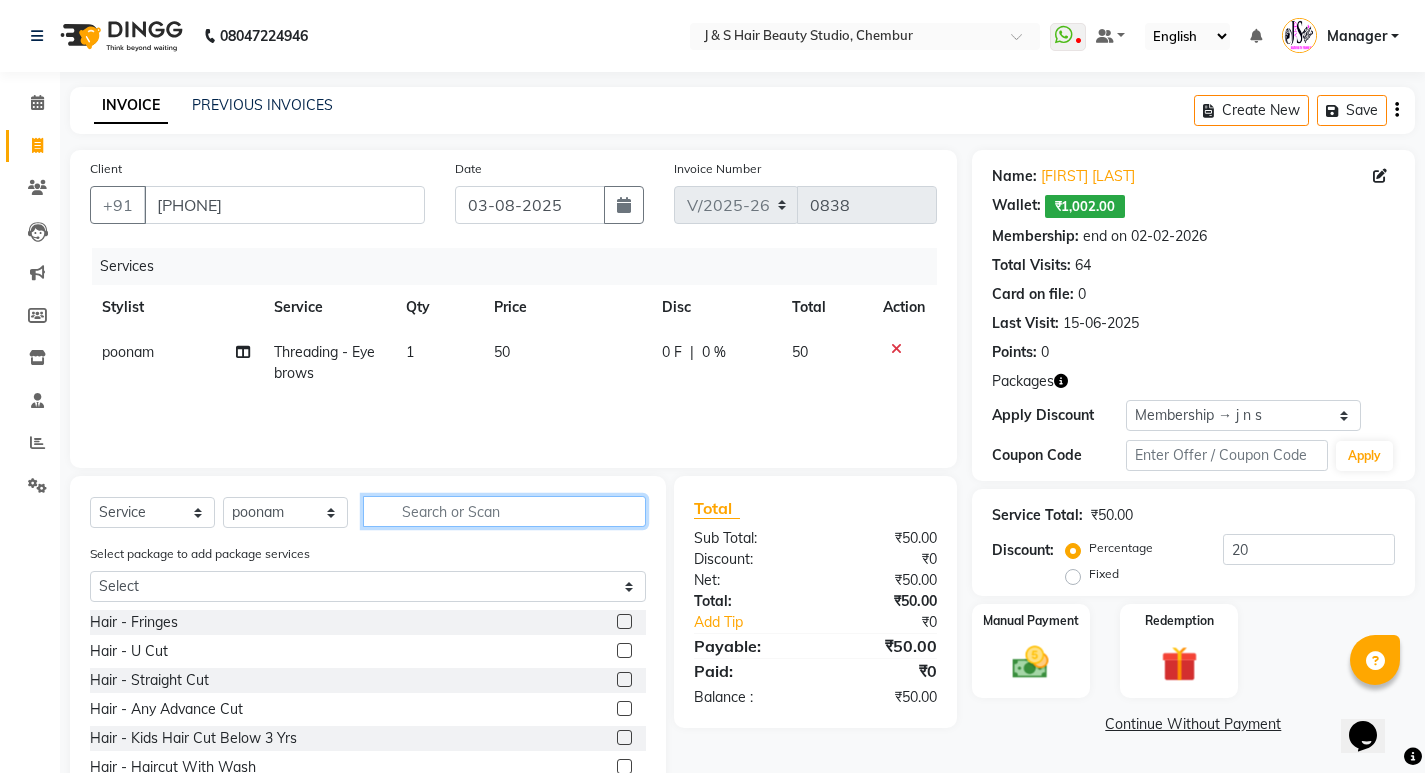 click 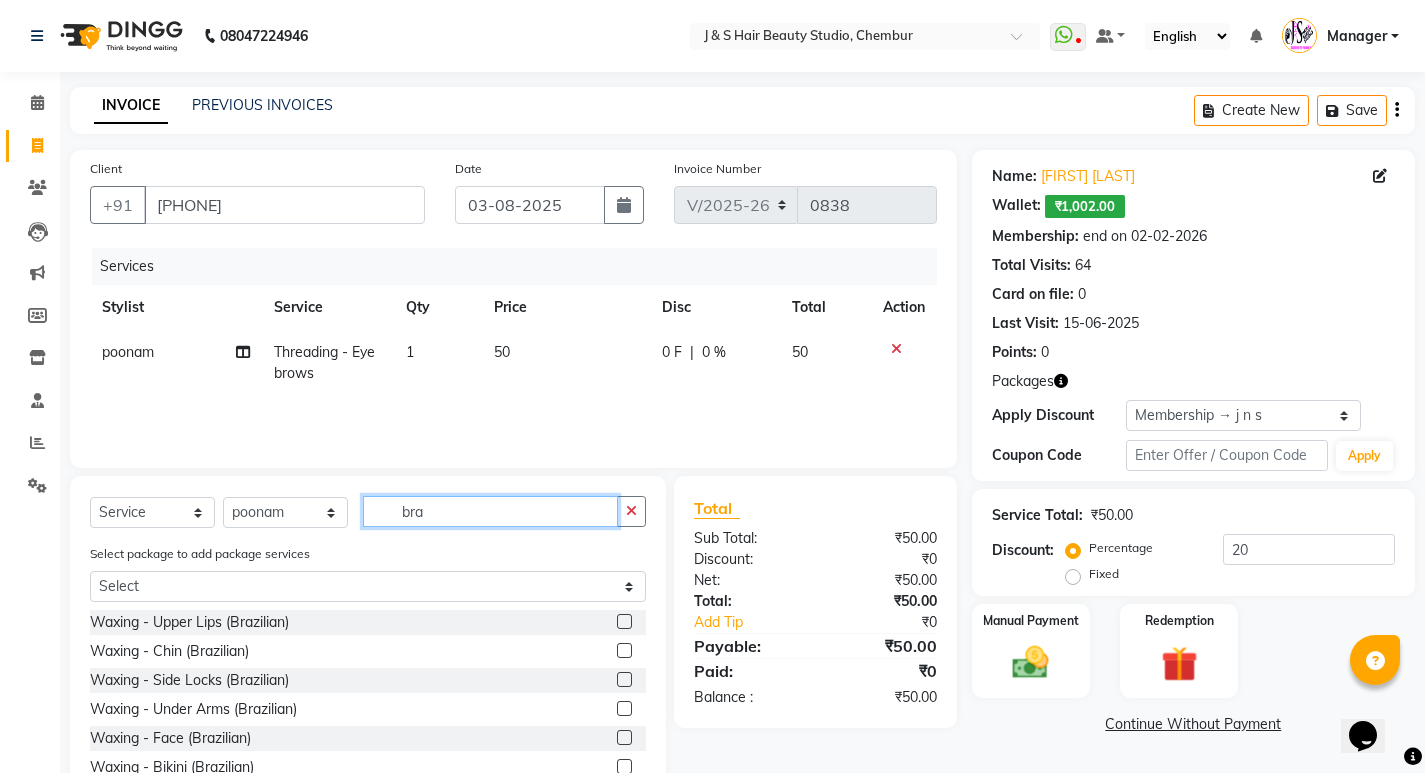 type on "bra" 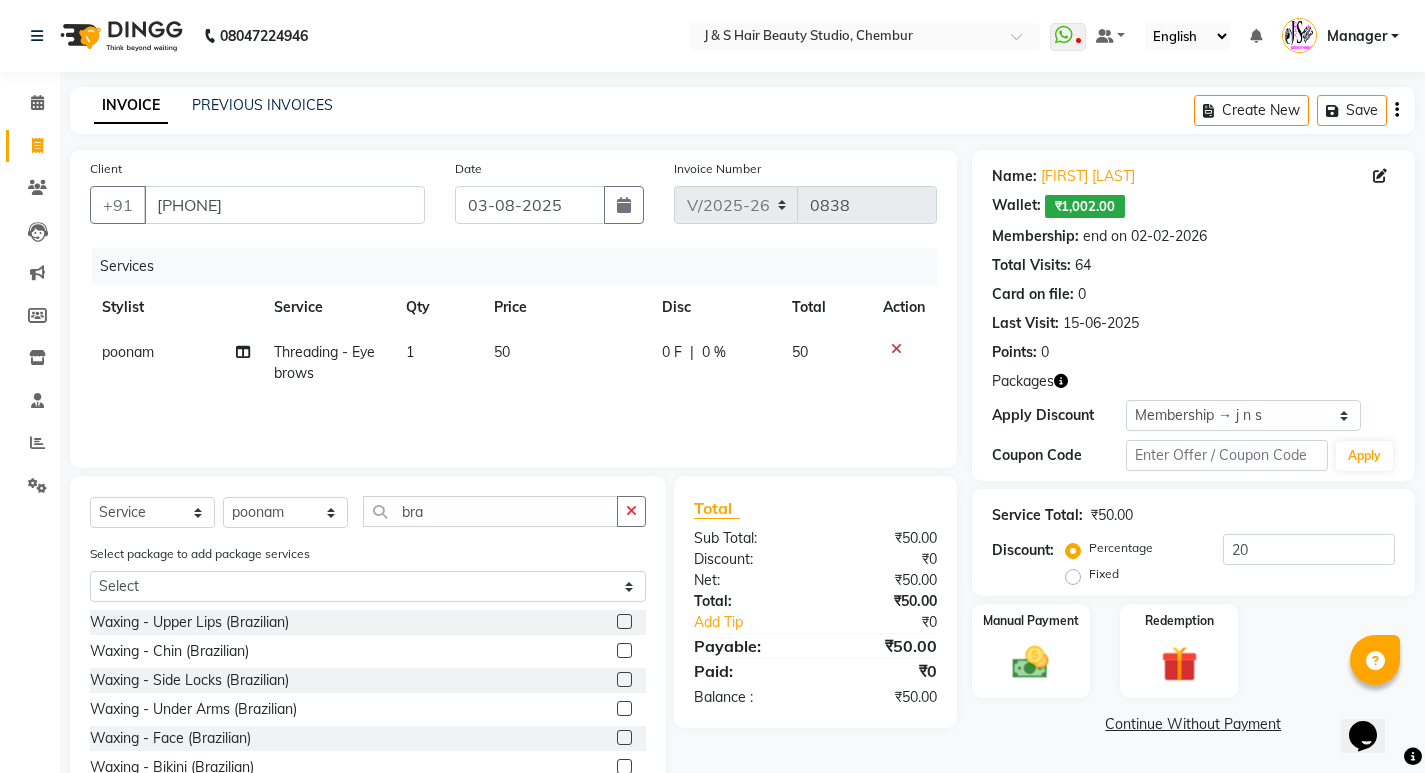 click 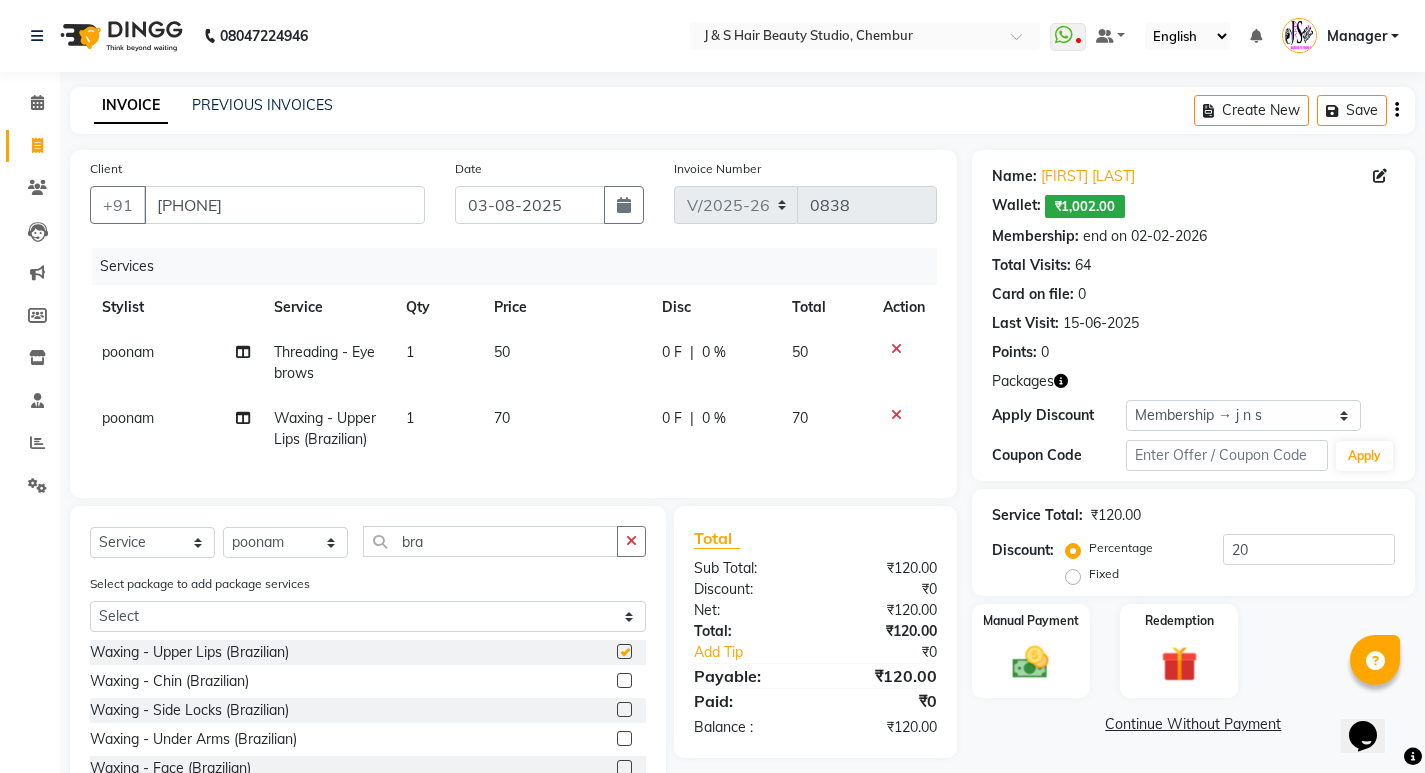 checkbox on "false" 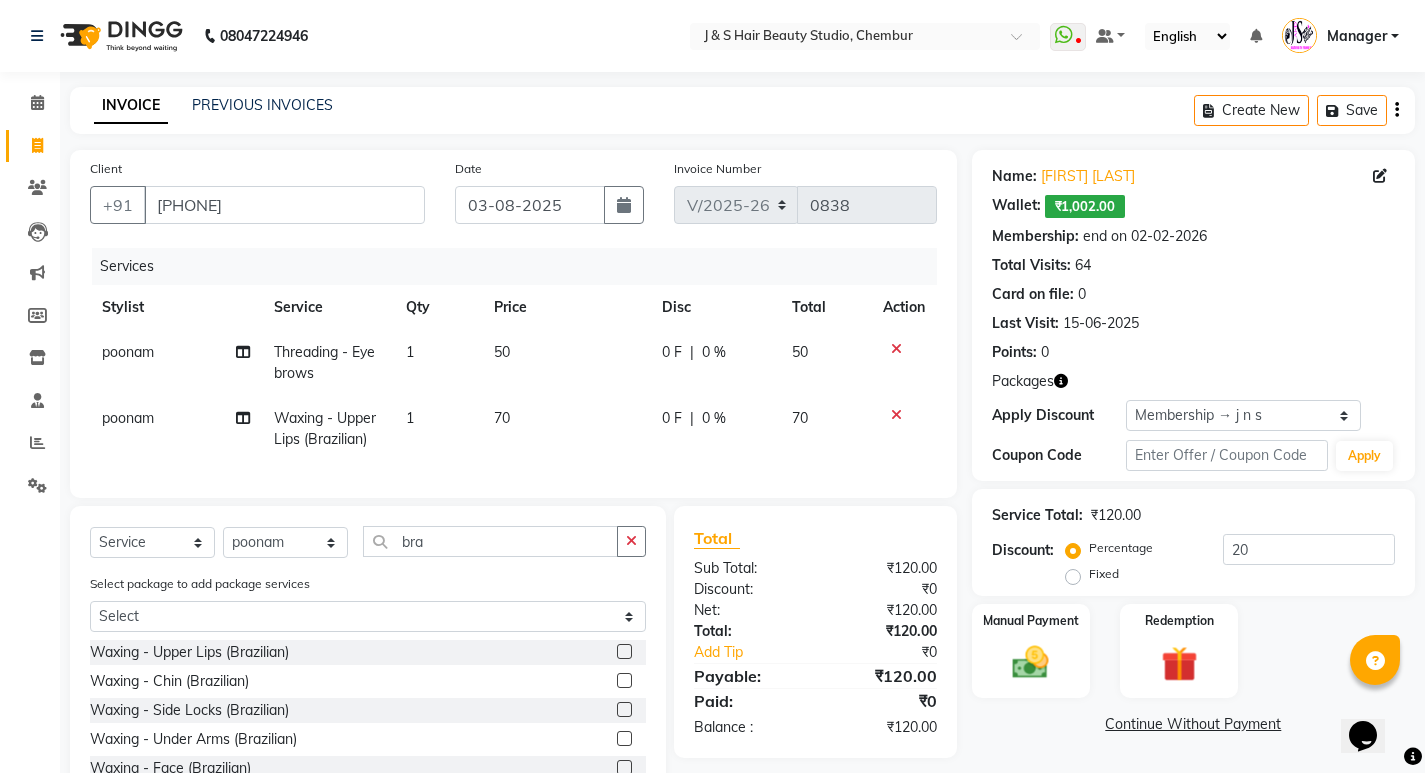 click 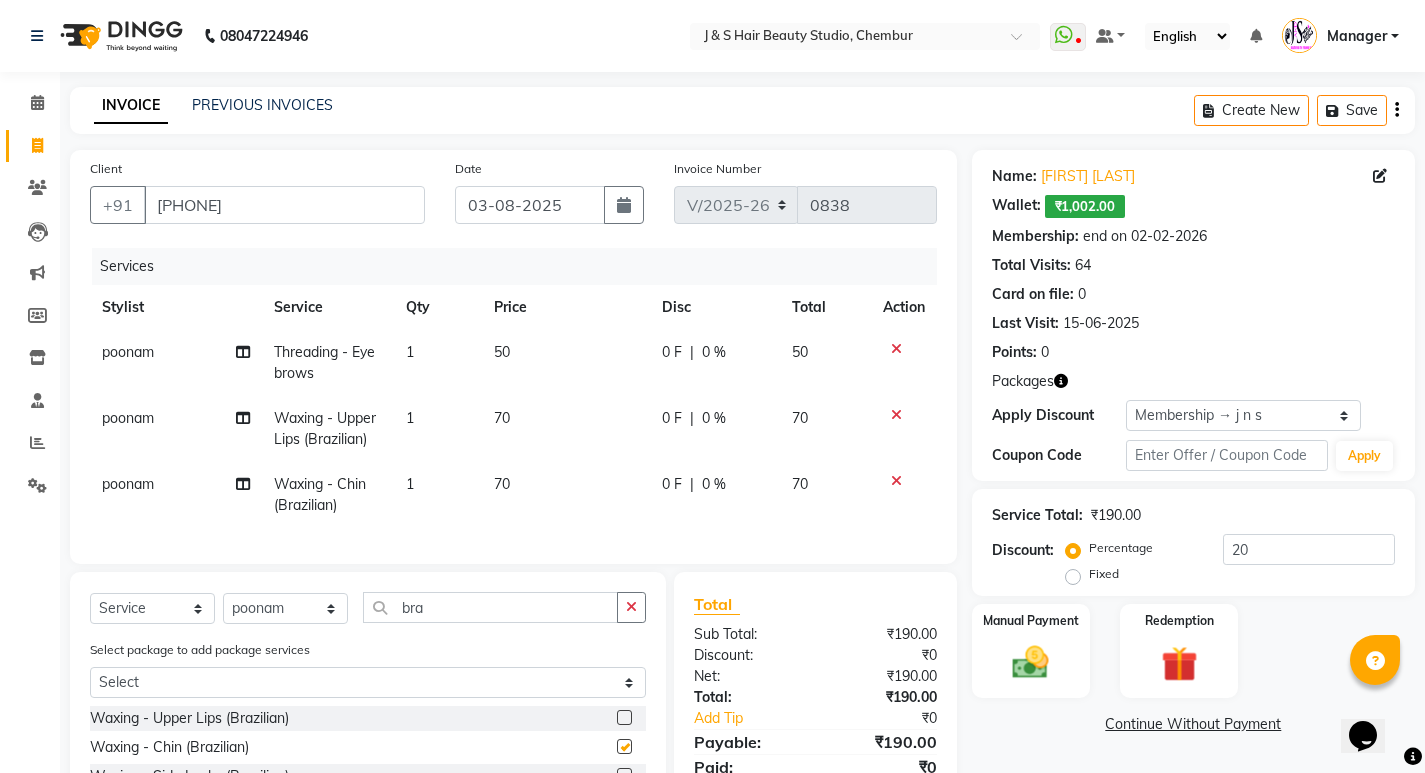 checkbox on "false" 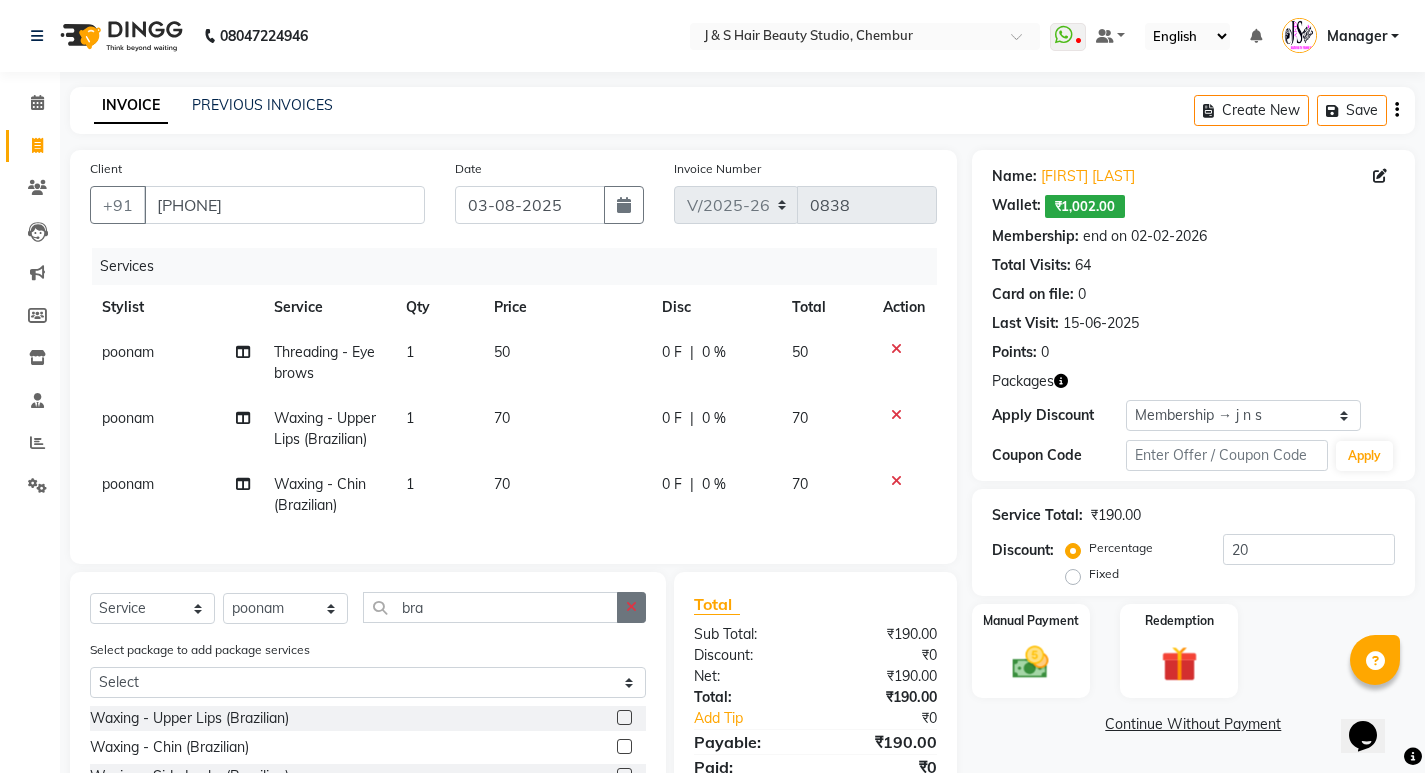click 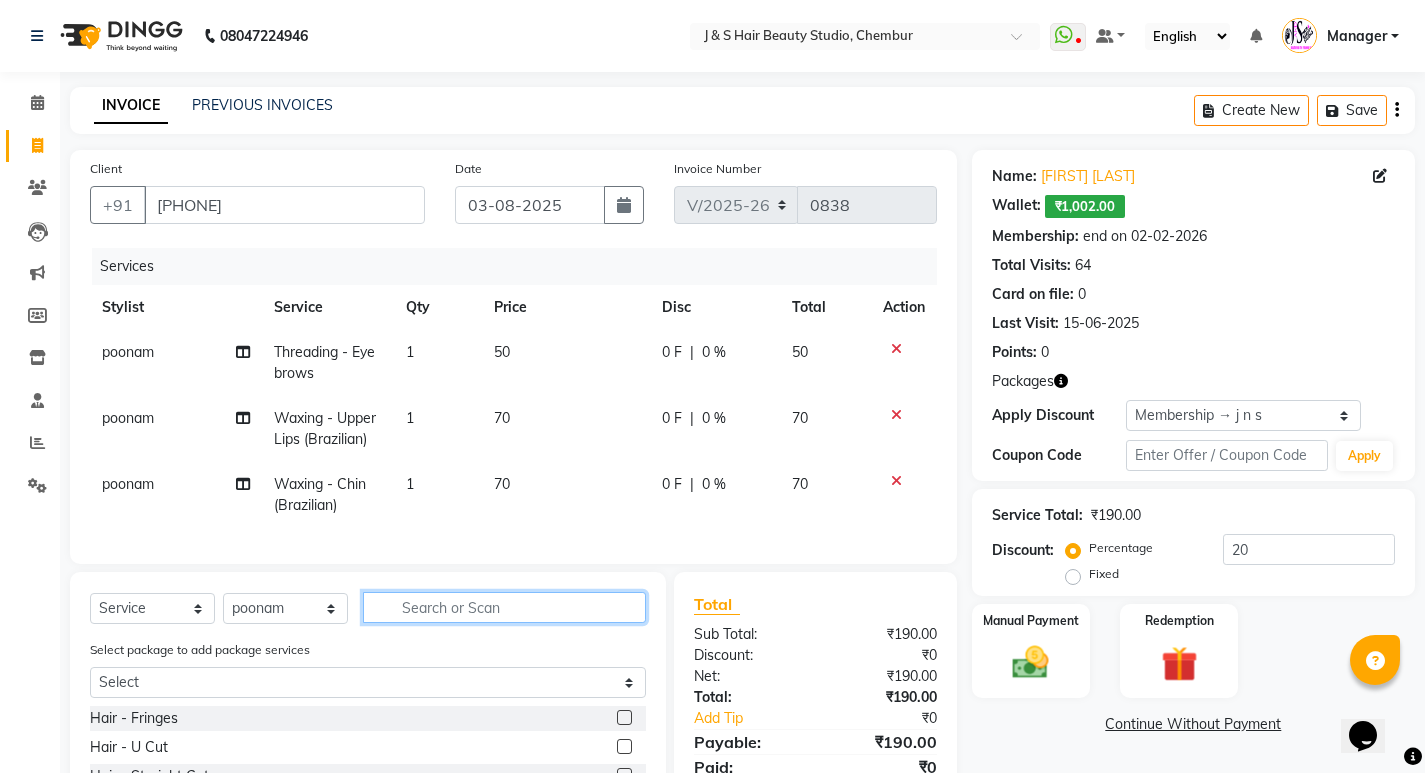 scroll, scrollTop: 206, scrollLeft: 0, axis: vertical 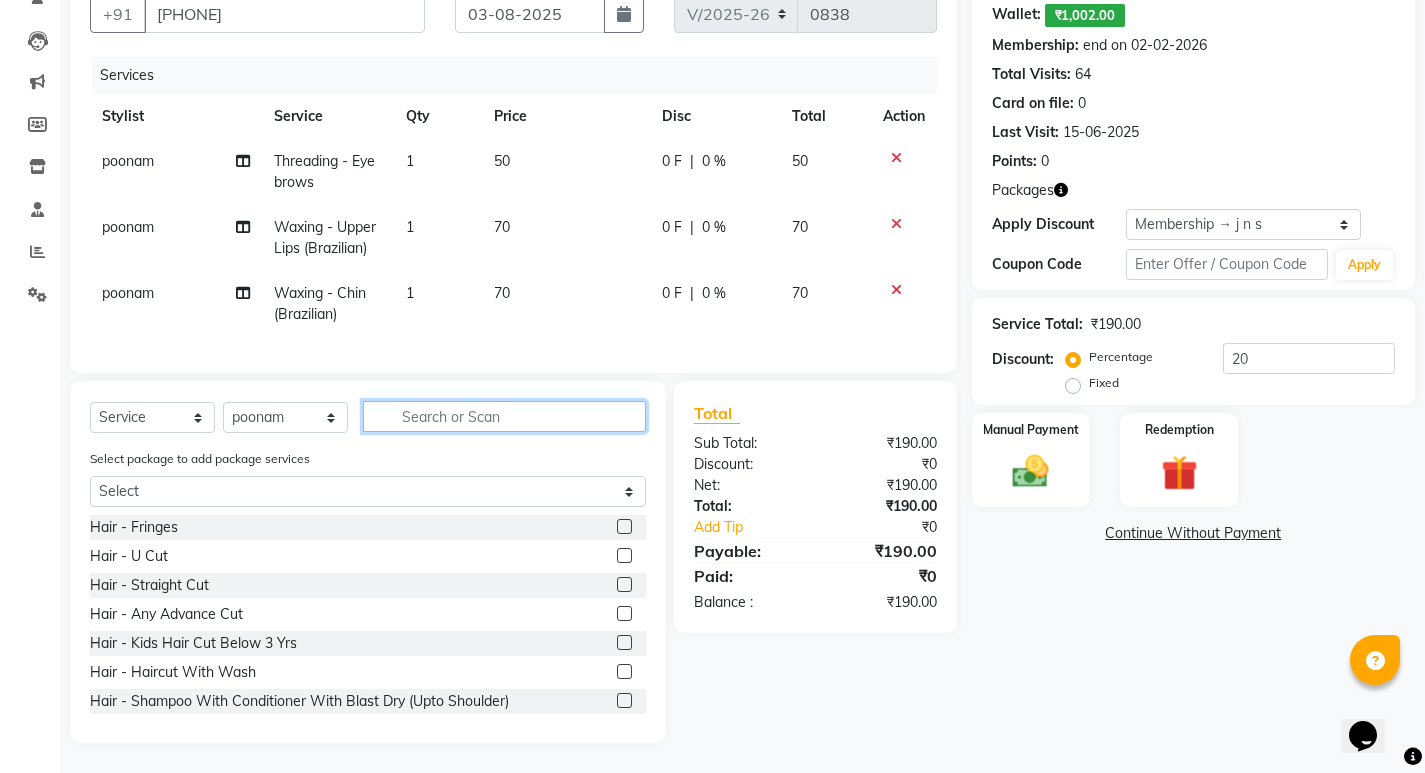 click 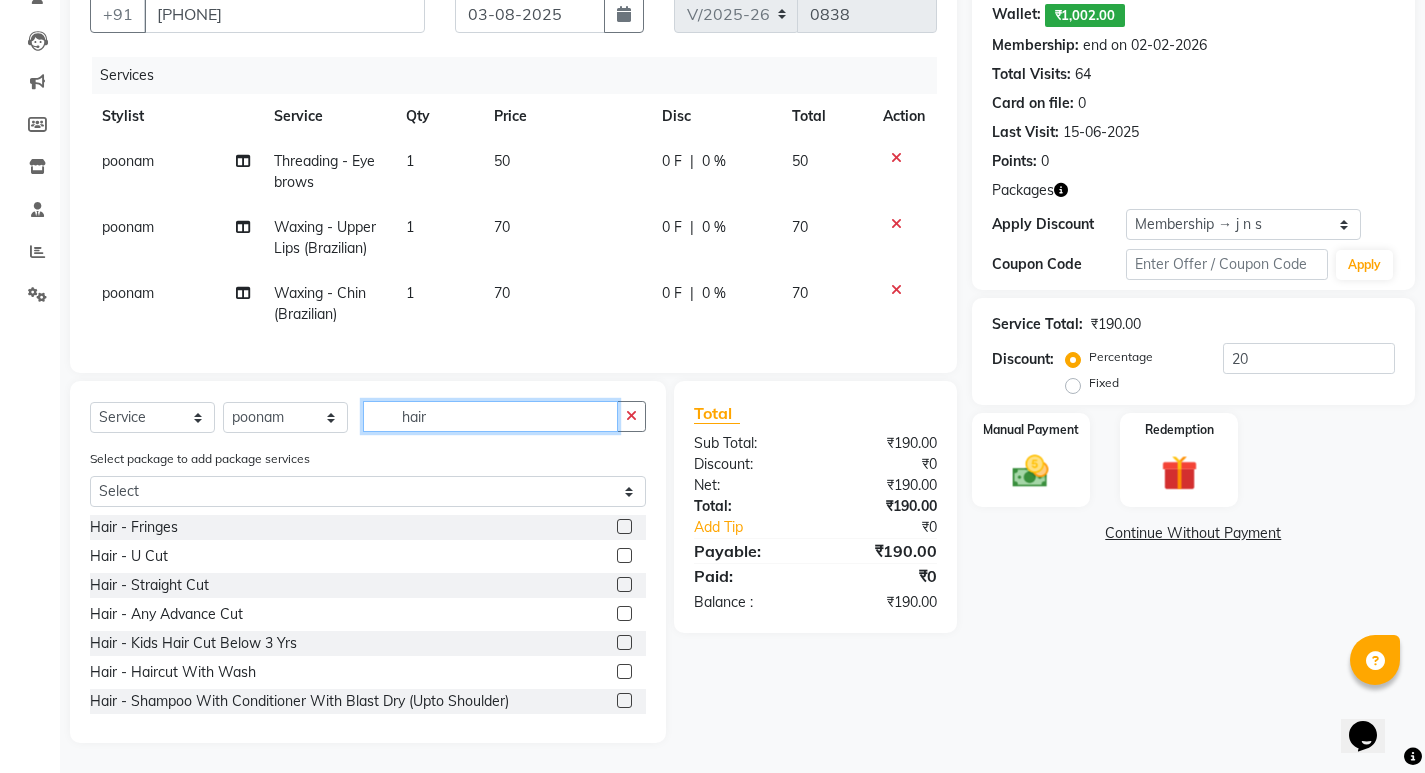 type on "hair" 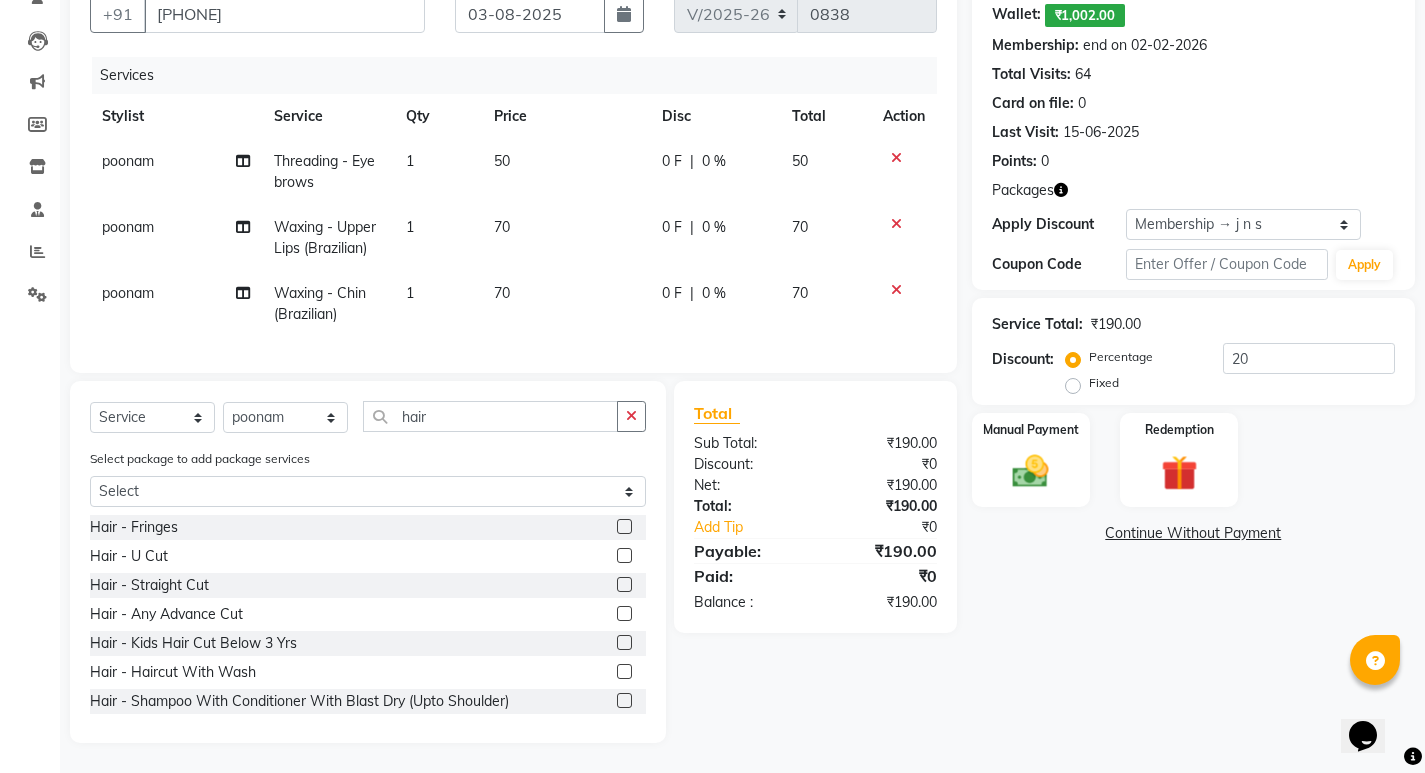 click 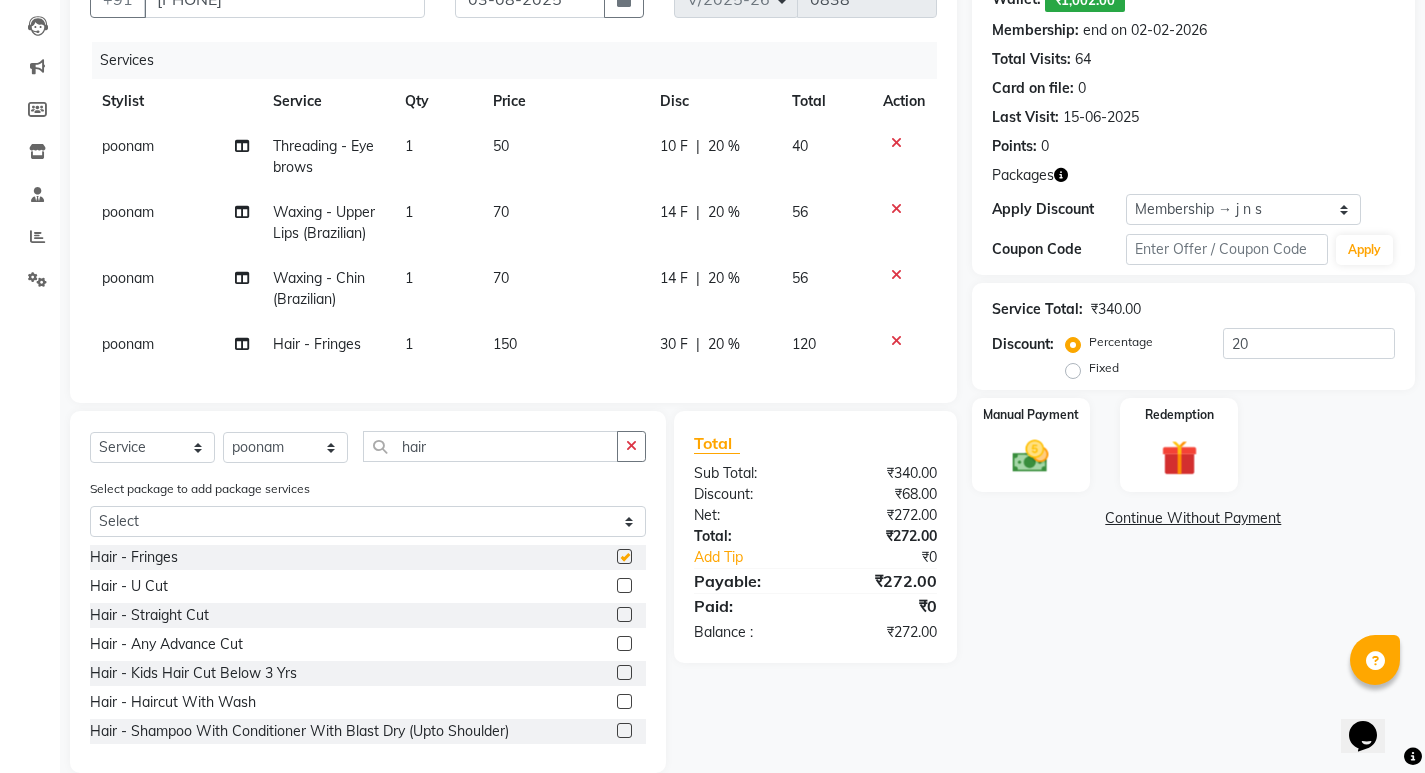 checkbox on "false" 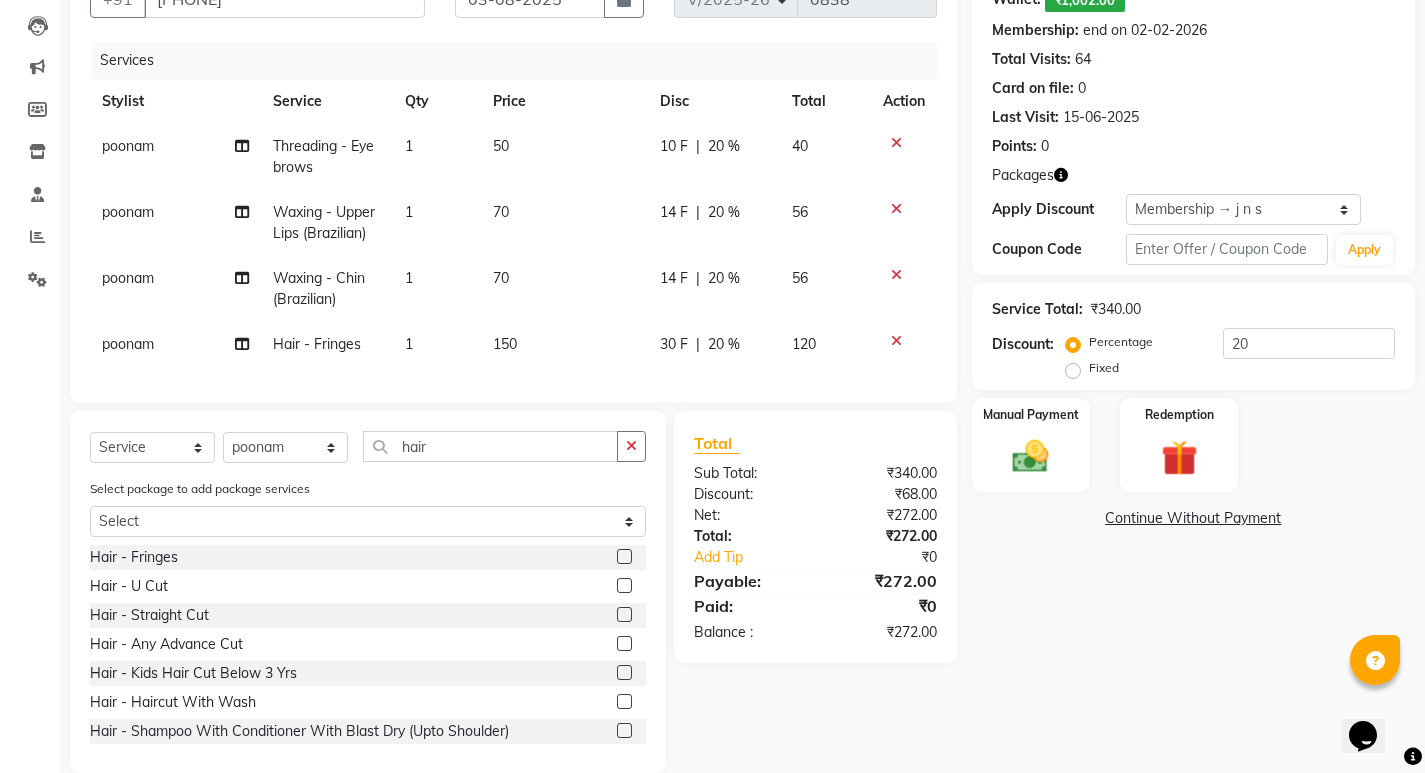 click 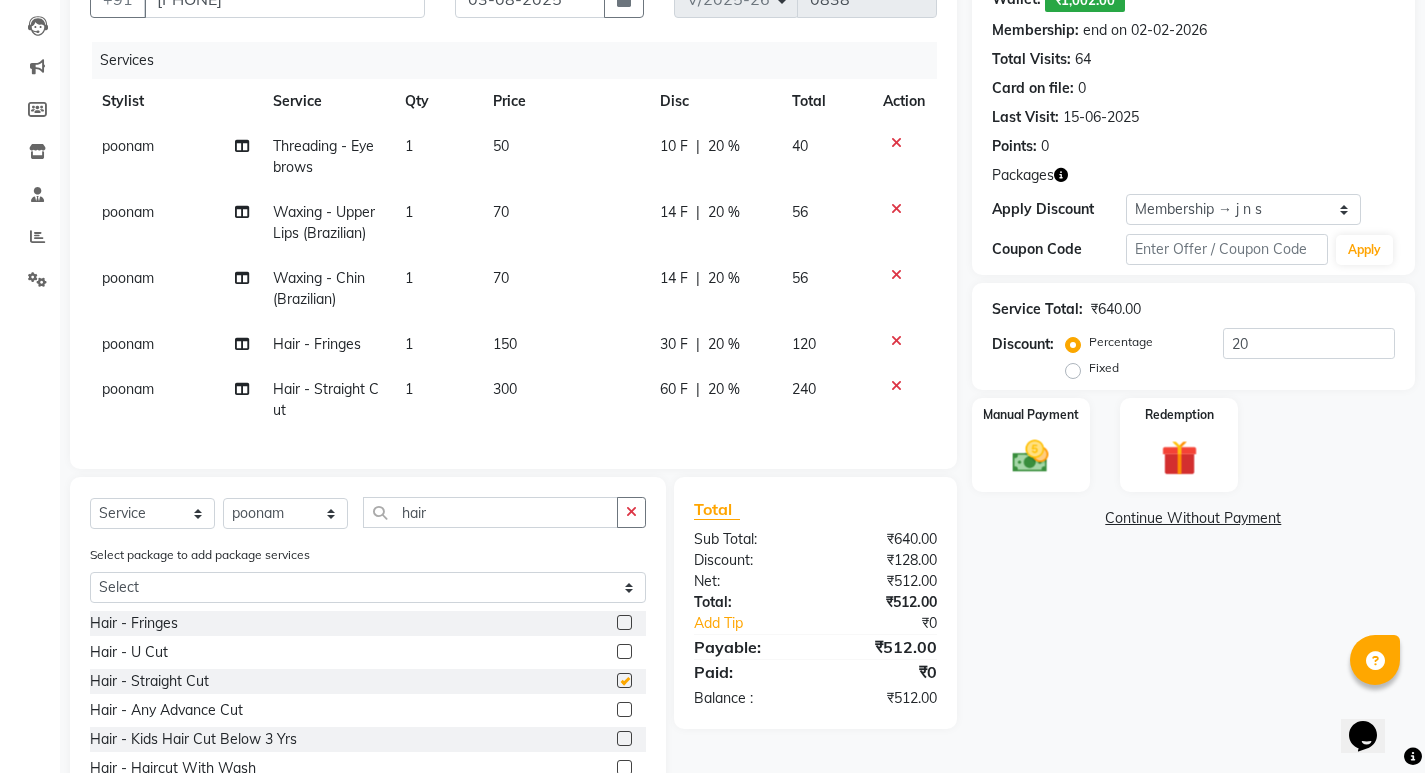 checkbox on "false" 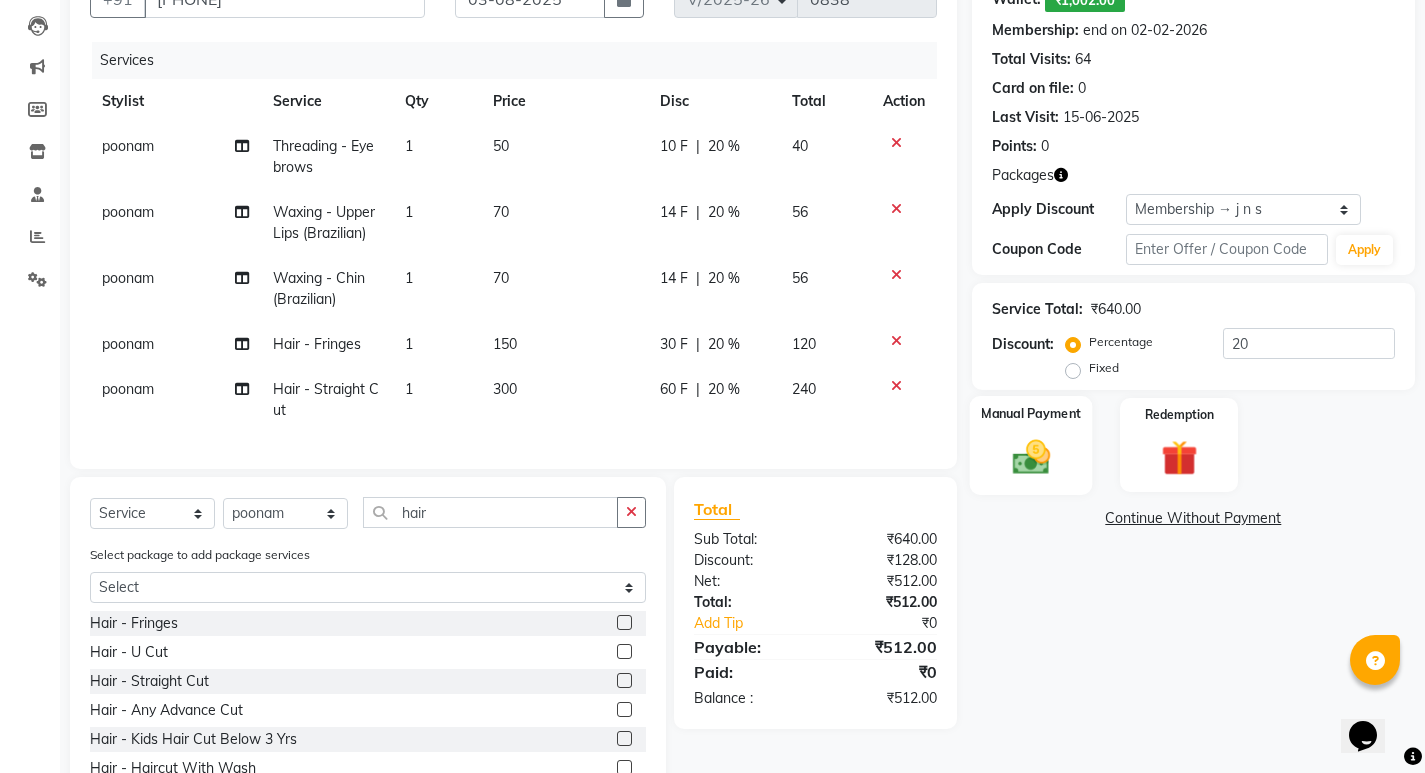 click on "Manual Payment" 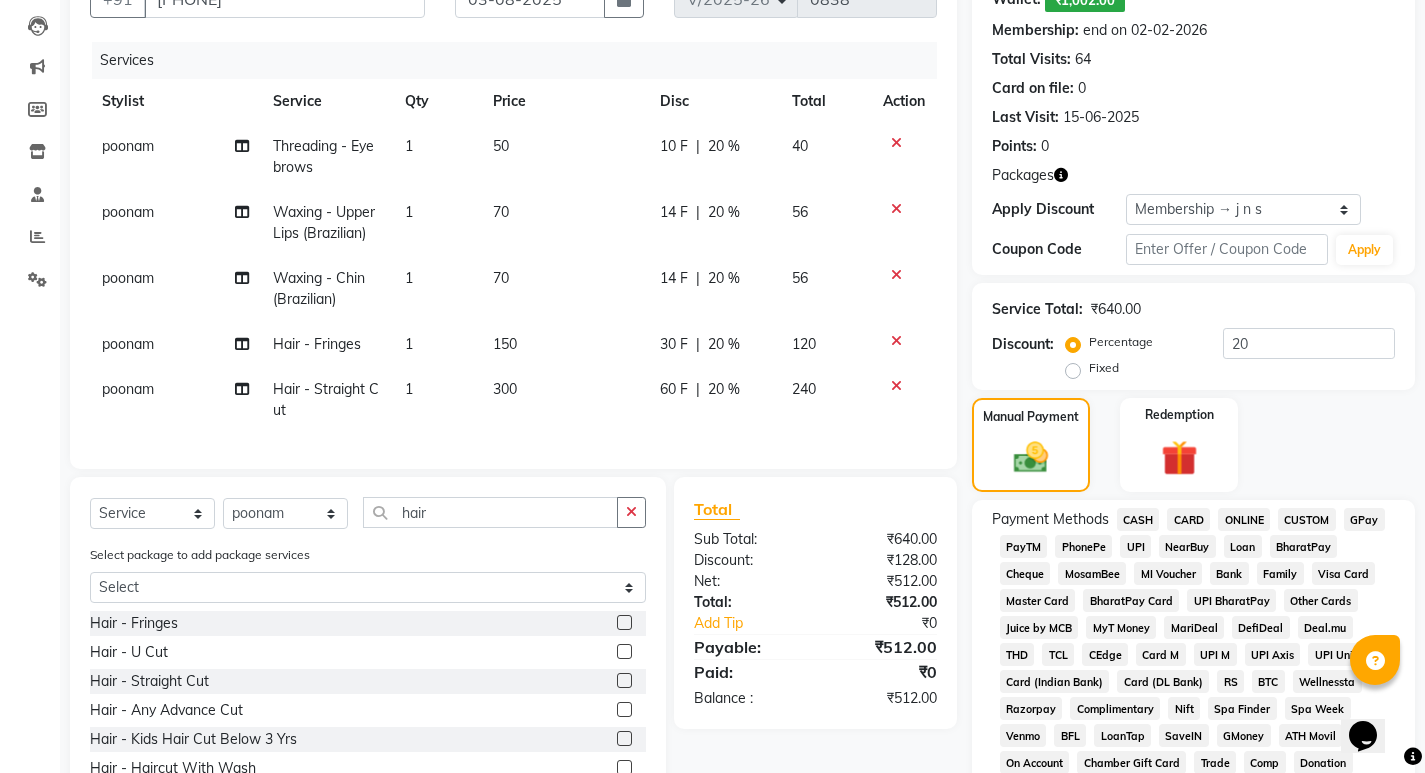 click on "GPay" 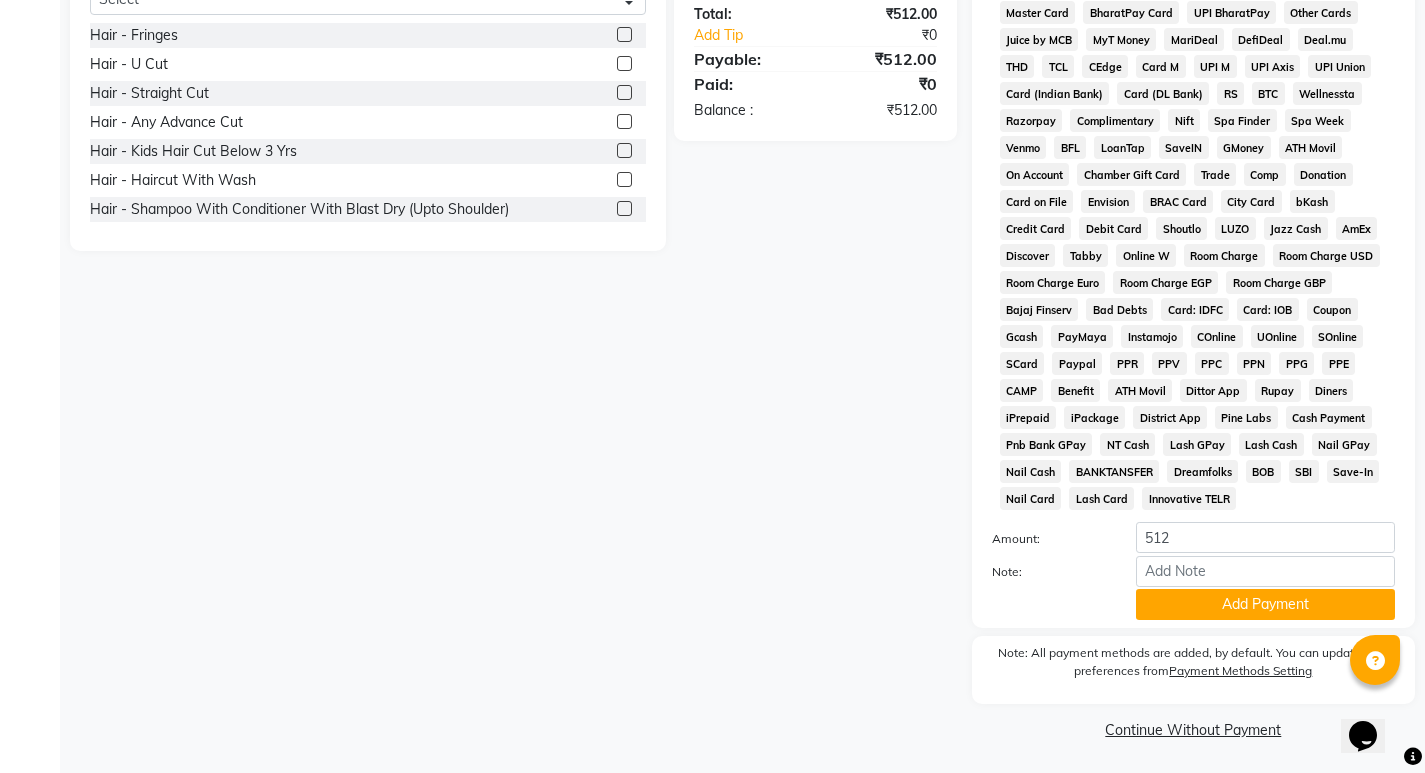 scroll, scrollTop: 796, scrollLeft: 0, axis: vertical 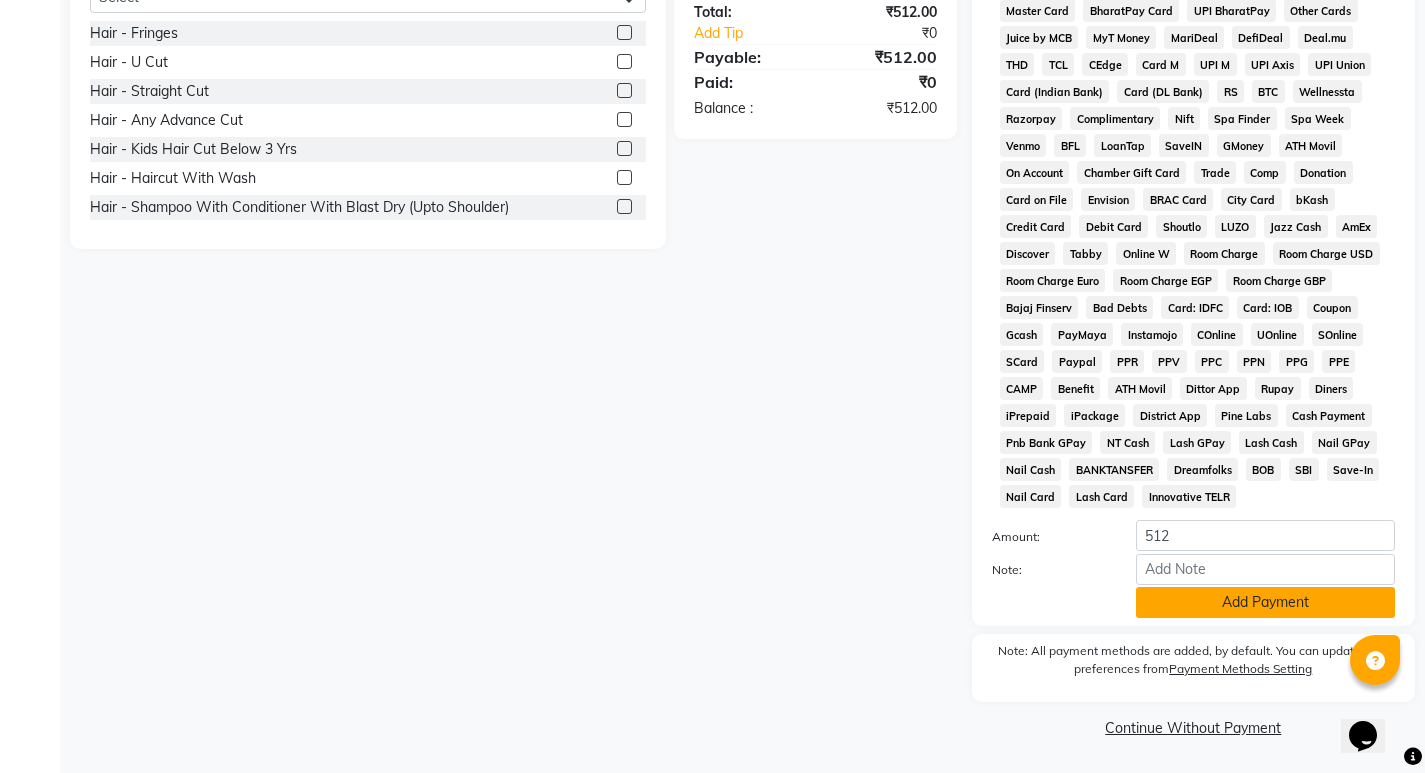 click on "Add Payment" 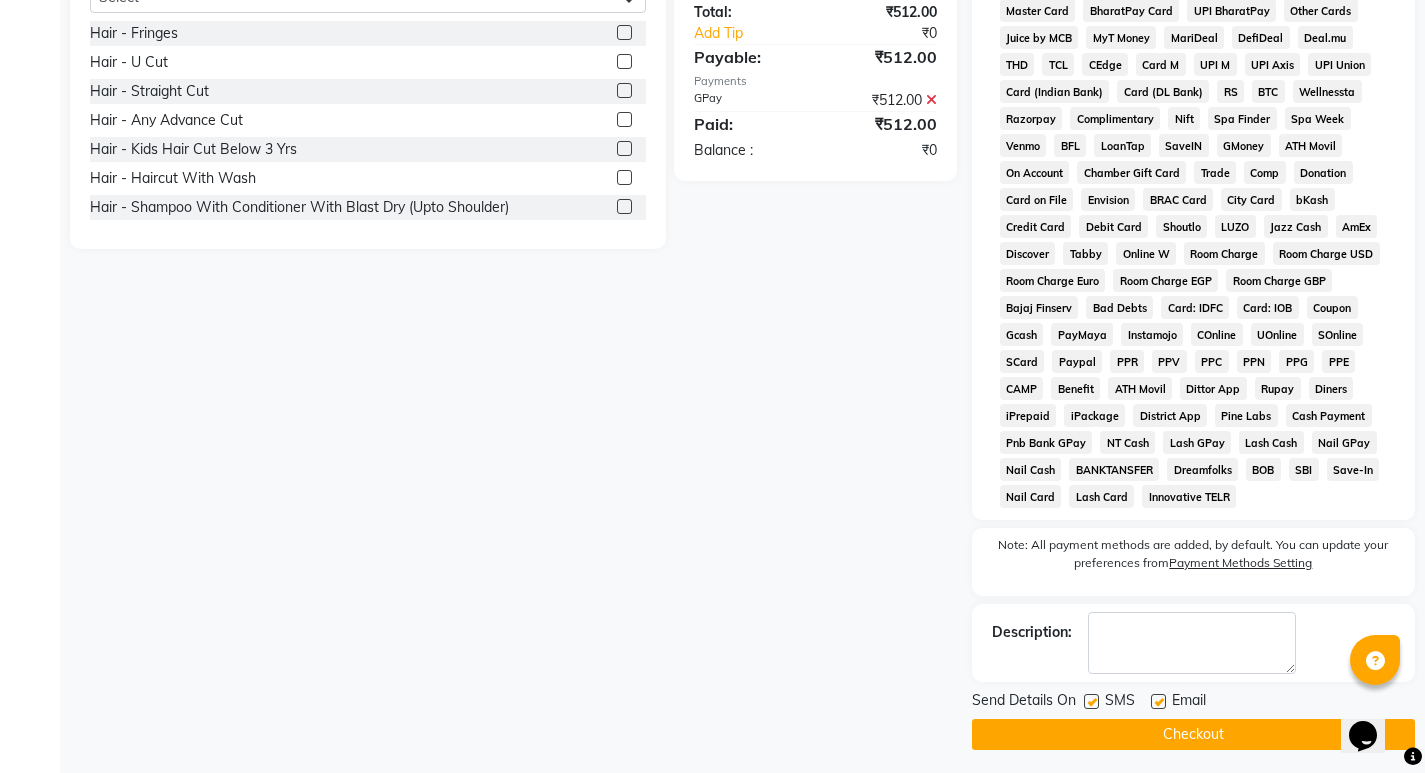 click on "Checkout" 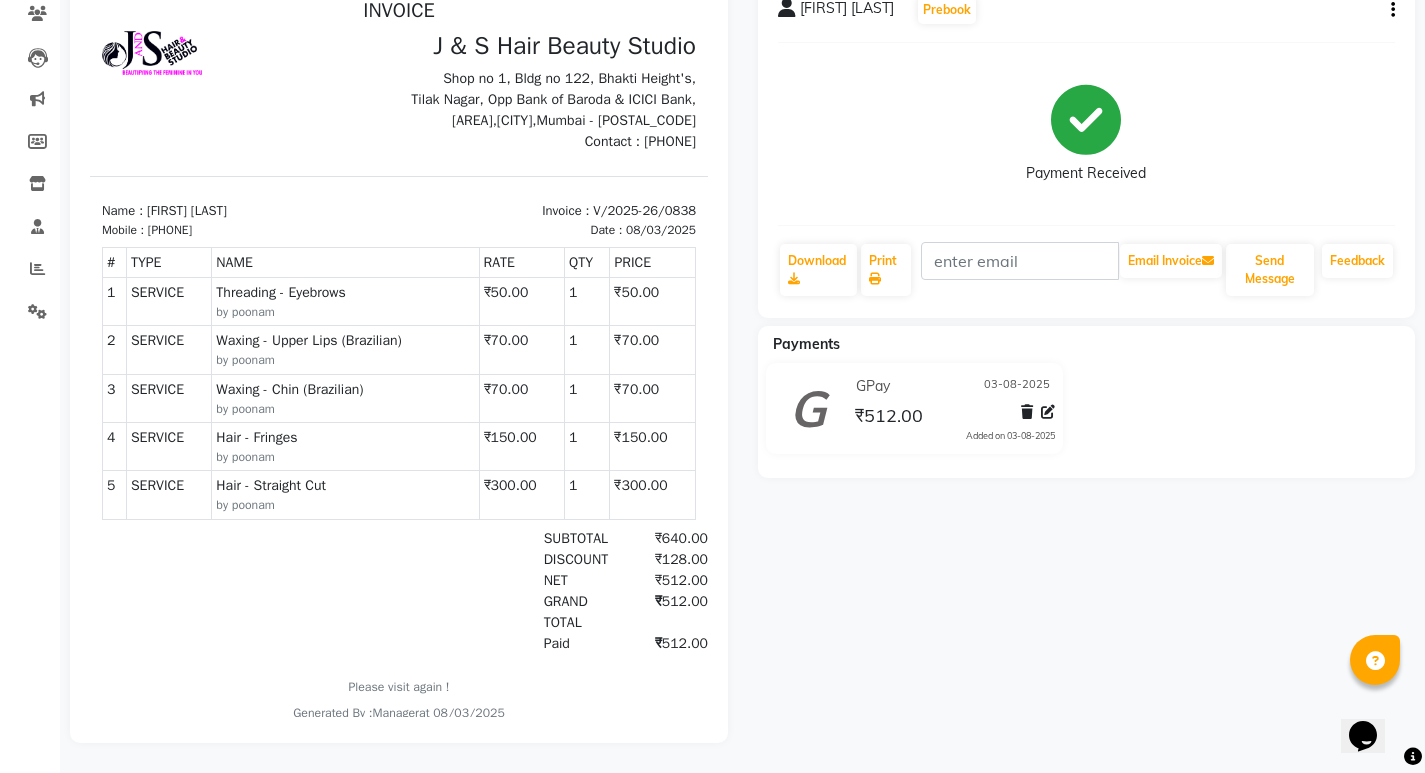 scroll, scrollTop: 0, scrollLeft: 0, axis: both 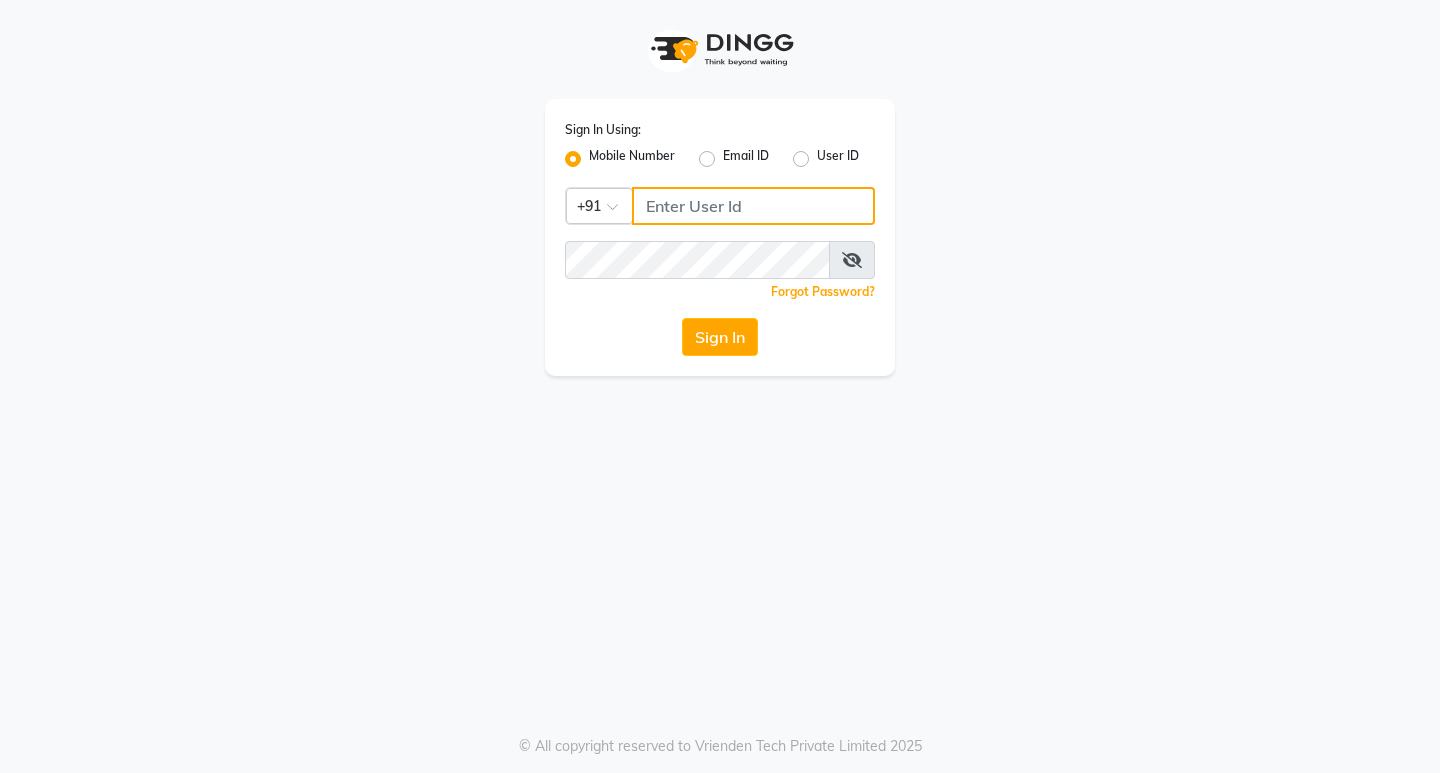 click 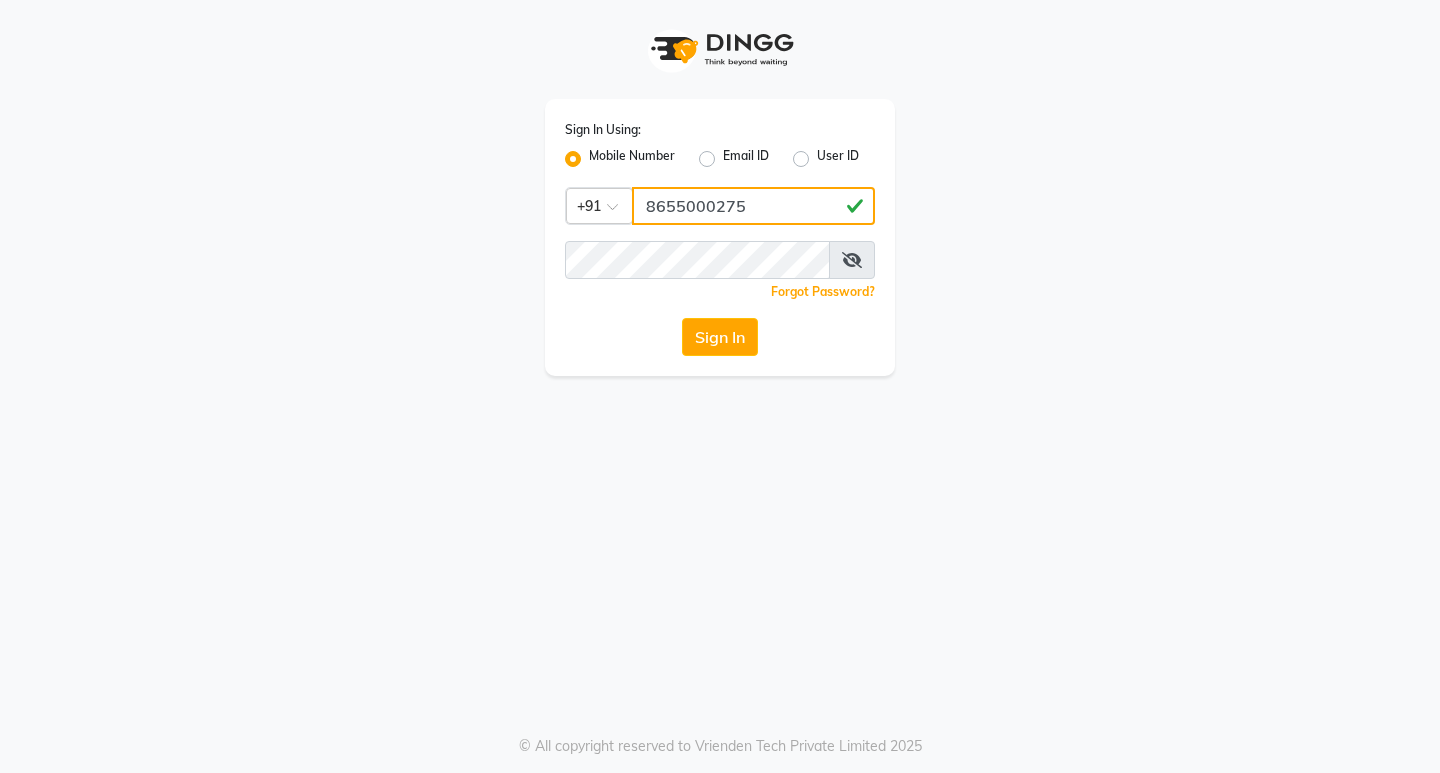 type on "8655000275" 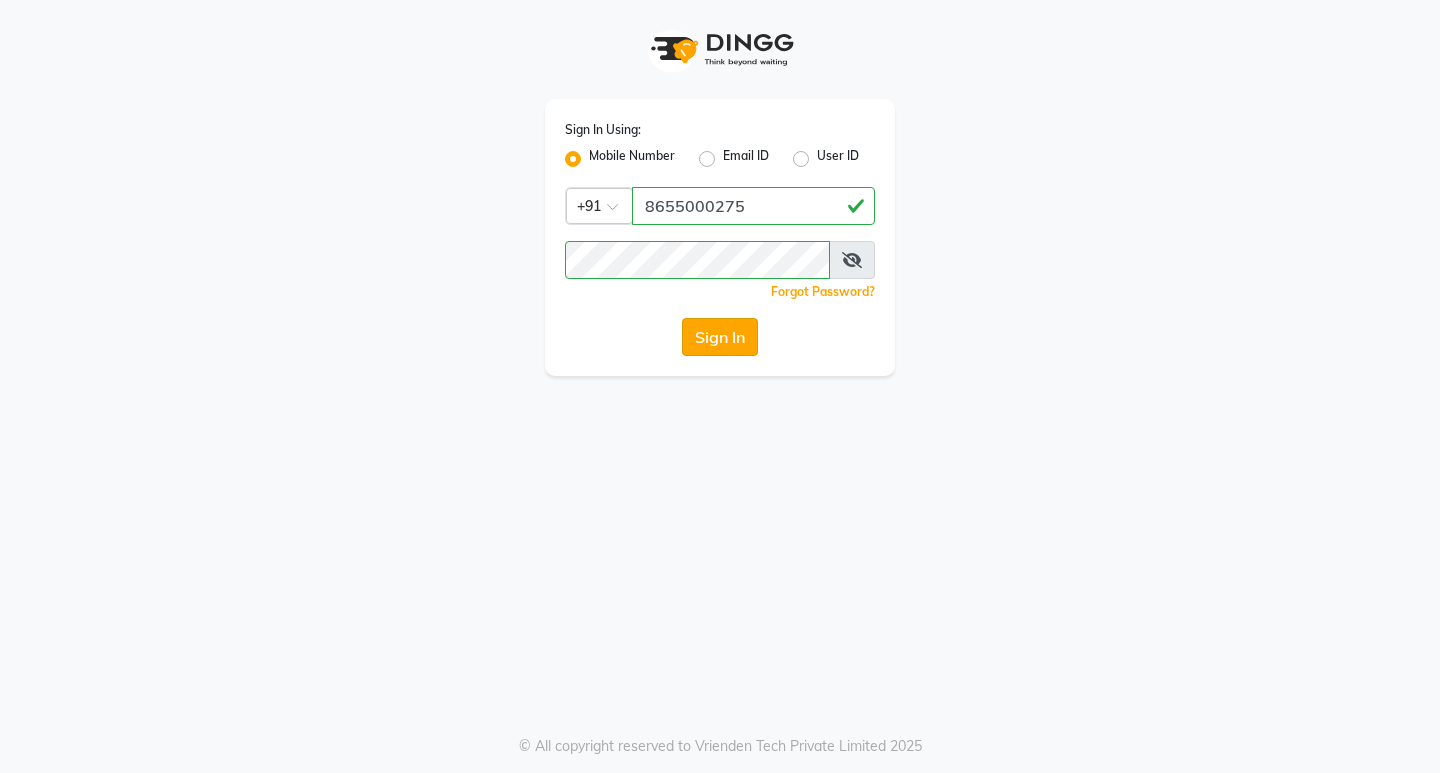 click on "Sign In" 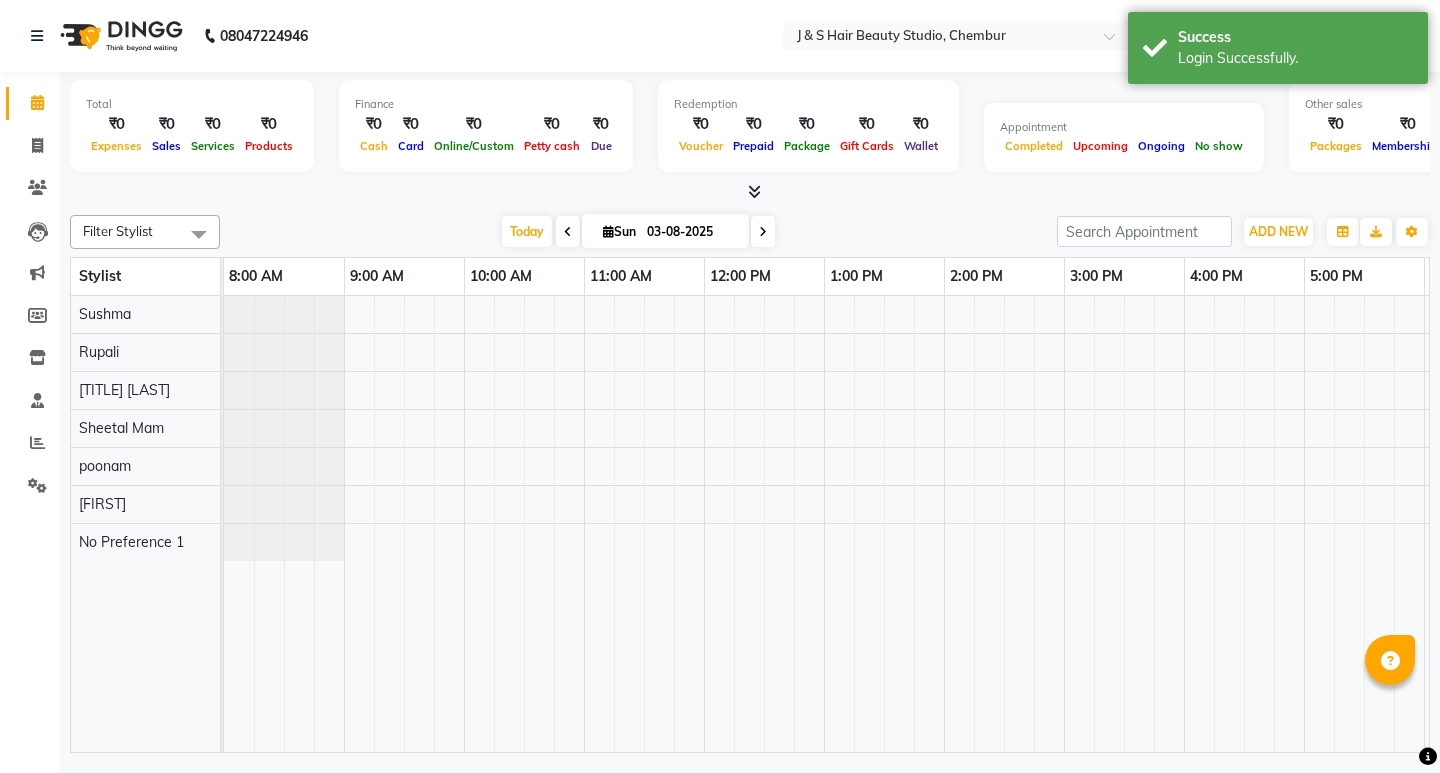 select on "en" 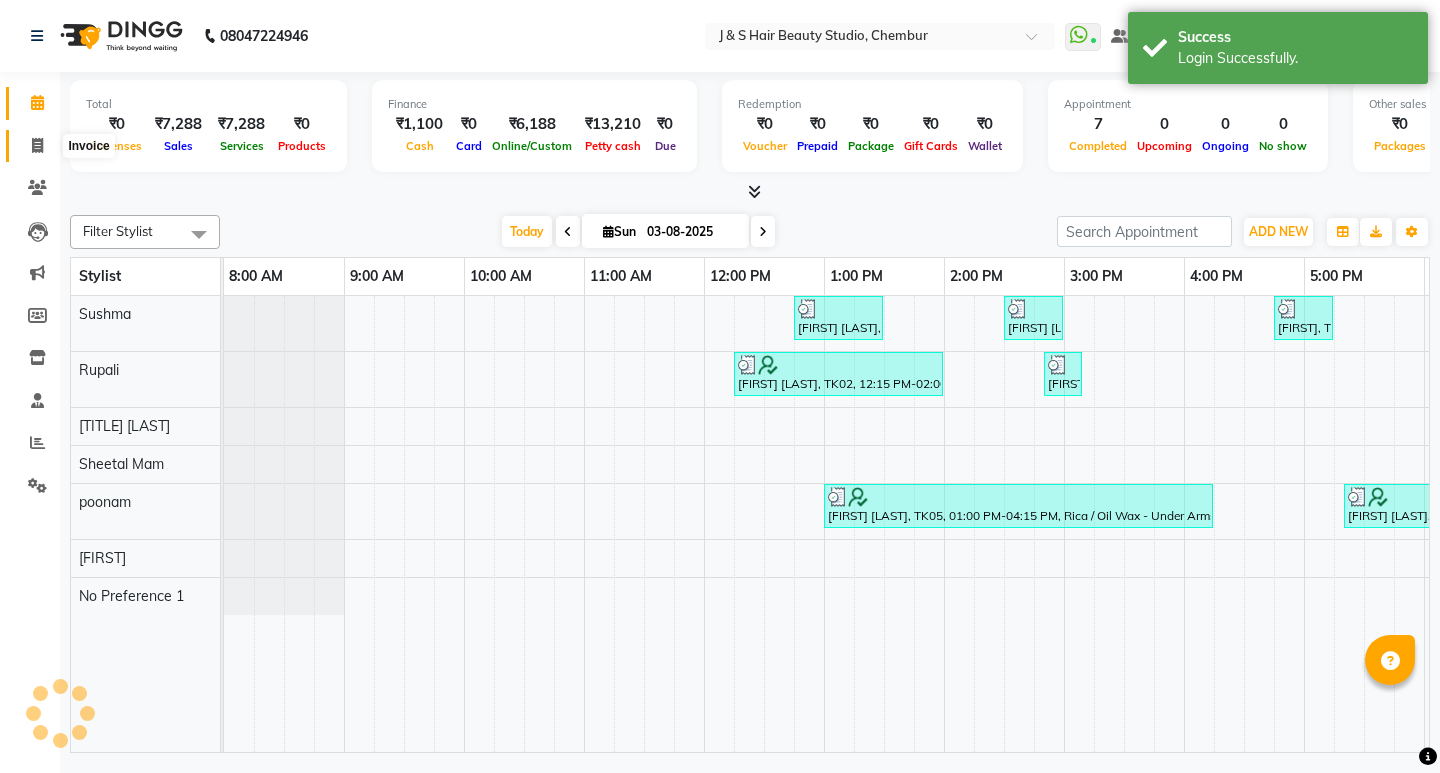 scroll, scrollTop: 0, scrollLeft: 0, axis: both 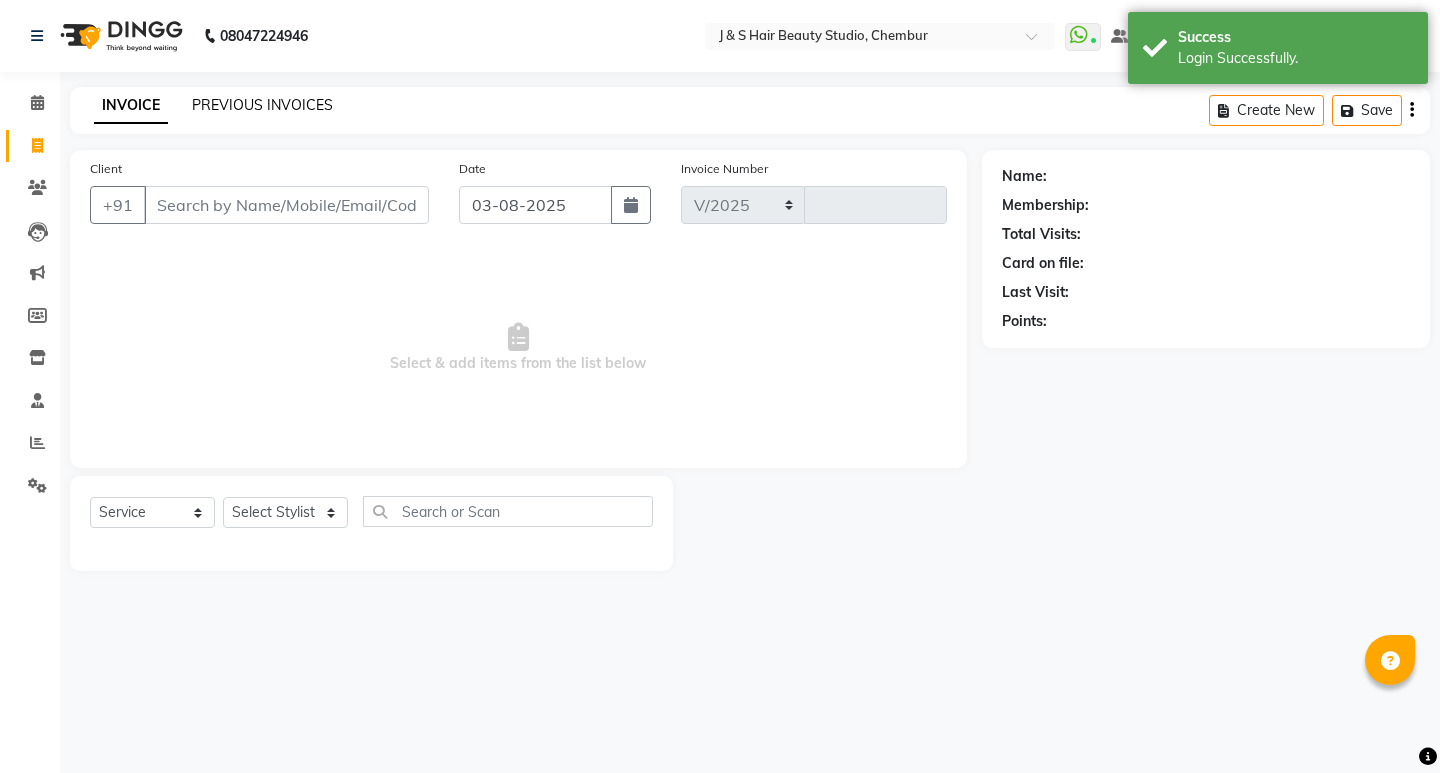 select on "143" 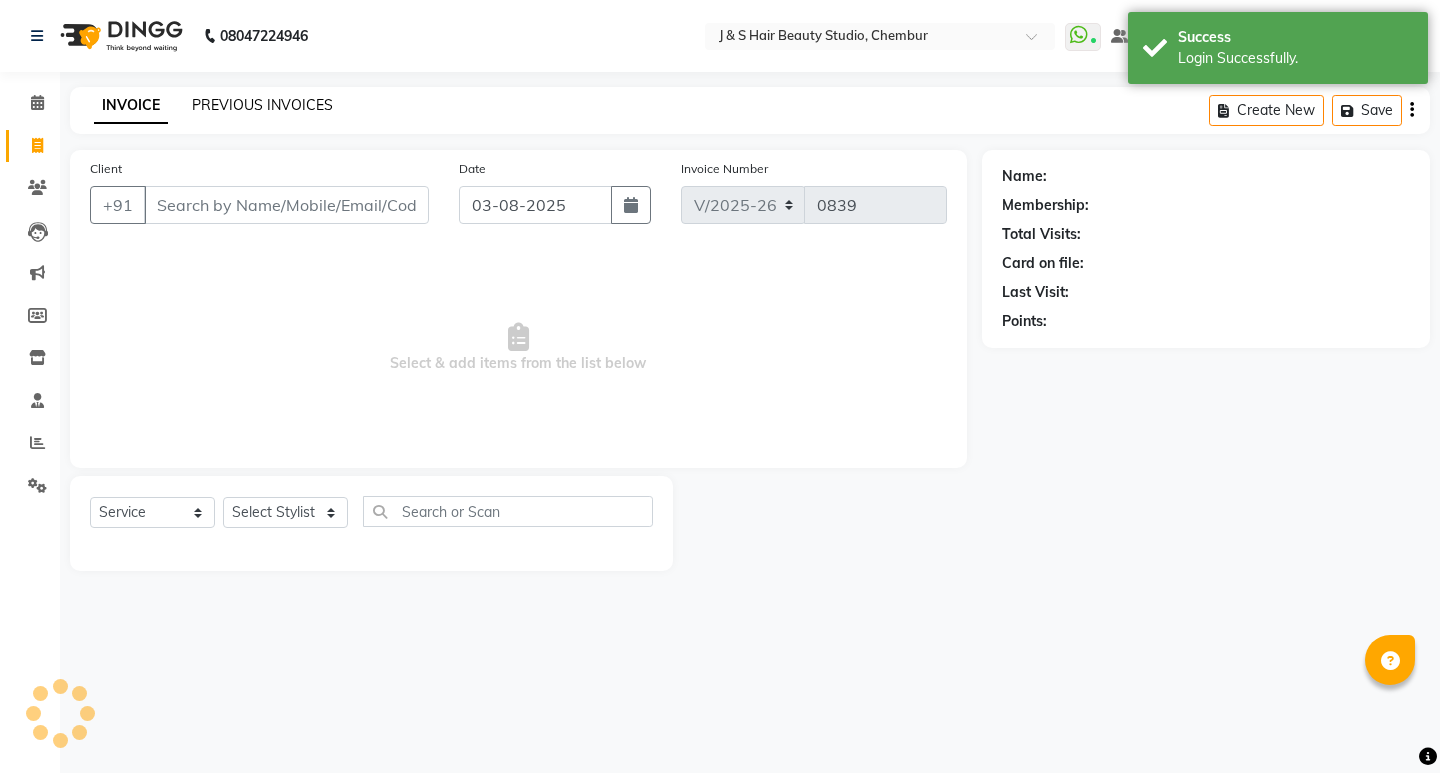 click on "PREVIOUS INVOICES" 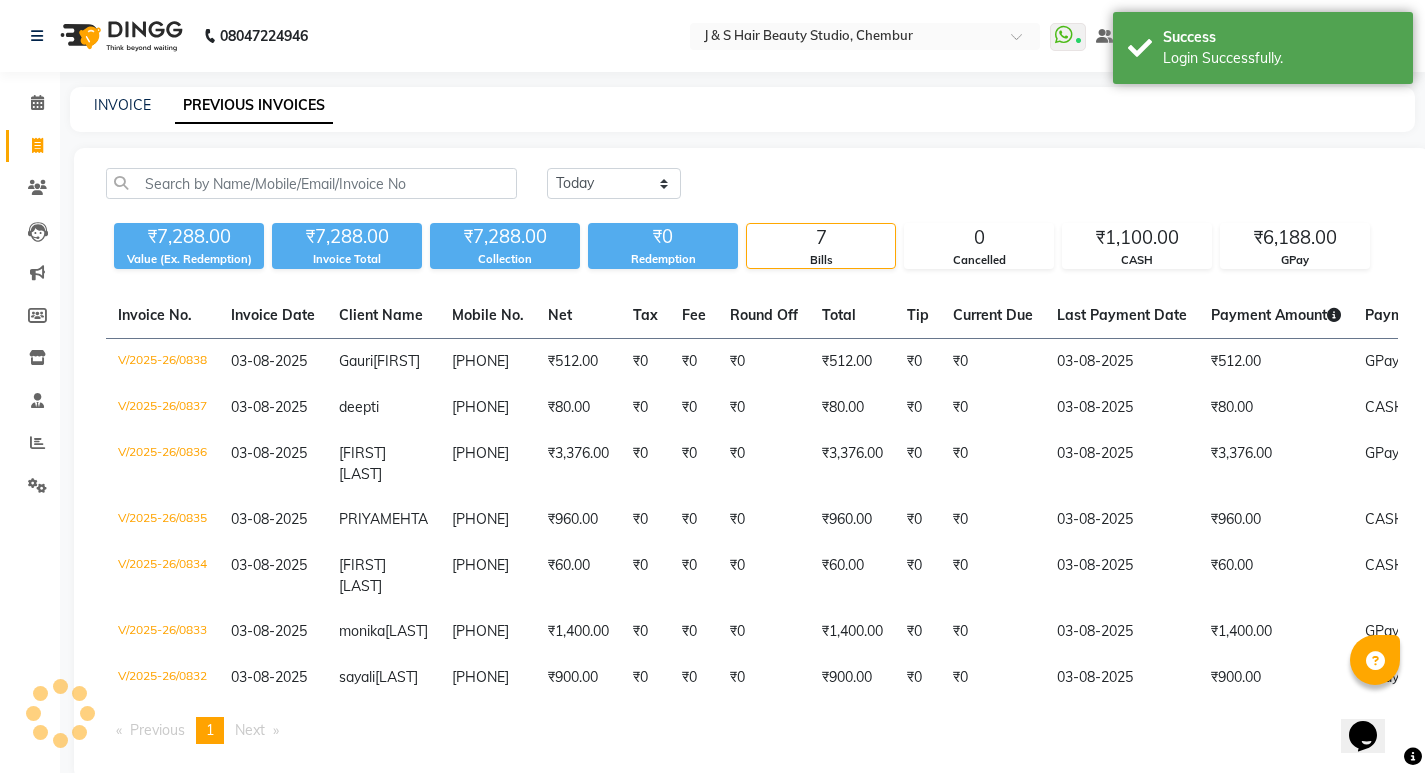 scroll, scrollTop: 0, scrollLeft: 0, axis: both 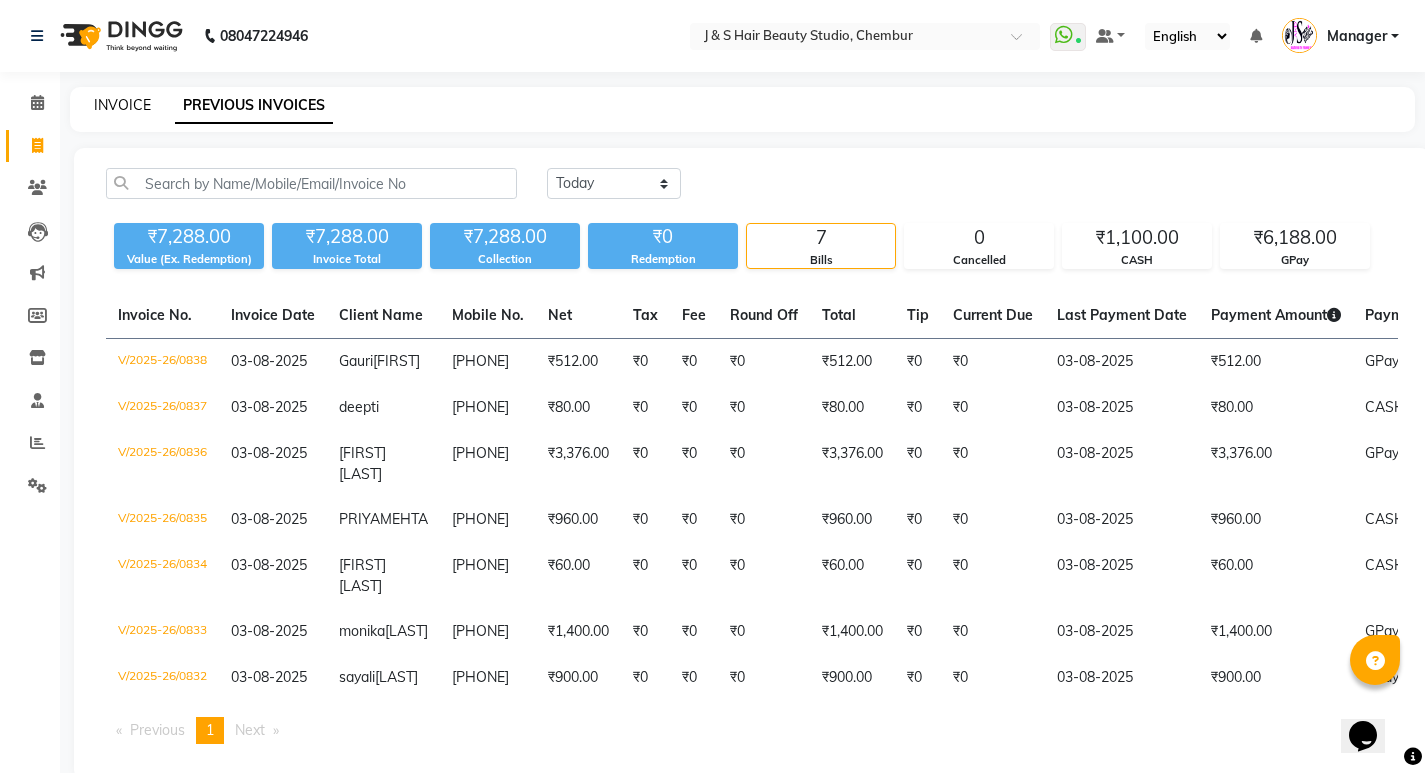 click on "INVOICE" 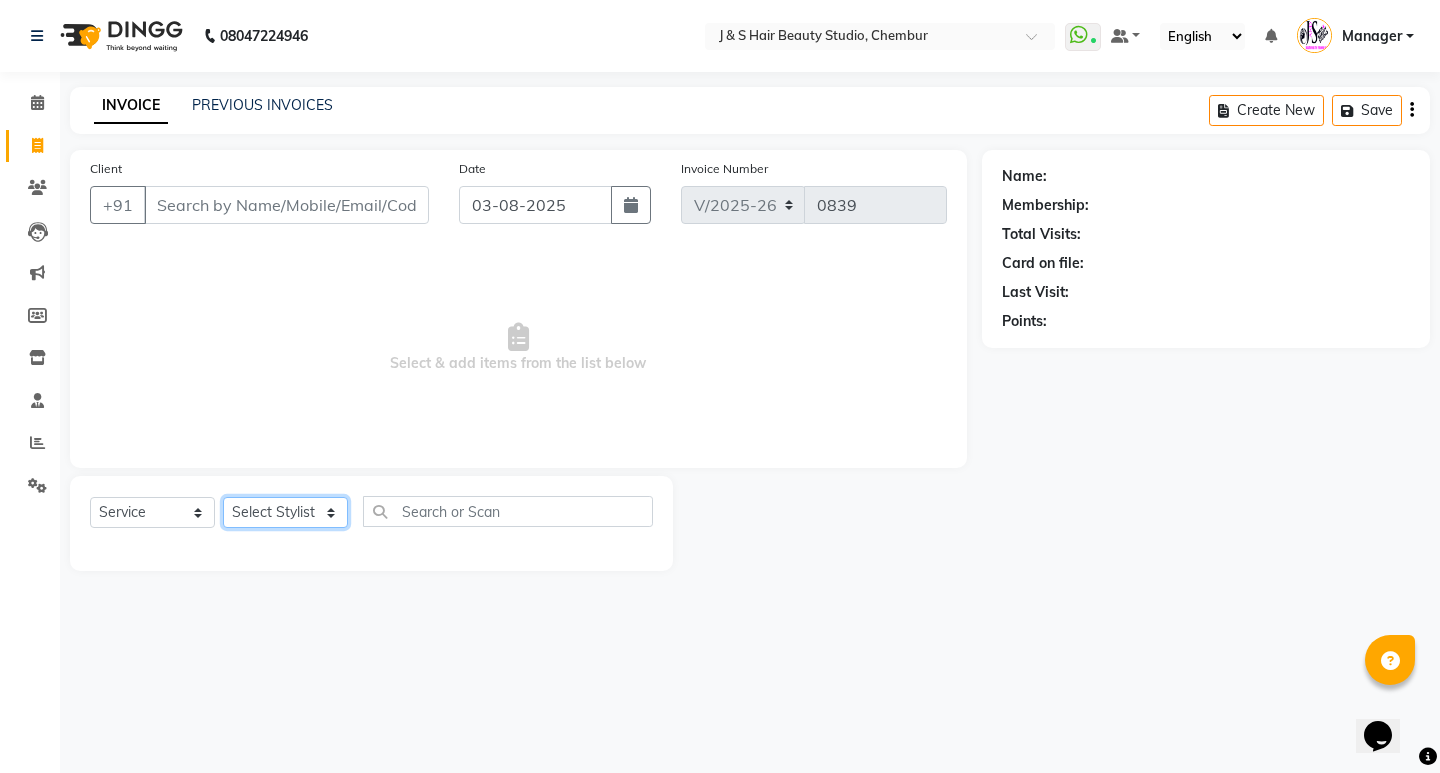 click on "Select Stylist Manager [TITLE] [LAST] No Preference 1 [FIRST] [LAST] [TITLE] [FIRST] [FIRST] [FIRST]" 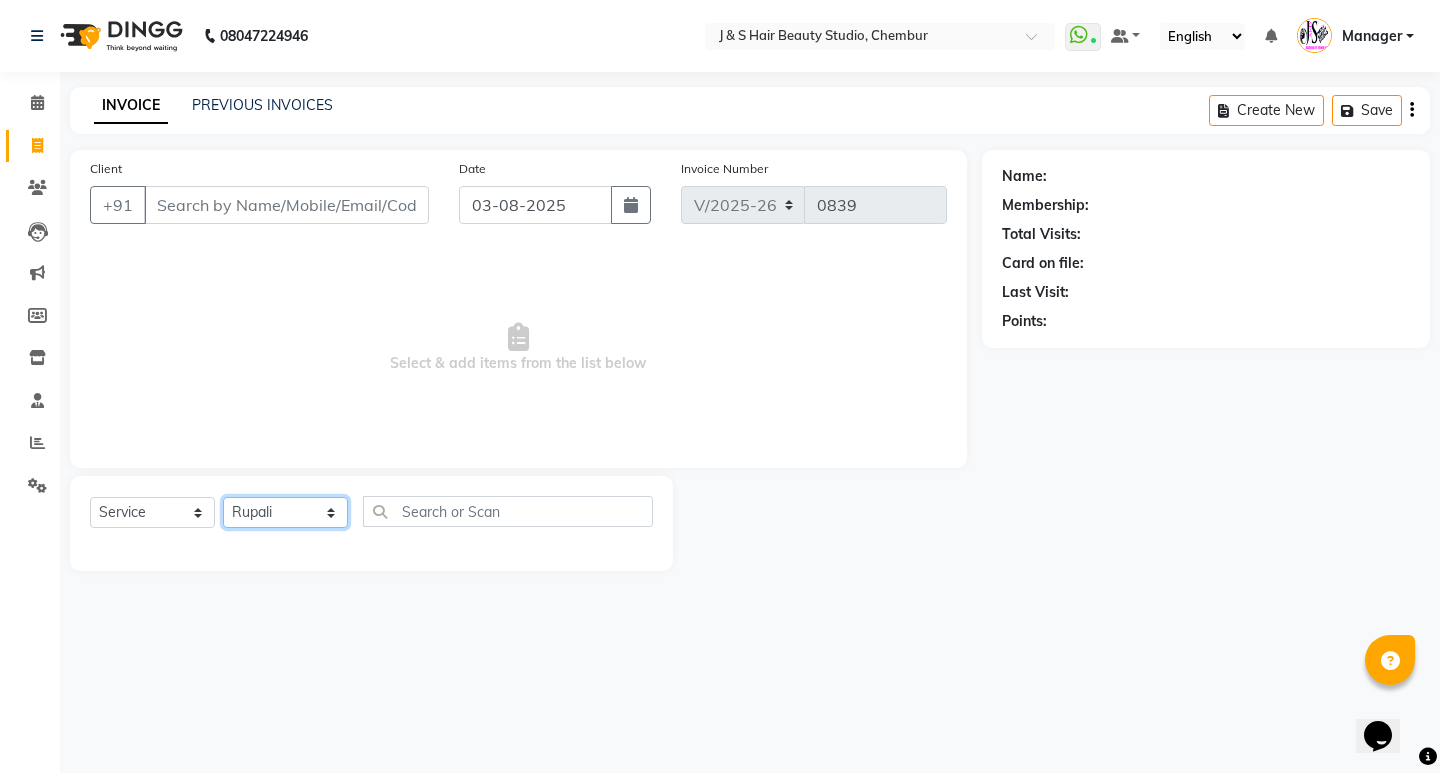 click on "Select Stylist Manager [TITLE] [LAST] No Preference 1 [FIRST] [LAST] [TITLE] [FIRST] [FIRST] [FIRST]" 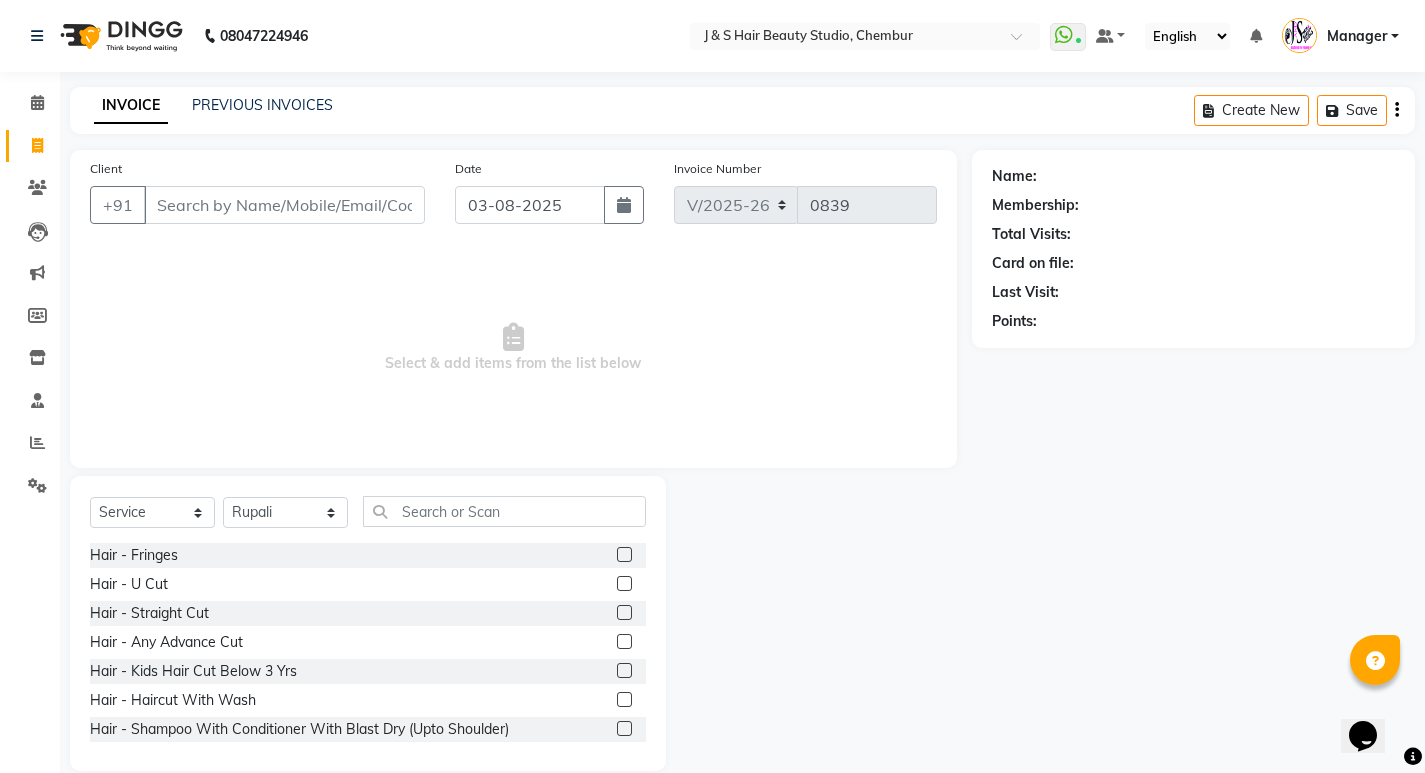 click on "Select Service Product Membership Package Voucher Prepaid Gift Card Select Stylist Manager [TITLE] [LAST] No Preference 1 [FIRST] [LAST] [TITLE] [FIRST] [FIRST] [FIRST]" 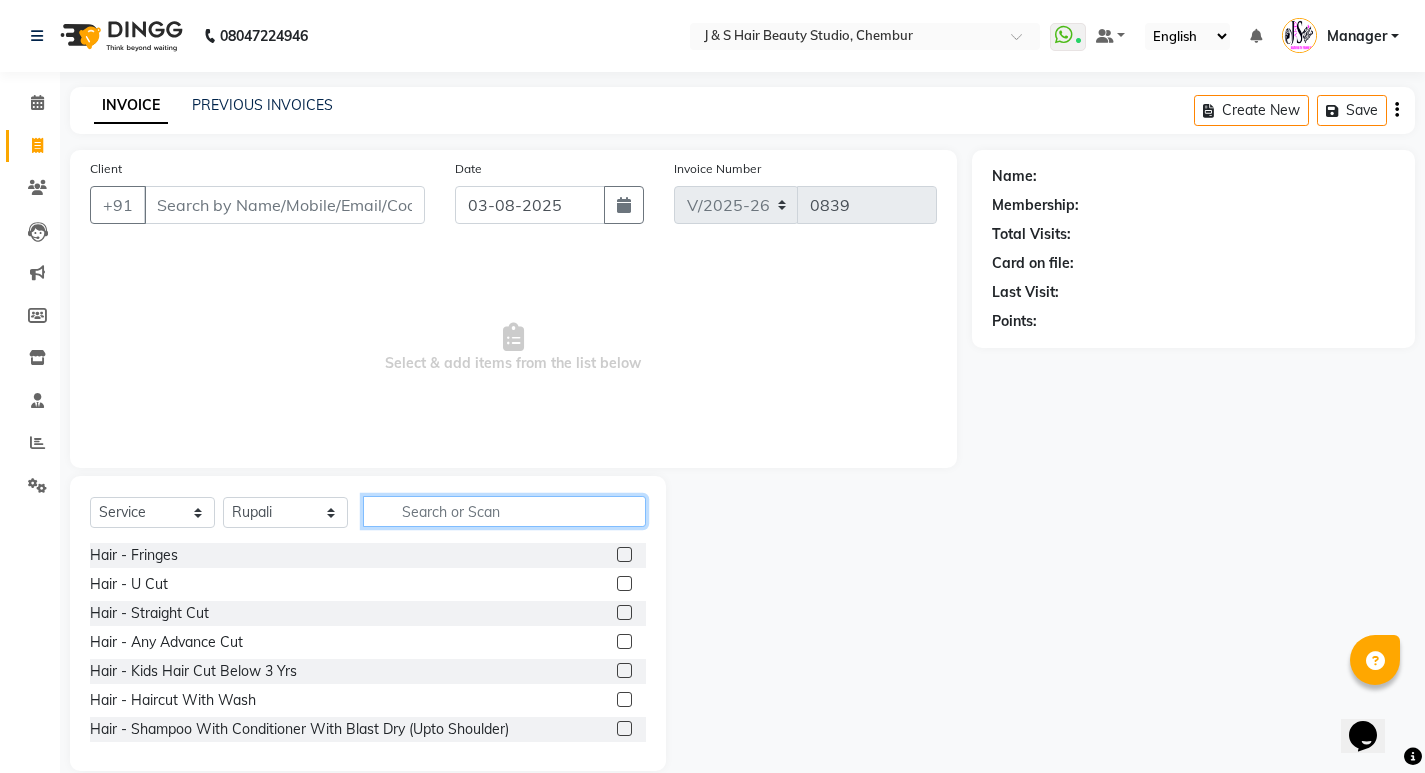 click 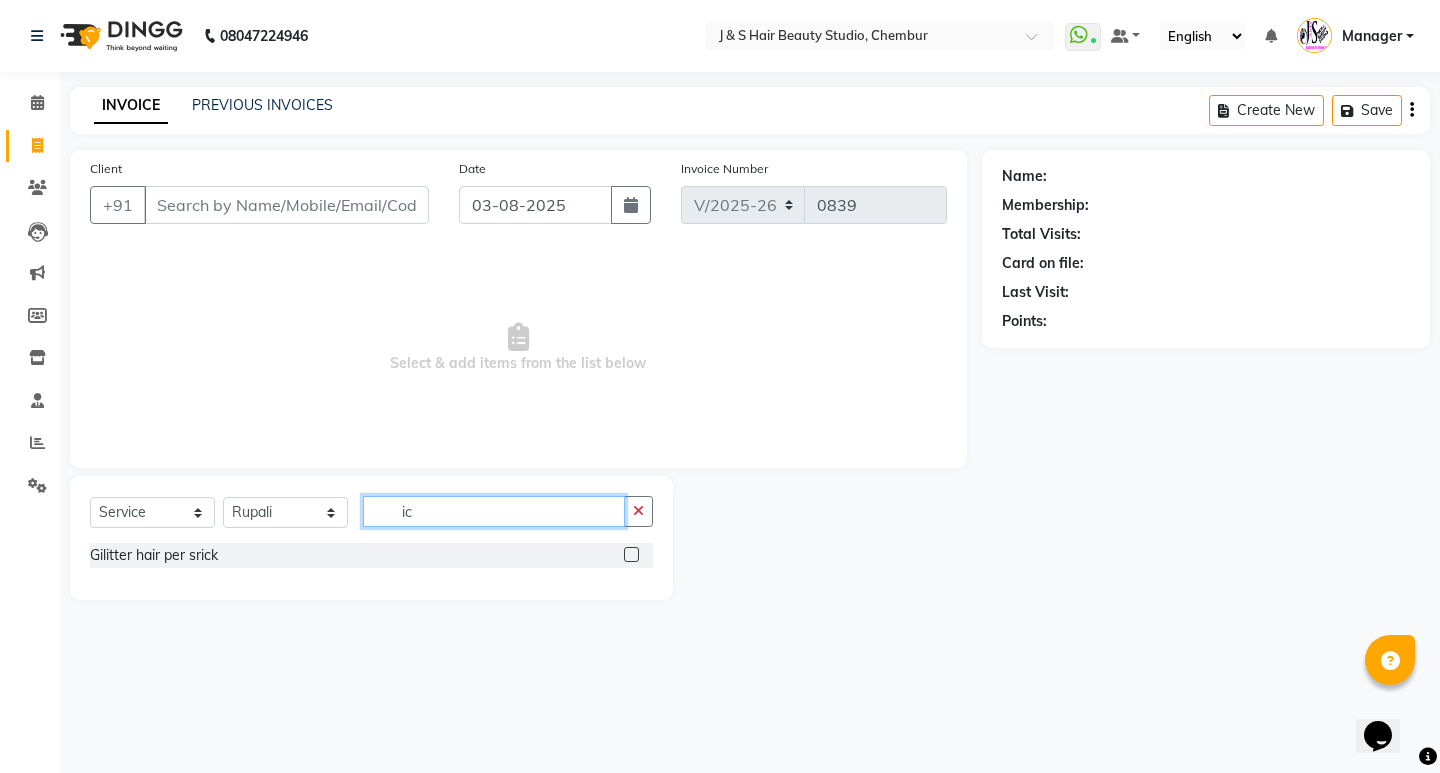 type on "i" 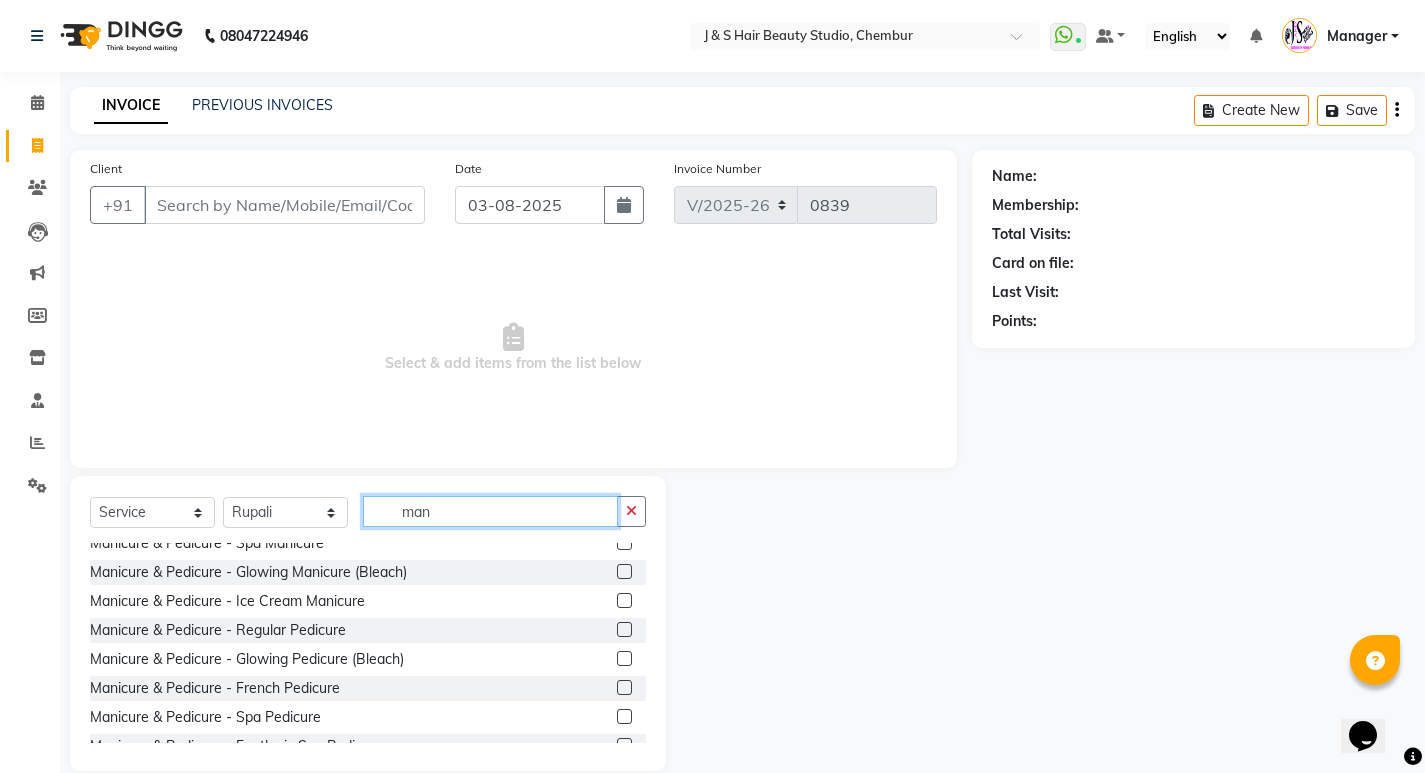 scroll, scrollTop: 100, scrollLeft: 0, axis: vertical 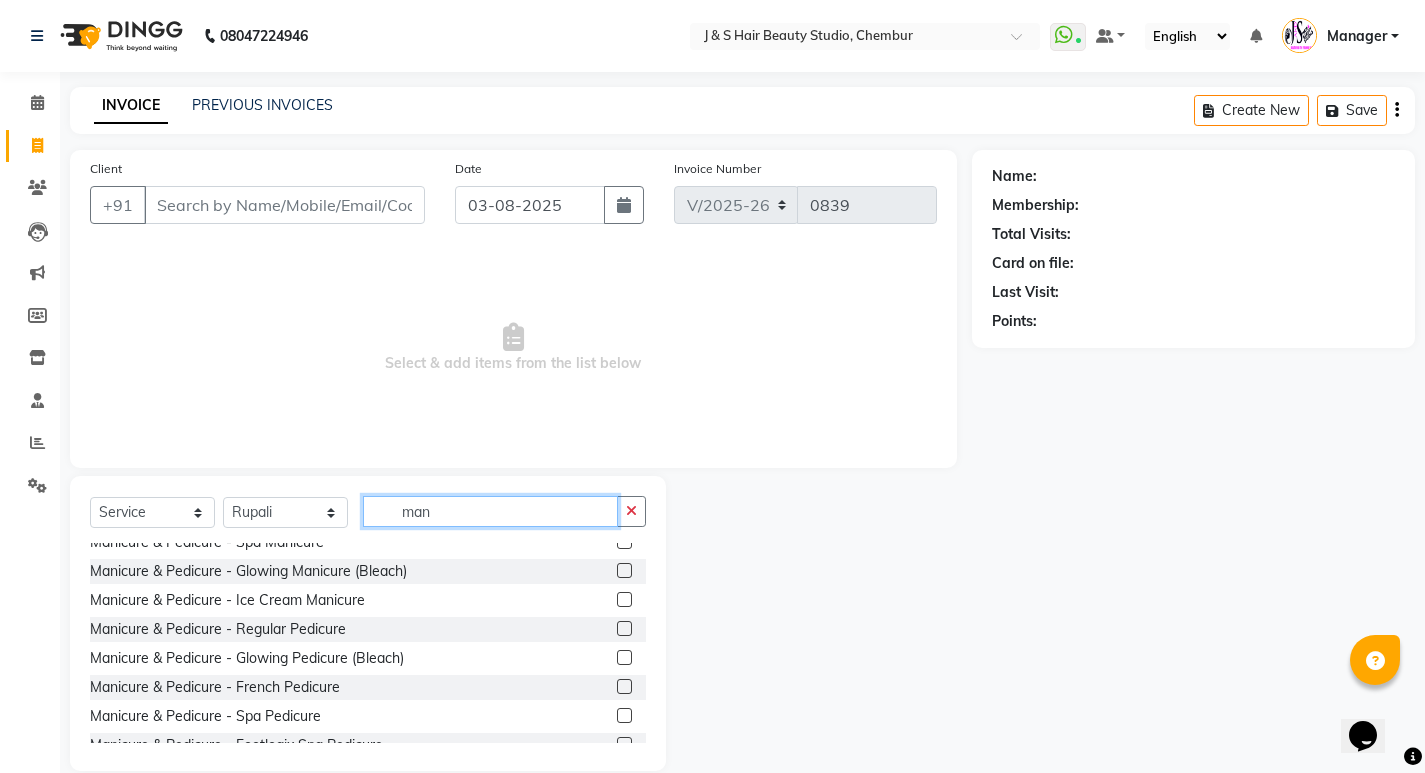 type on "man" 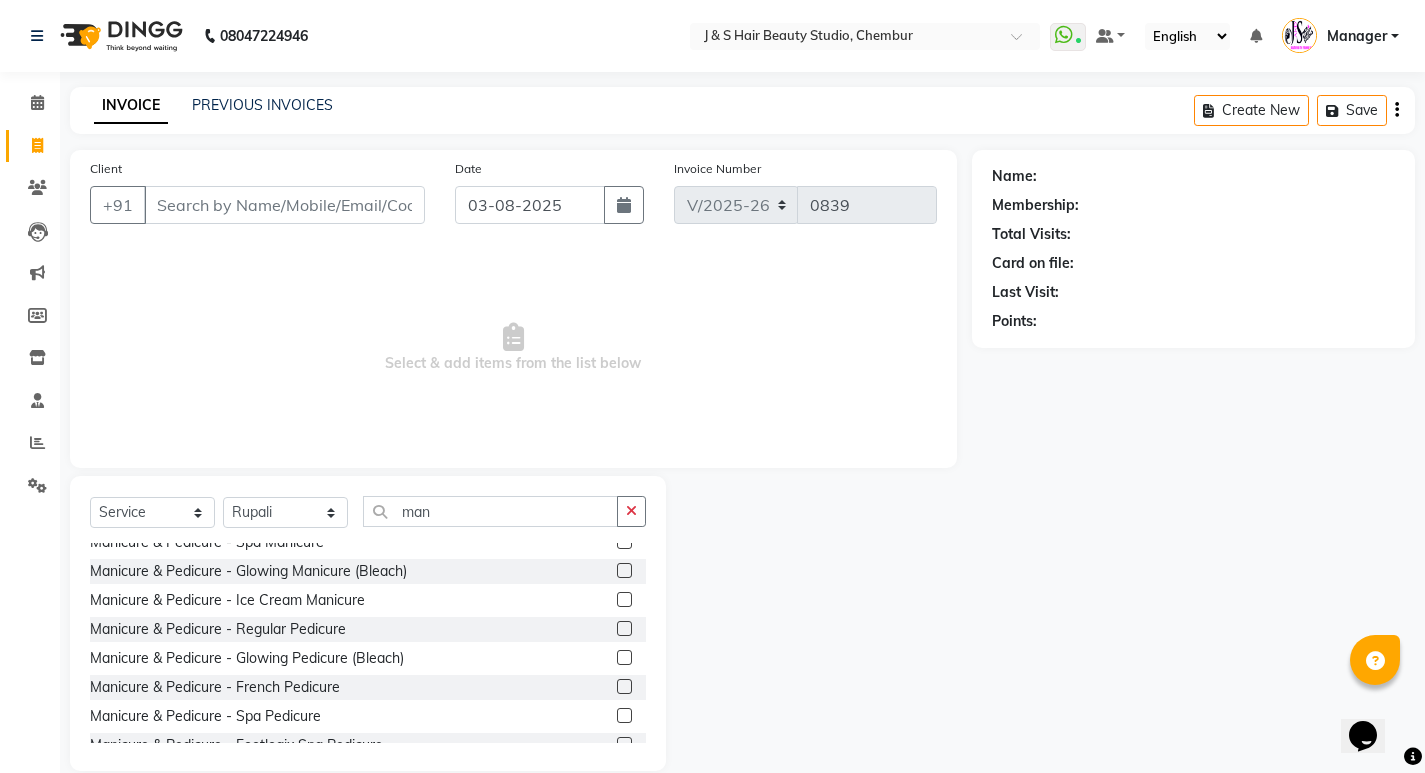 click 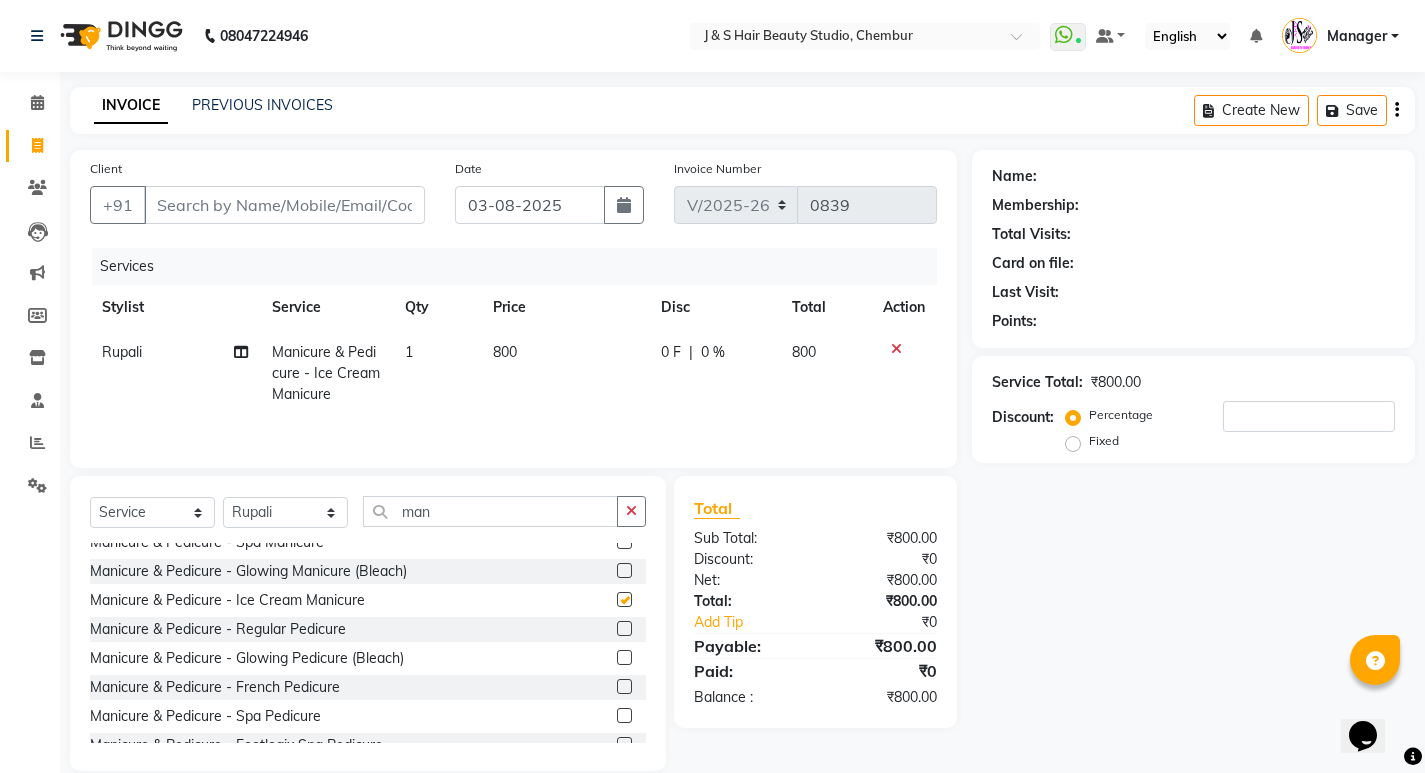 checkbox on "false" 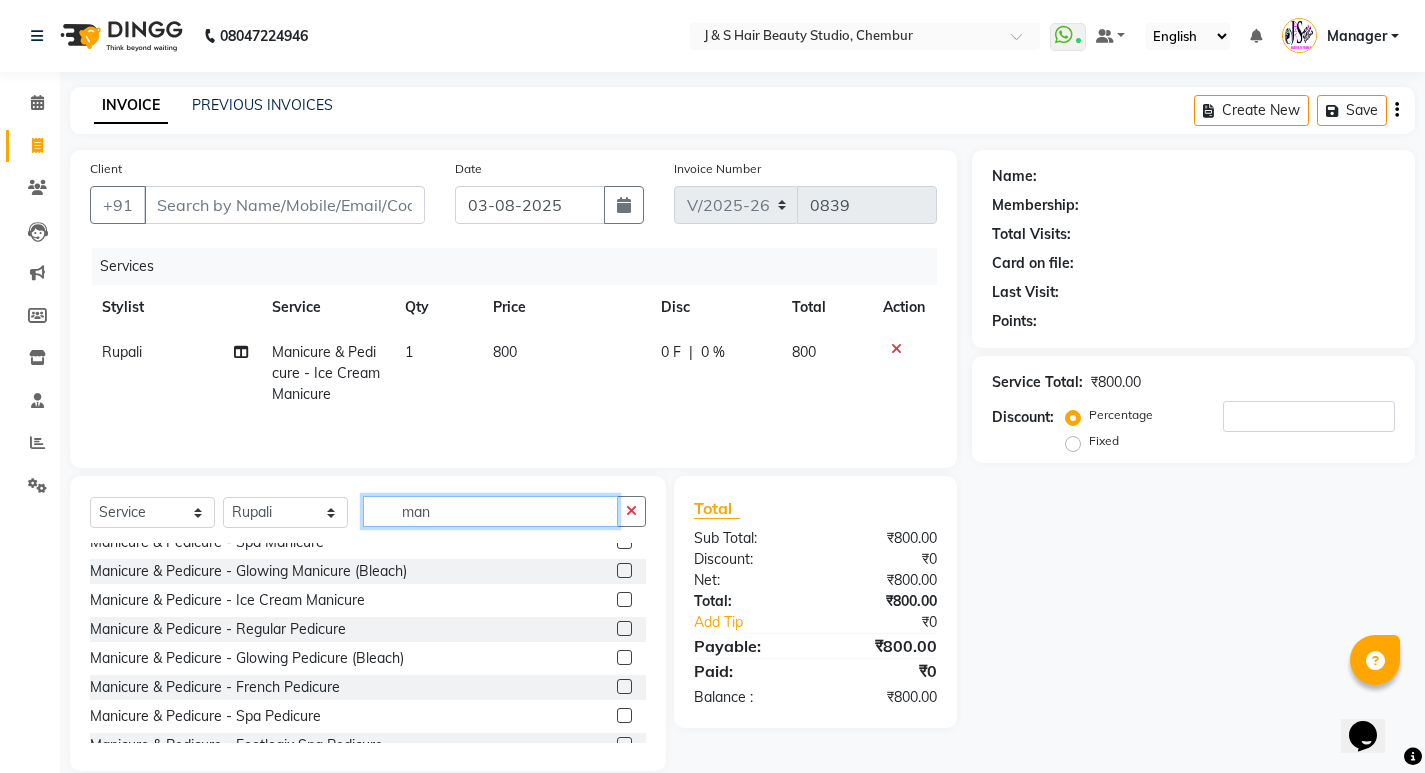click on "man" 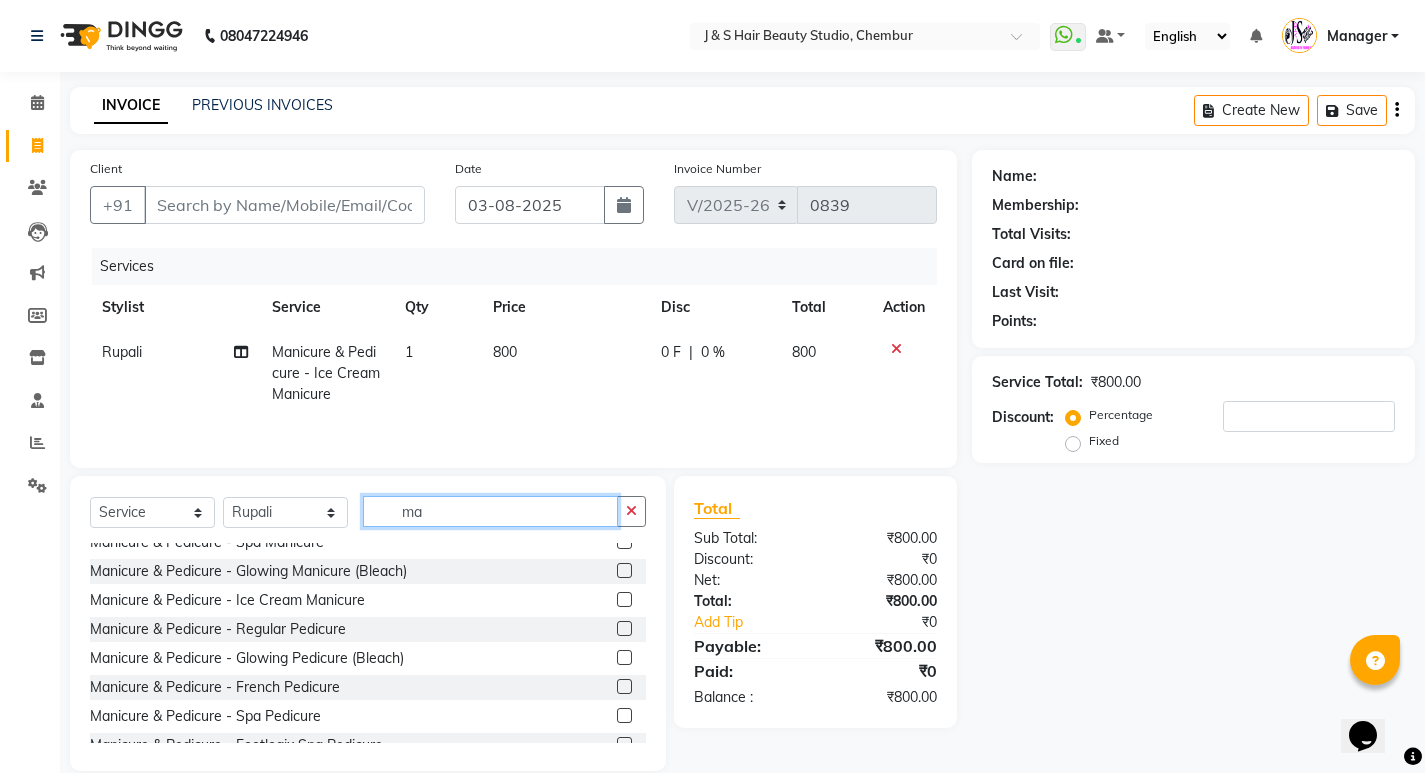 type on "m" 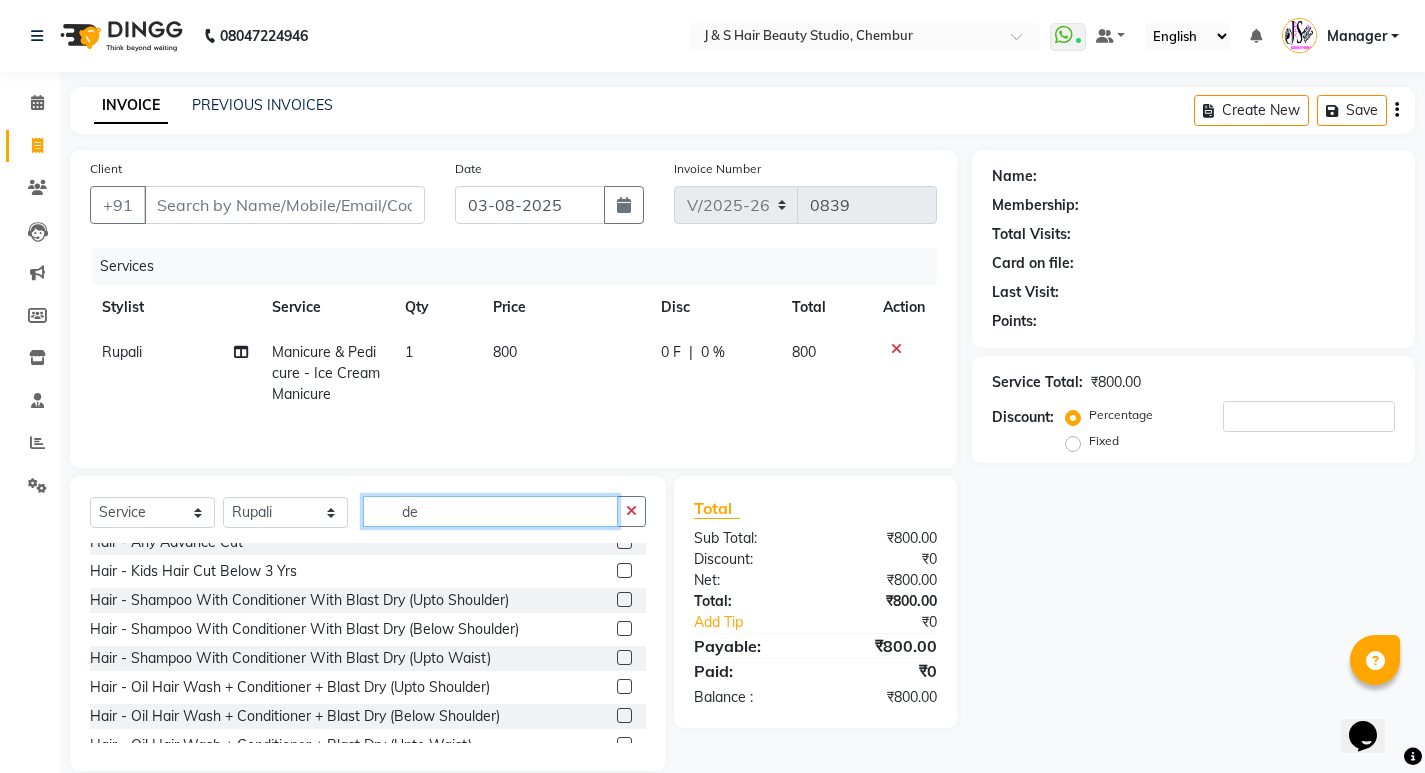 scroll, scrollTop: 0, scrollLeft: 0, axis: both 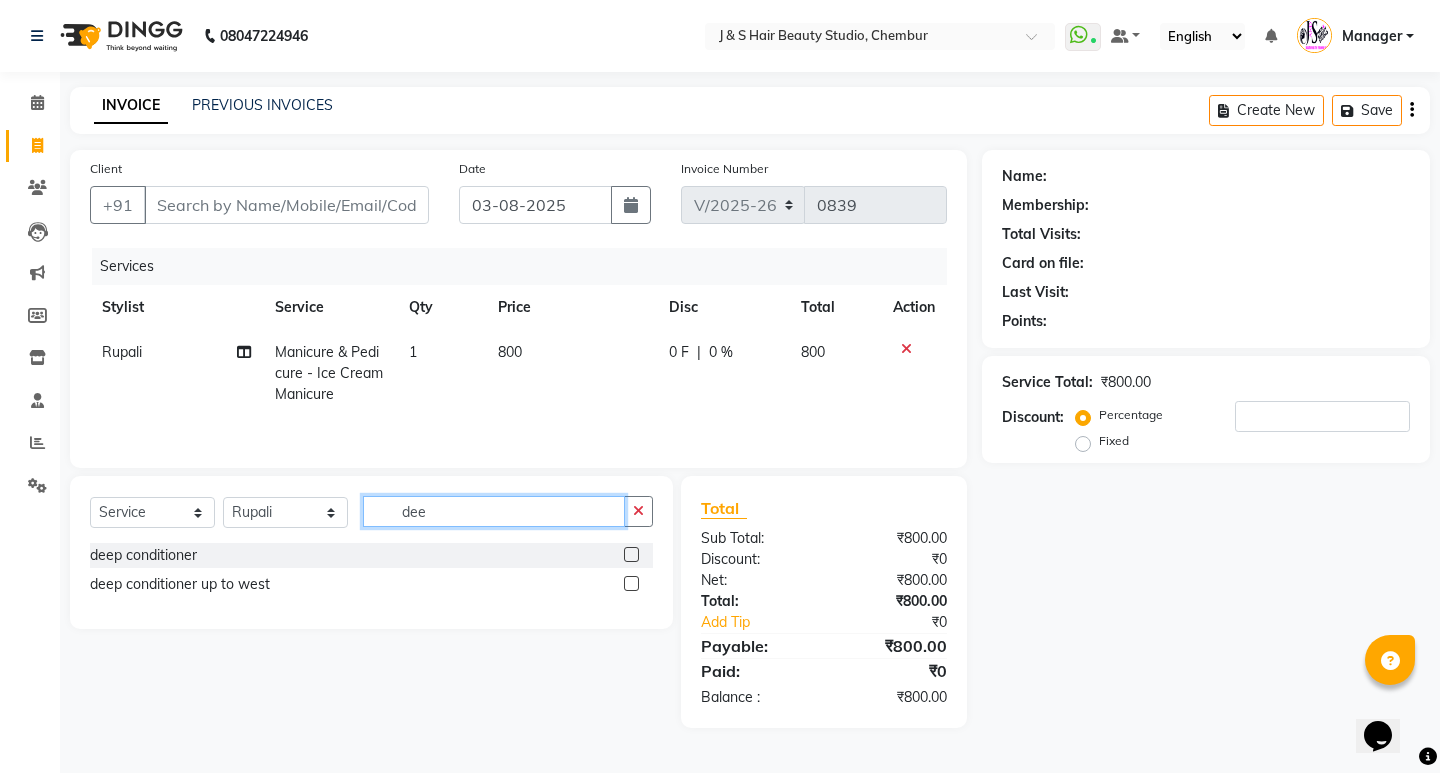 type on "dee" 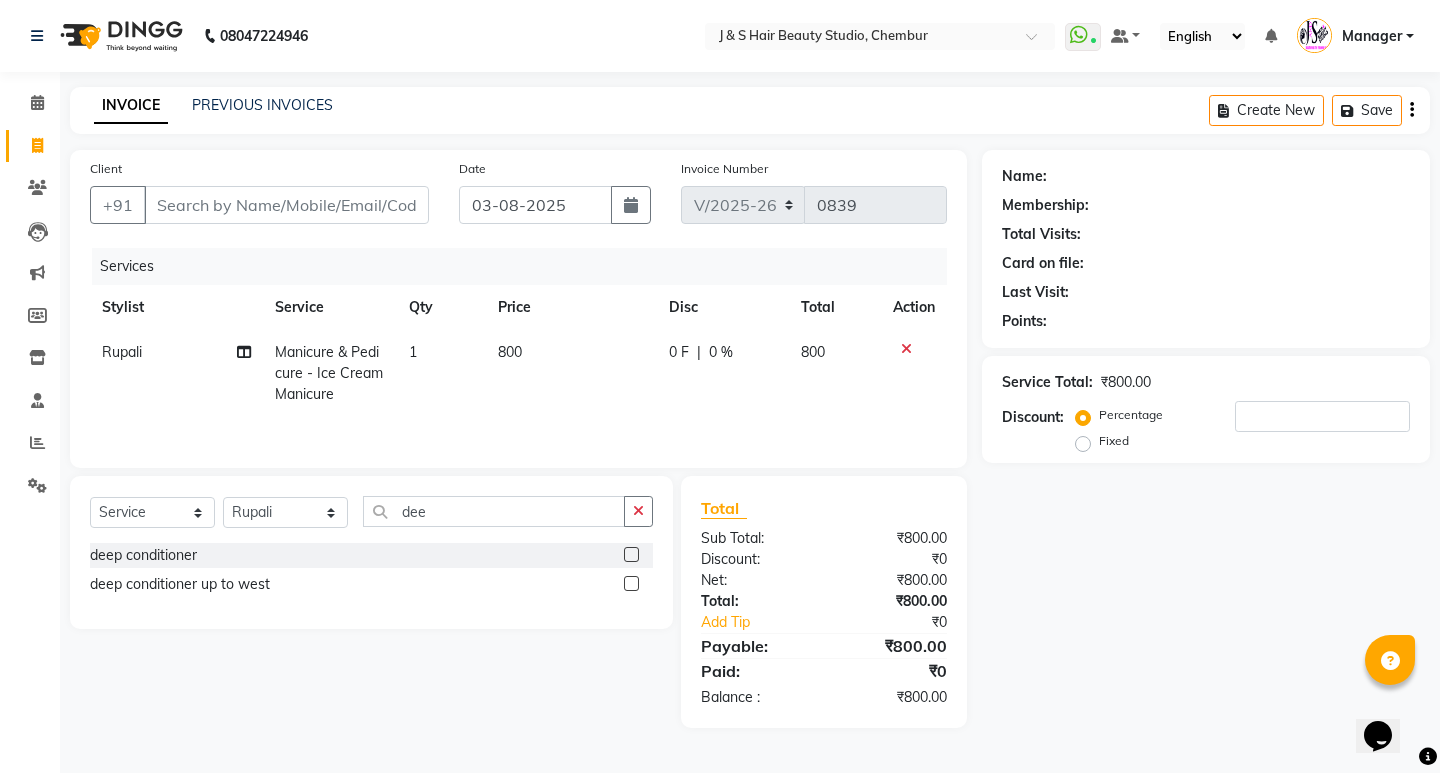 click 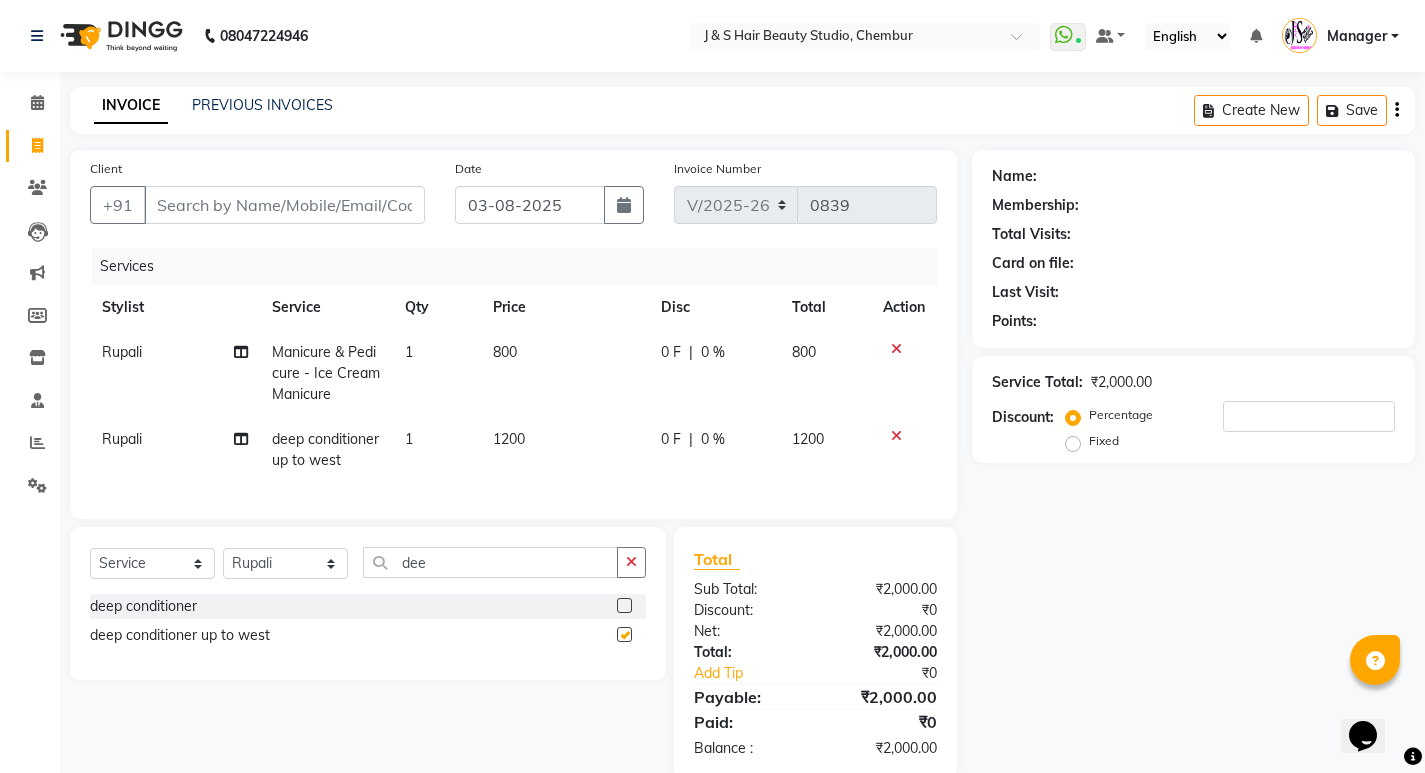 checkbox on "false" 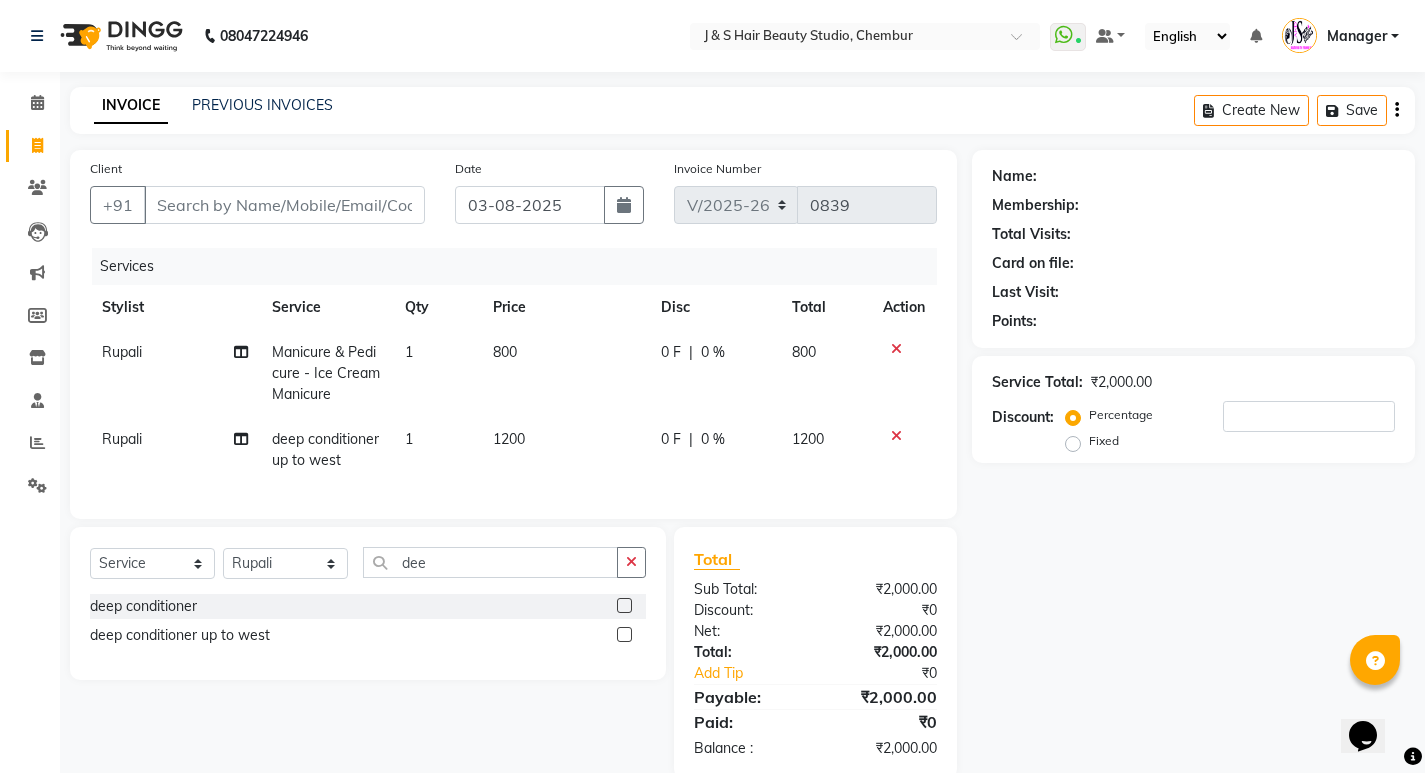 scroll, scrollTop: 51, scrollLeft: 0, axis: vertical 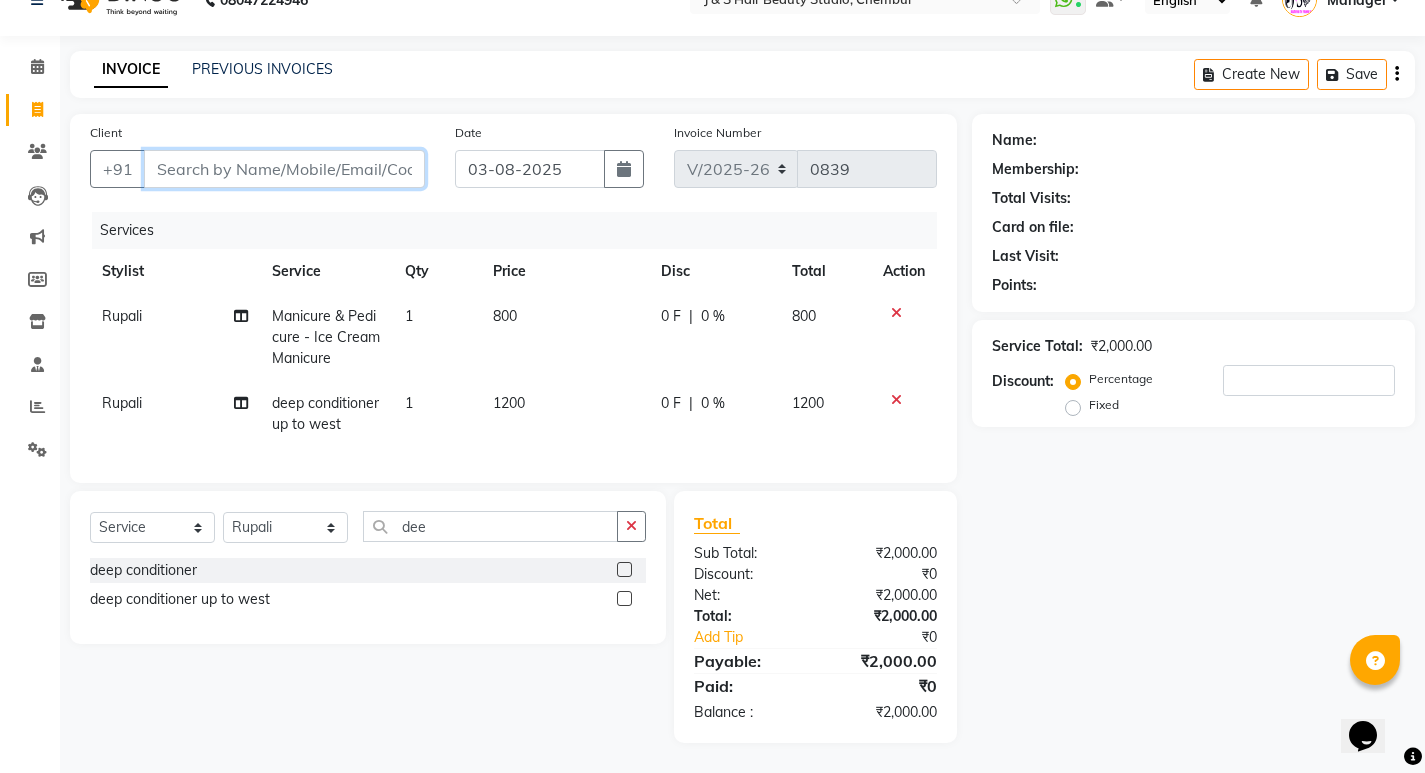 click on "Client" at bounding box center (284, 169) 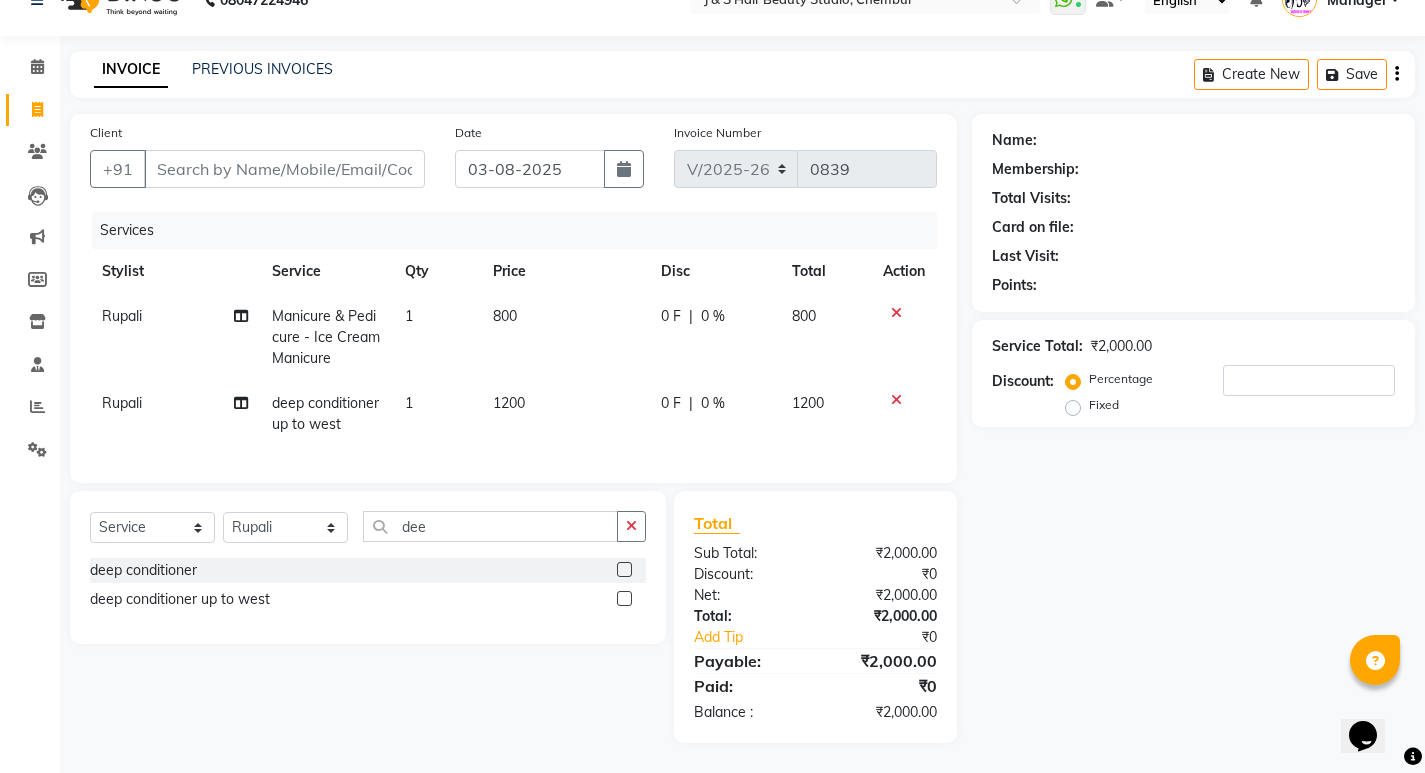 click on "1200" 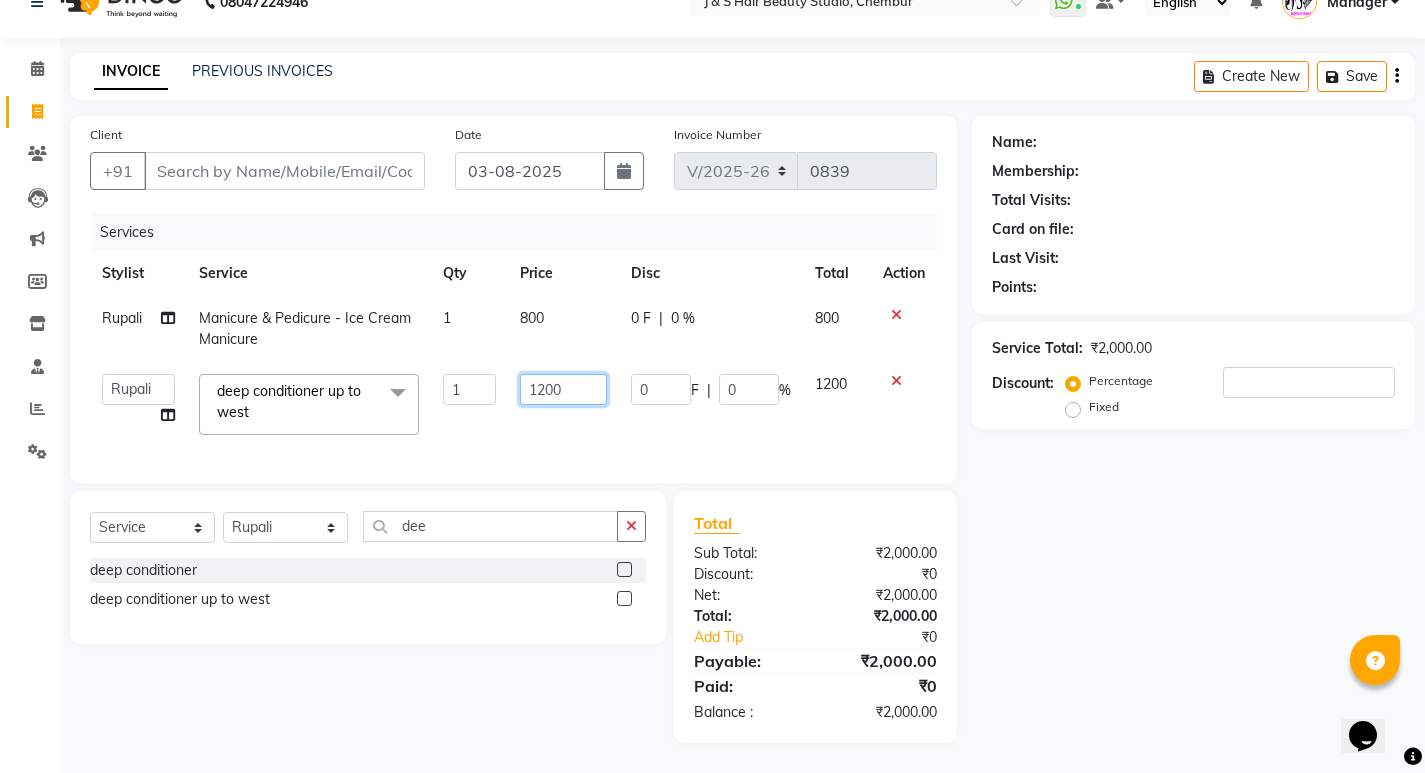 click on "1200" 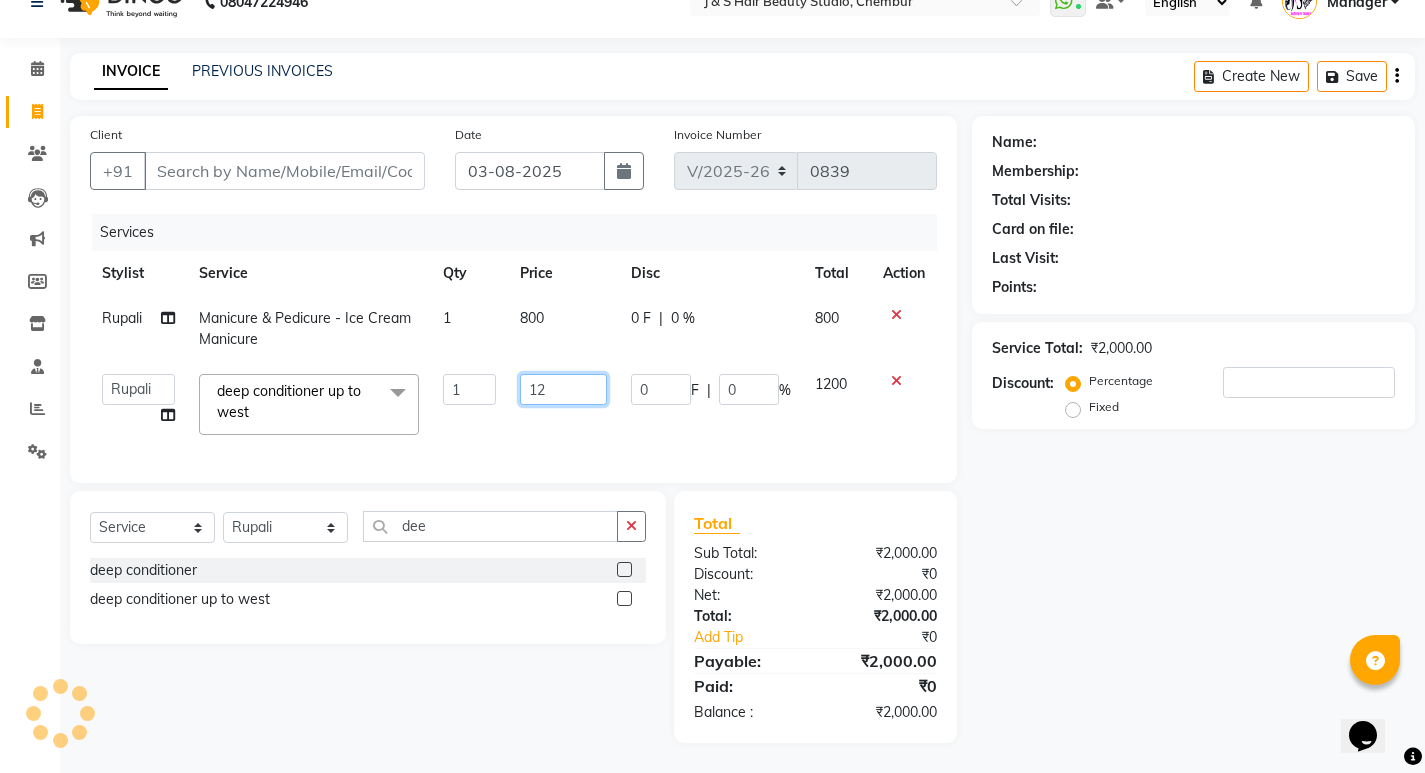 type on "1" 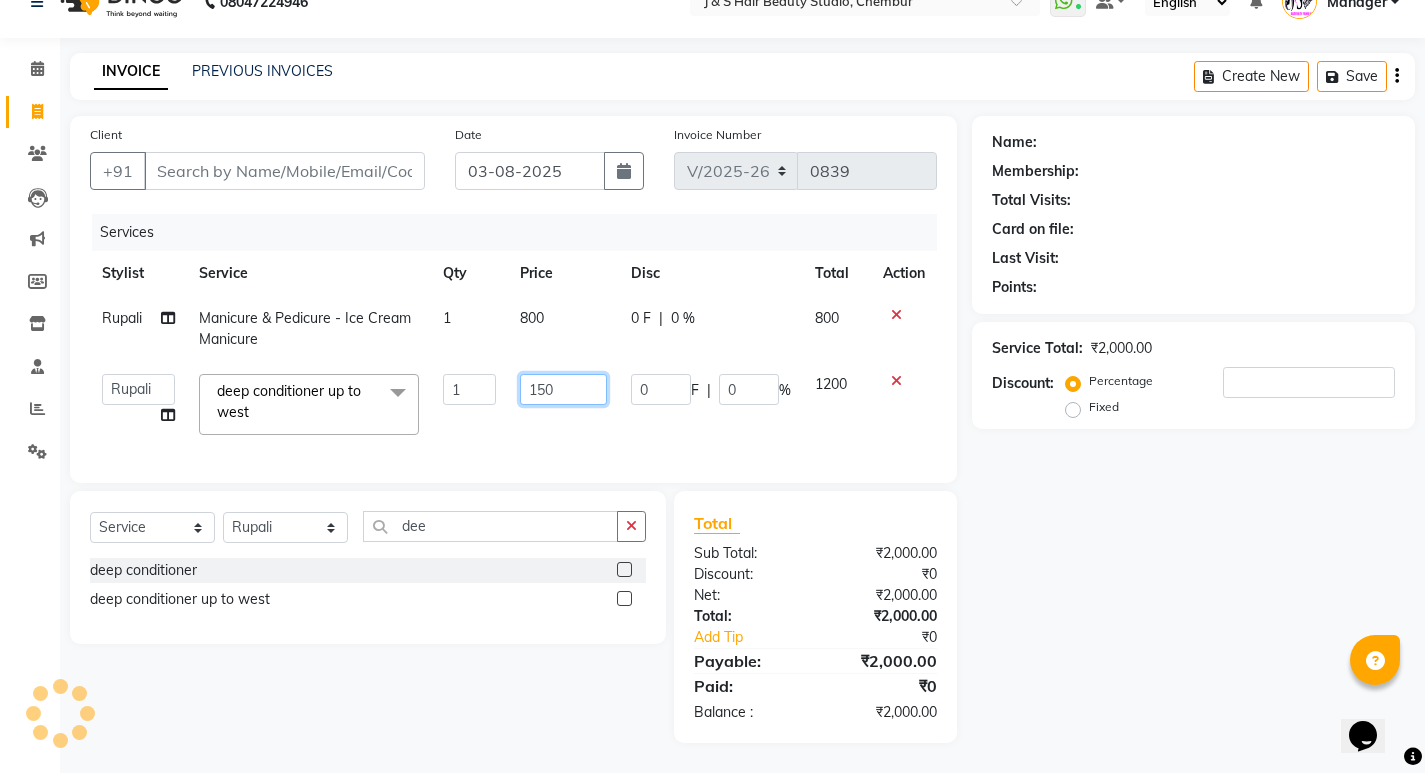 type on "1500" 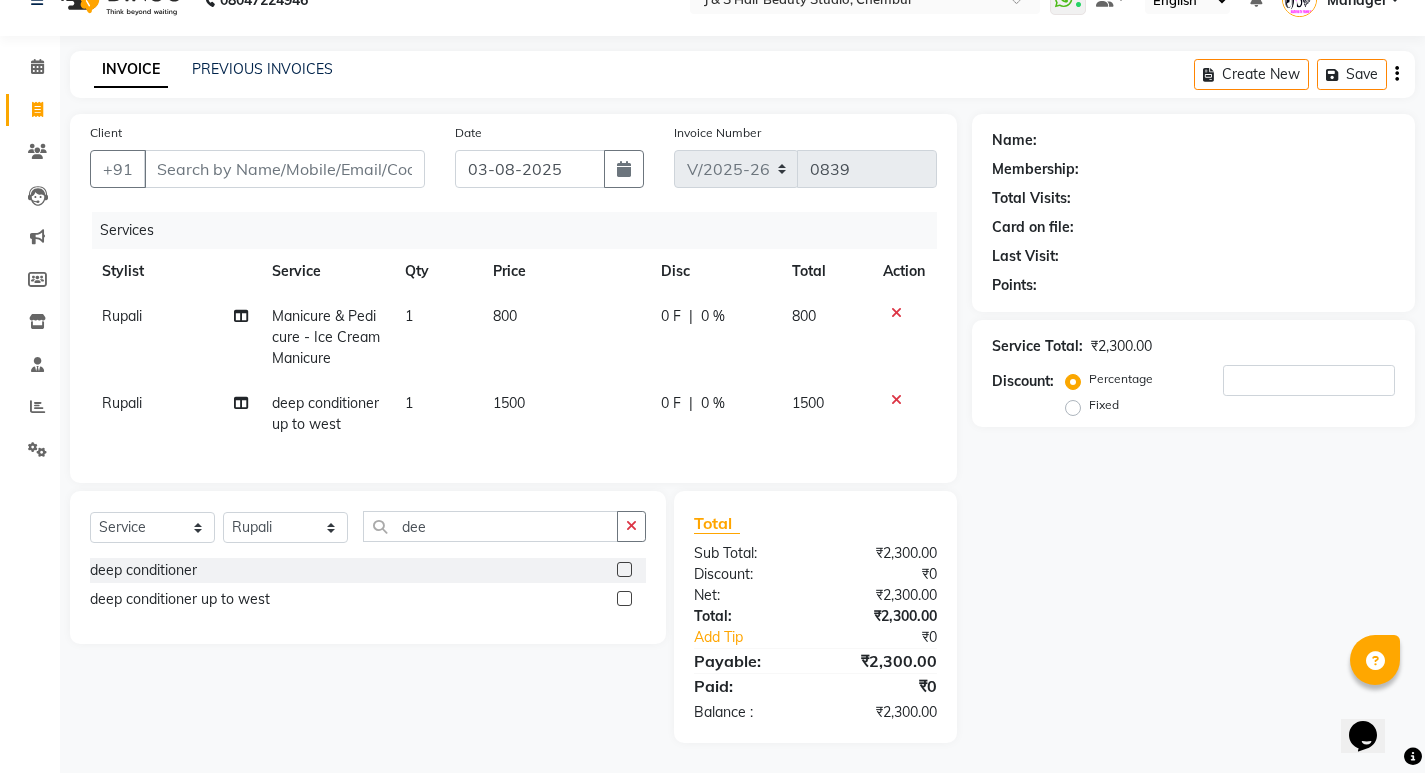 click on "1500" 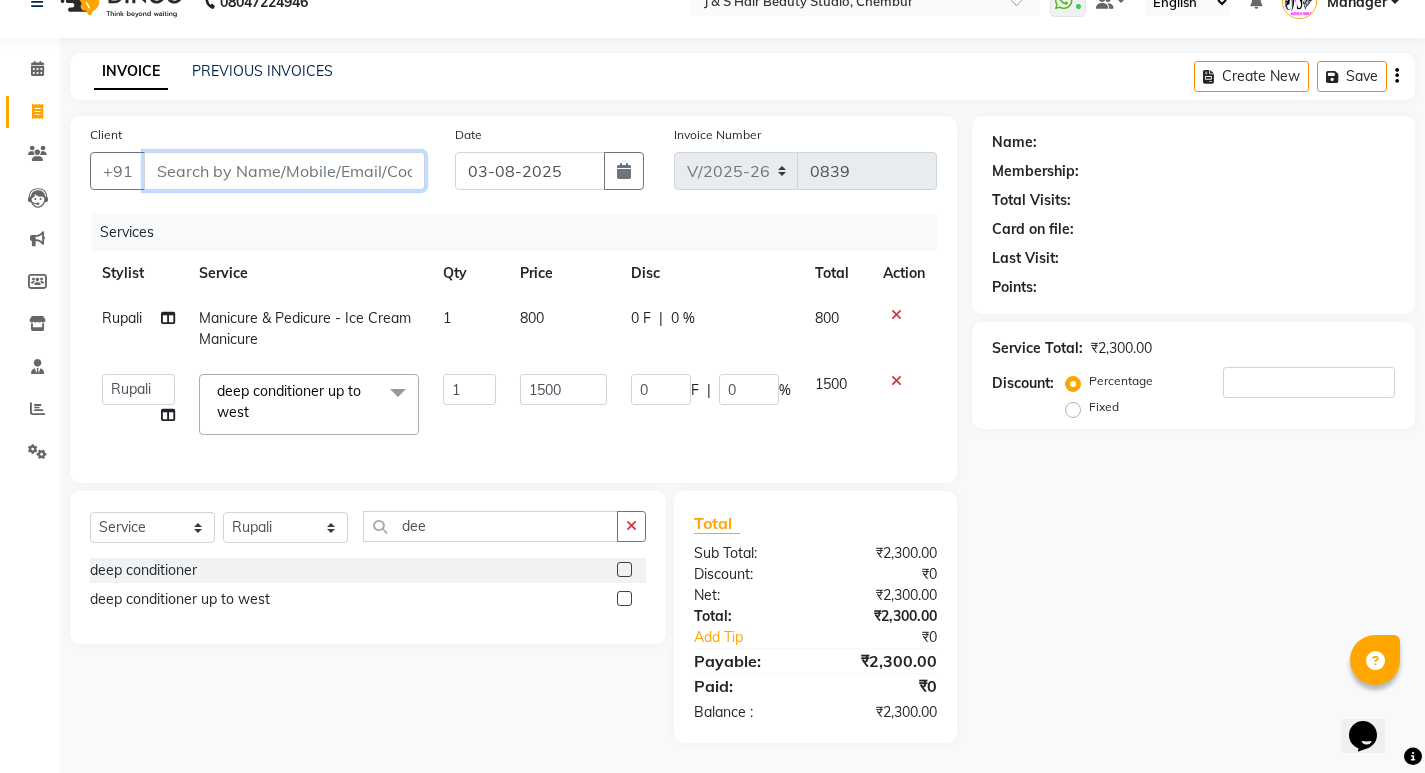 click on "Client" at bounding box center (284, 171) 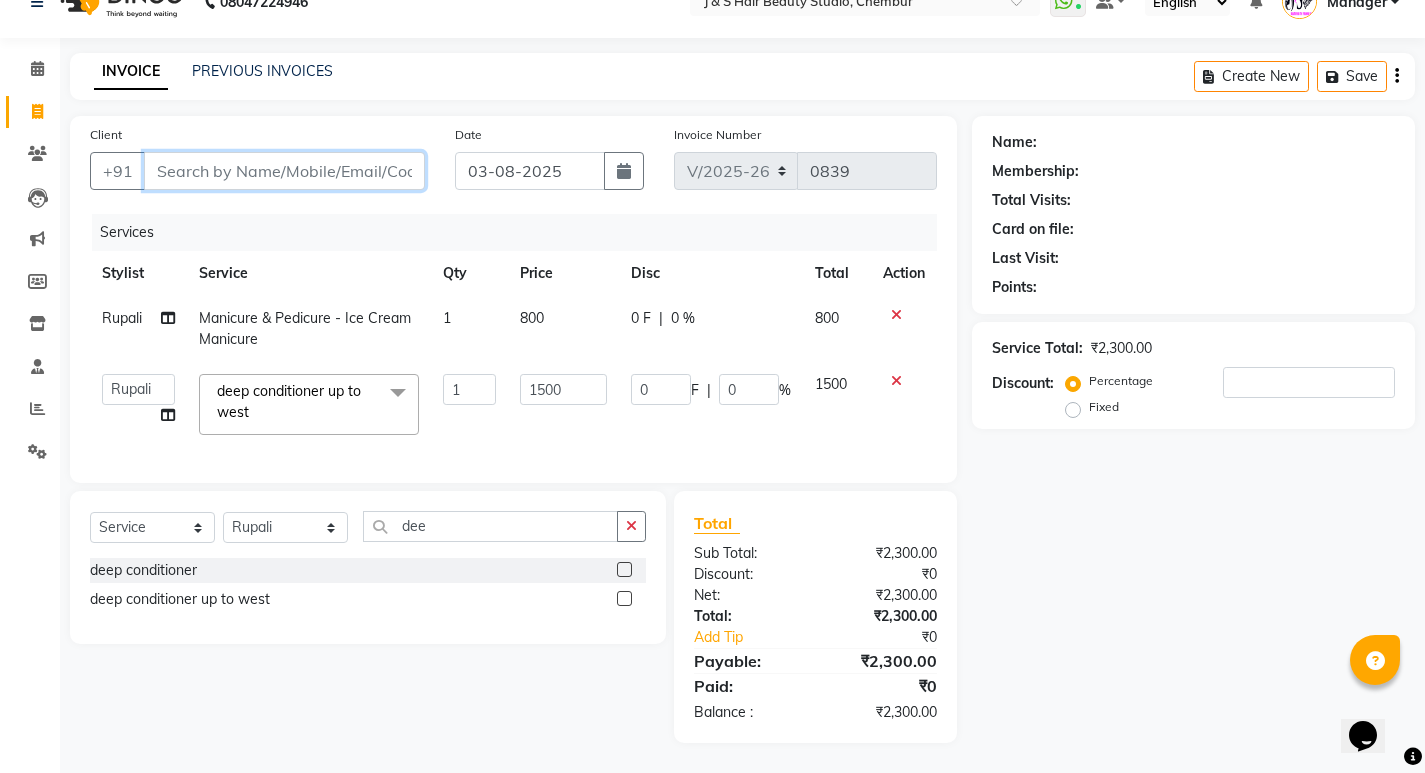 type on "9" 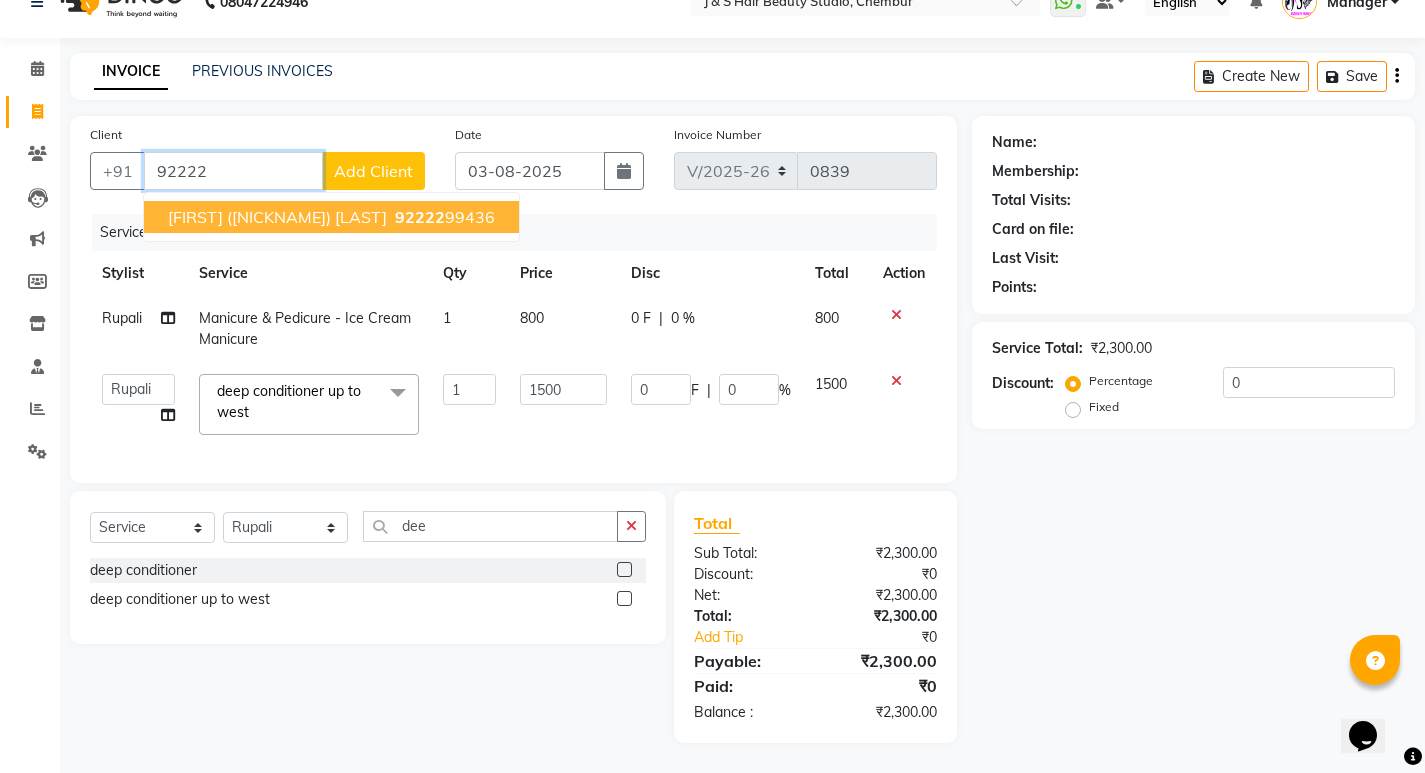 click on "[FIRST] ([NICKNAME]) [LAST] [PHONE]" at bounding box center (331, 217) 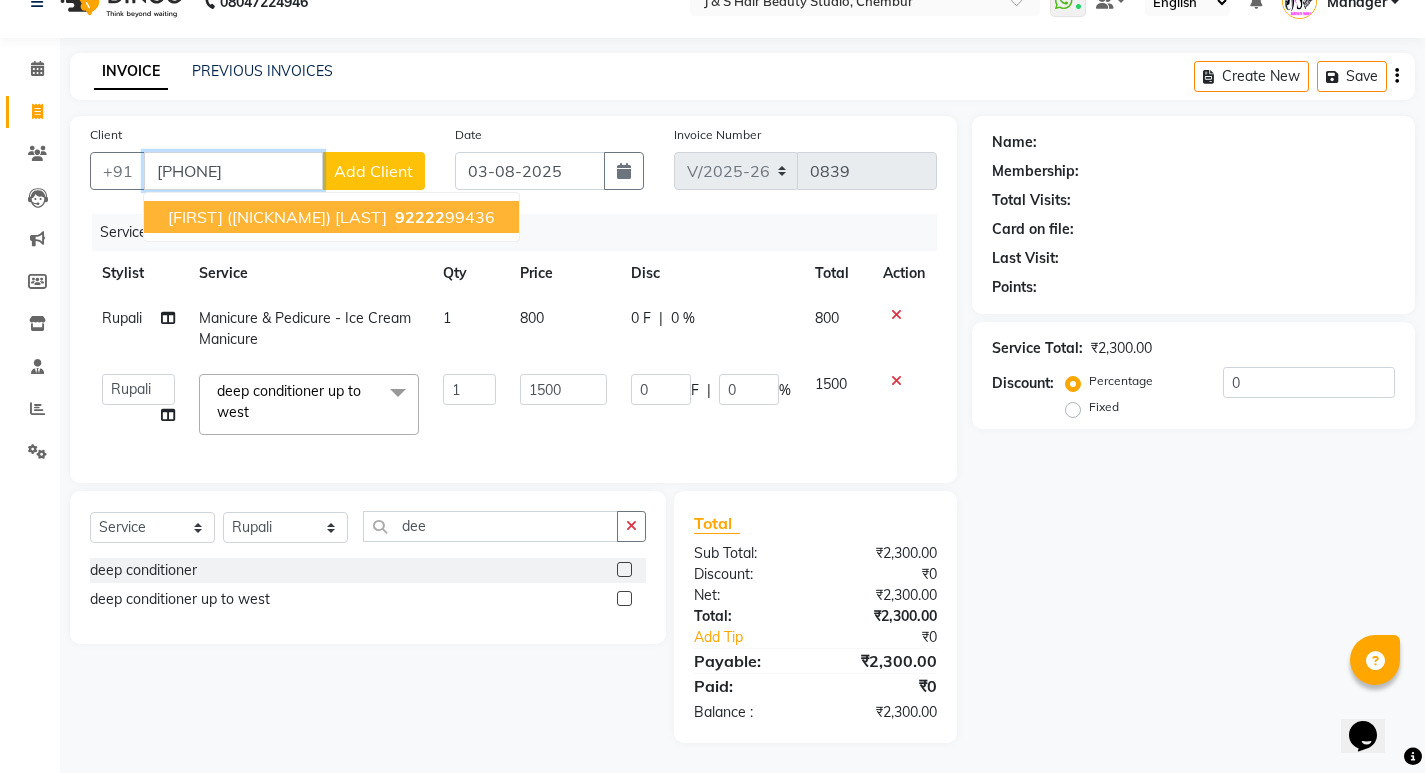 type on "[PHONE]" 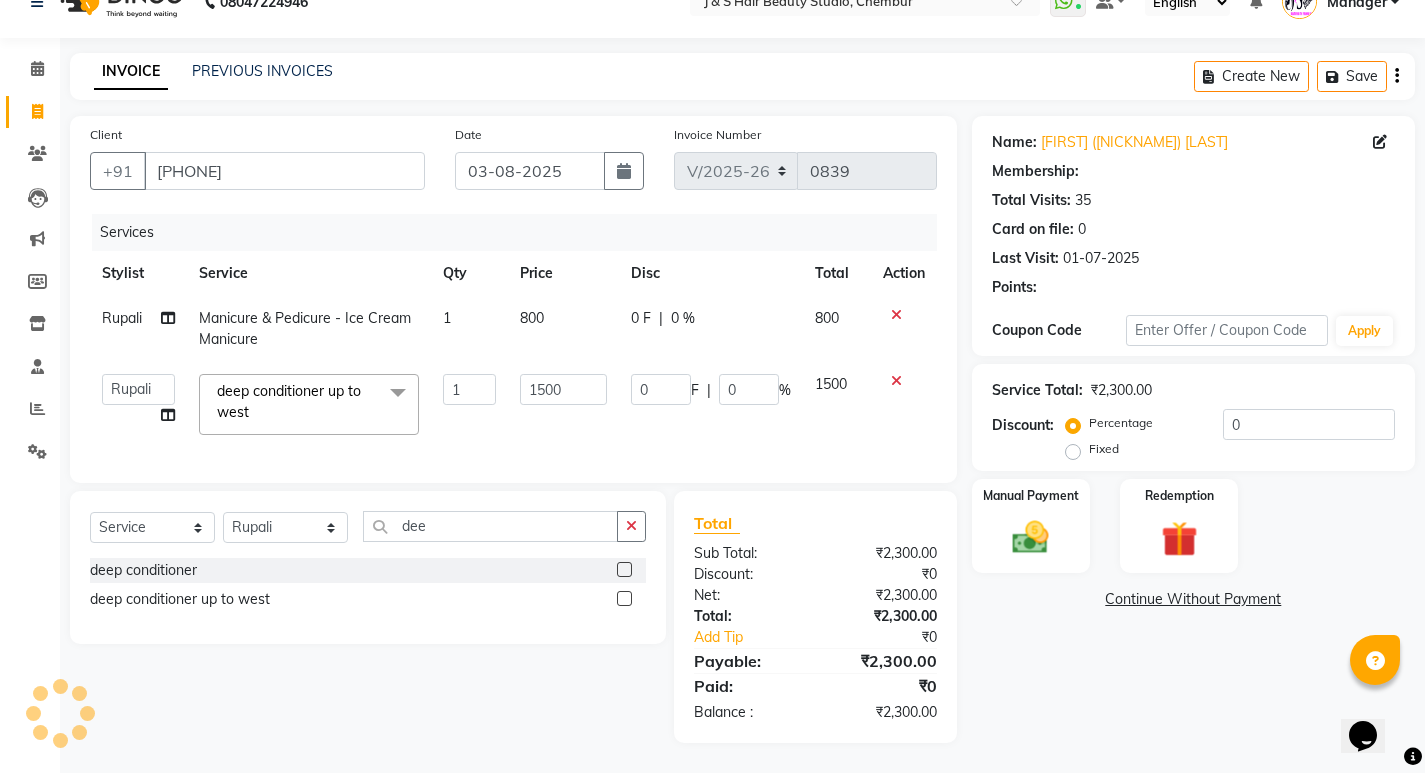 type on "300" 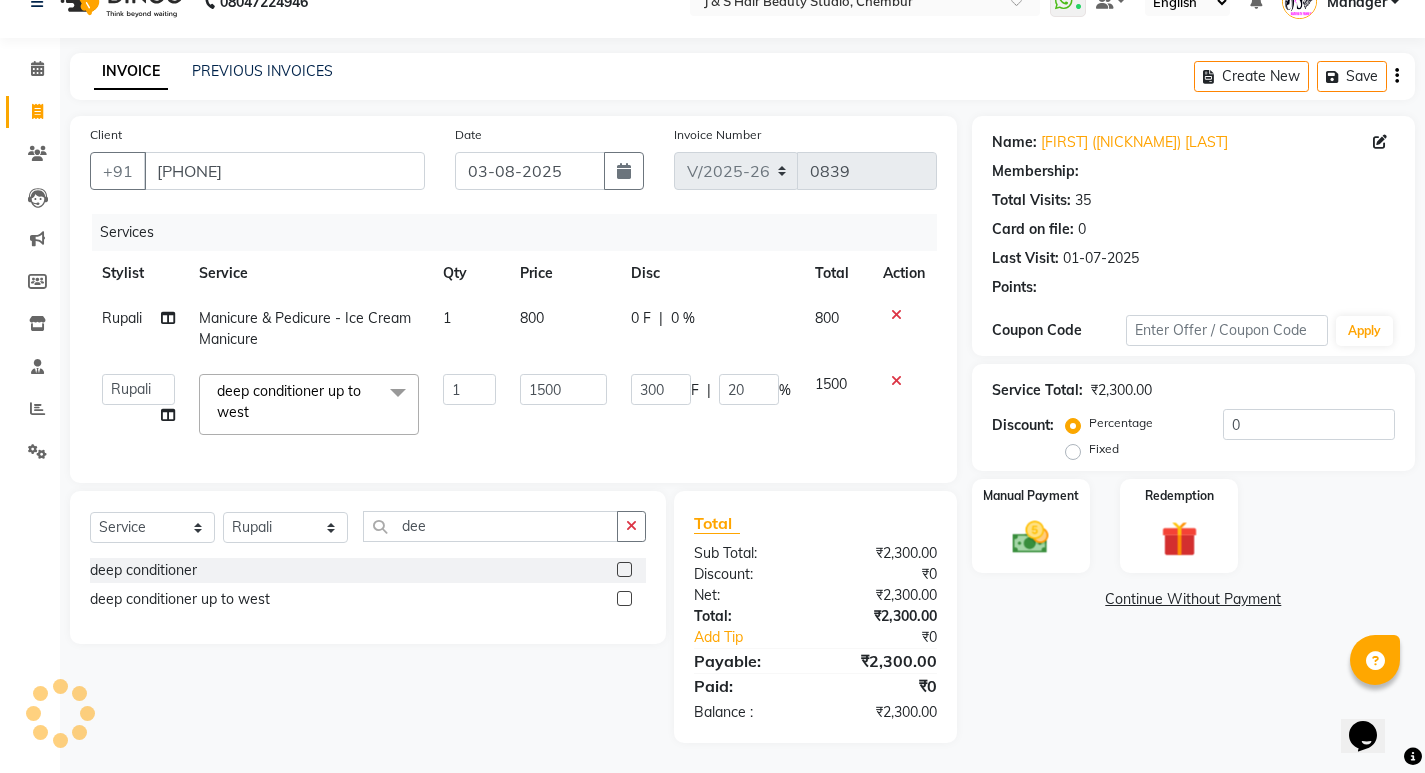 type on "20" 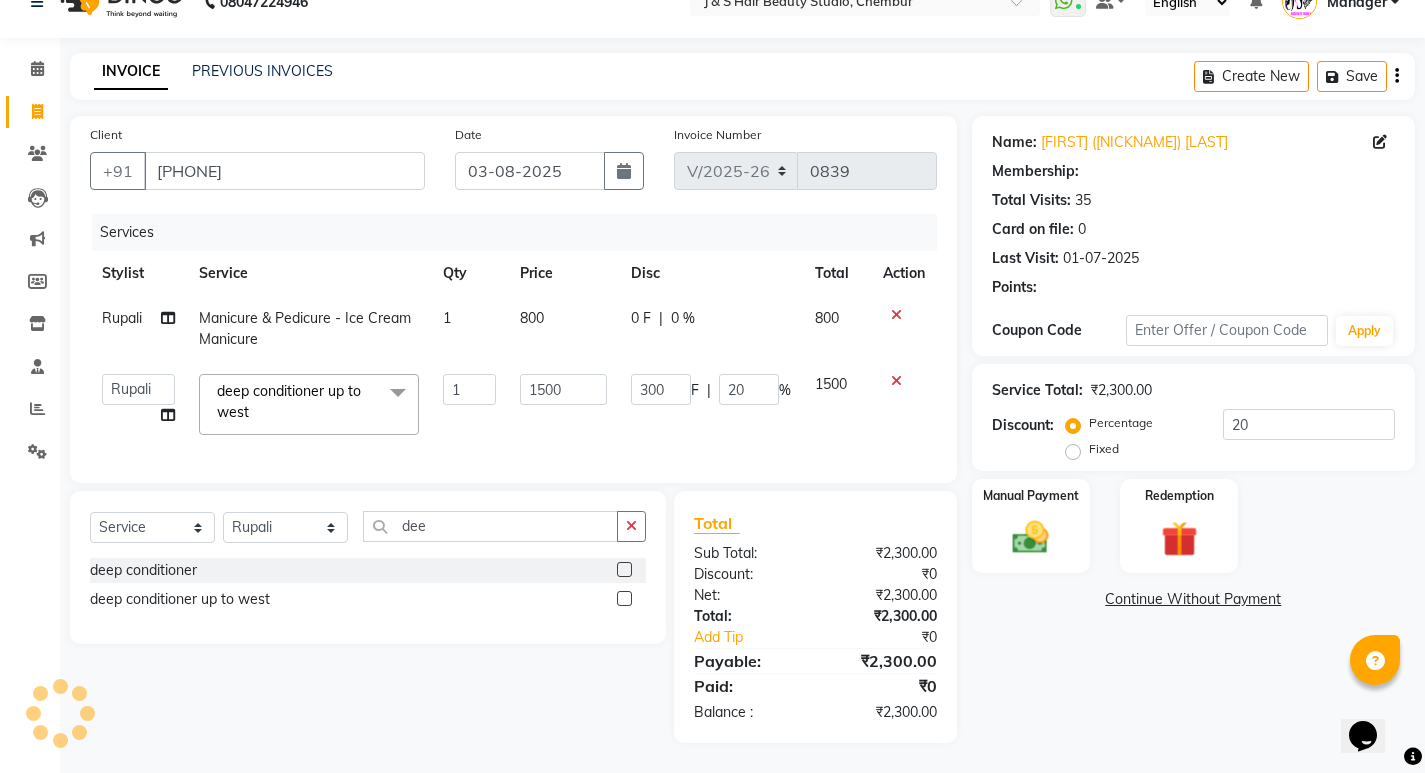 select on "1: Object" 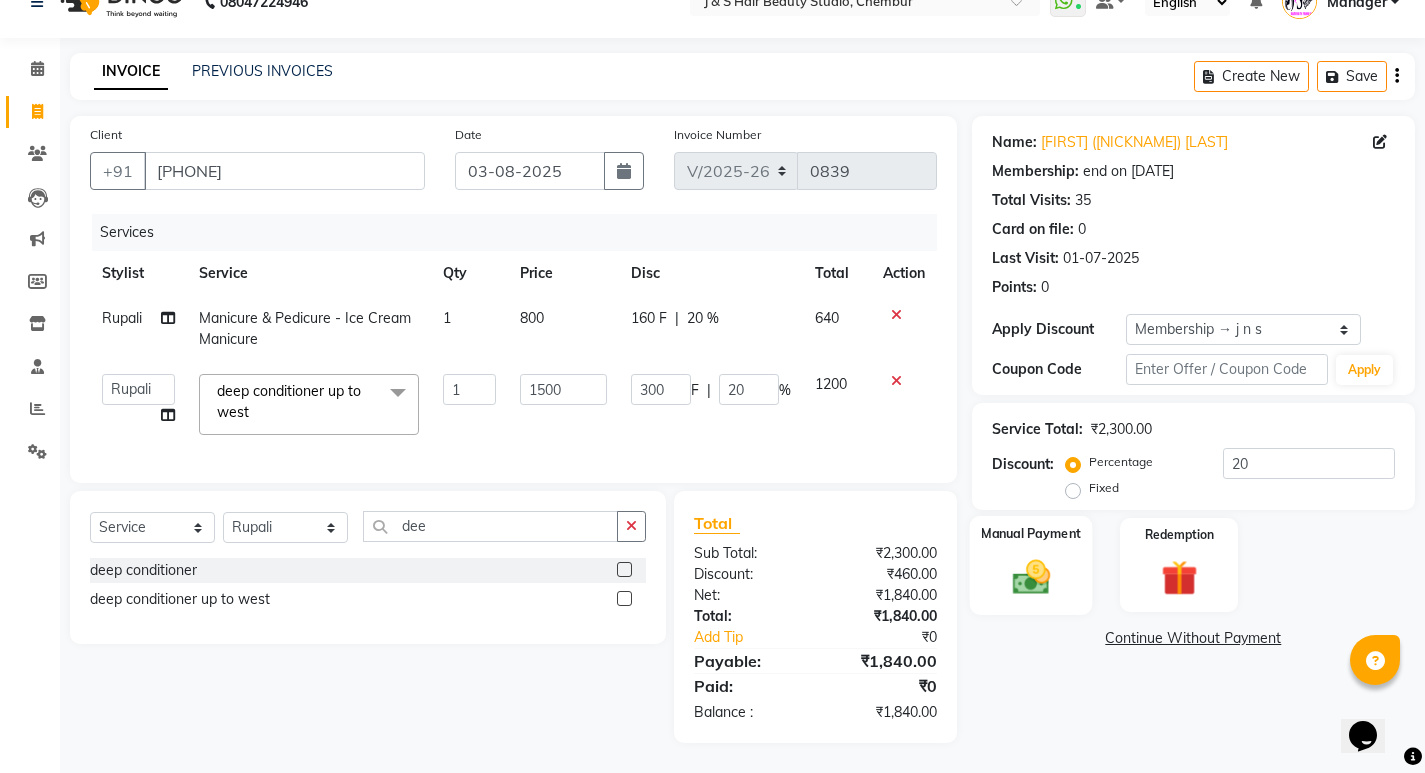 click 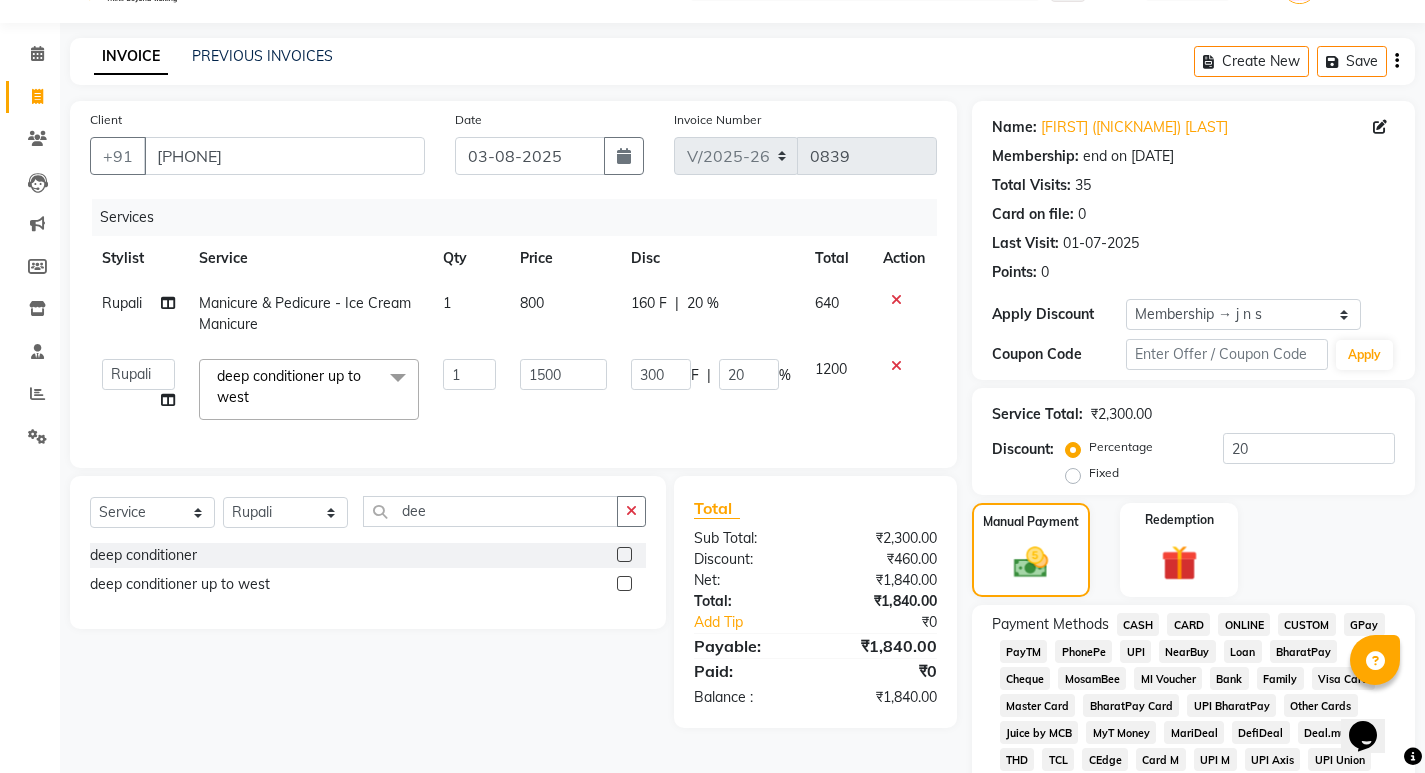 click on "GPay" 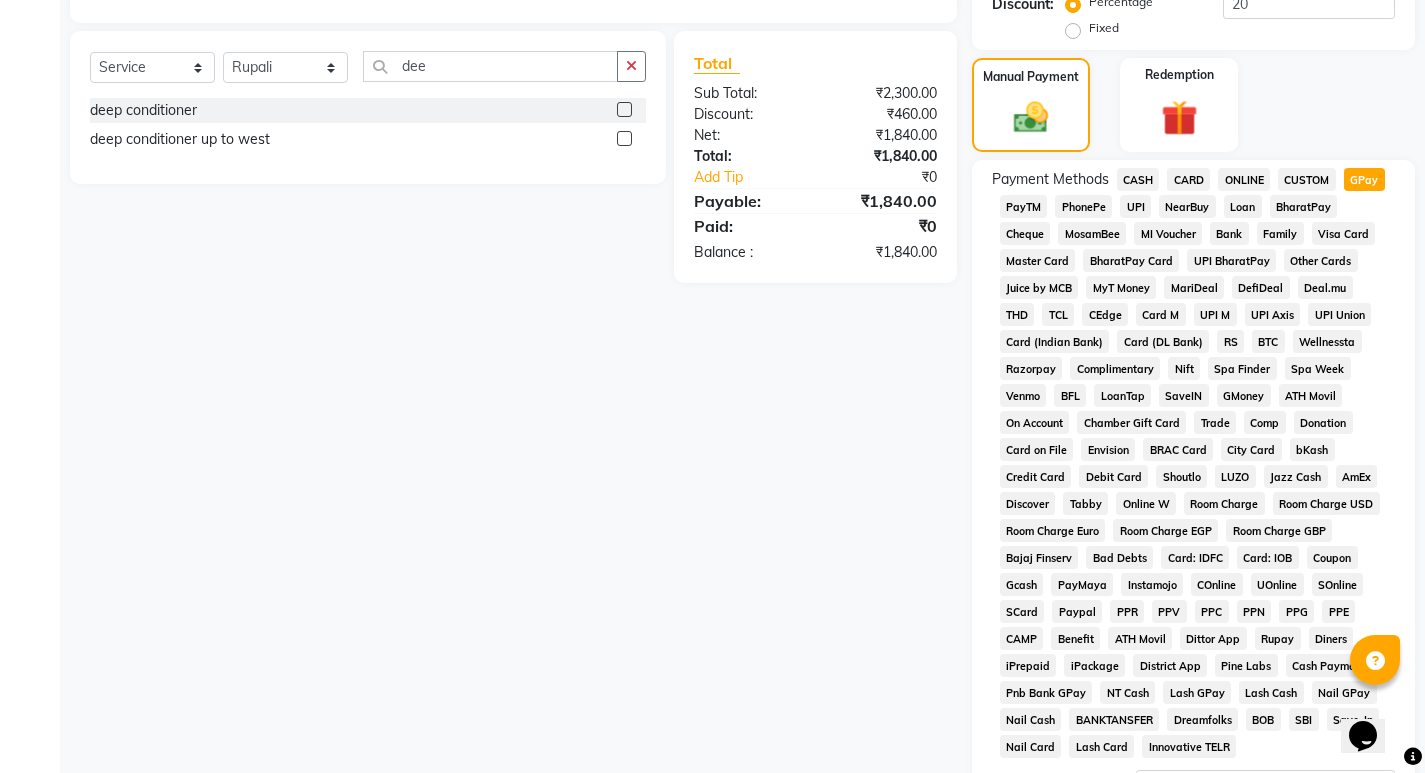 scroll, scrollTop: 649, scrollLeft: 0, axis: vertical 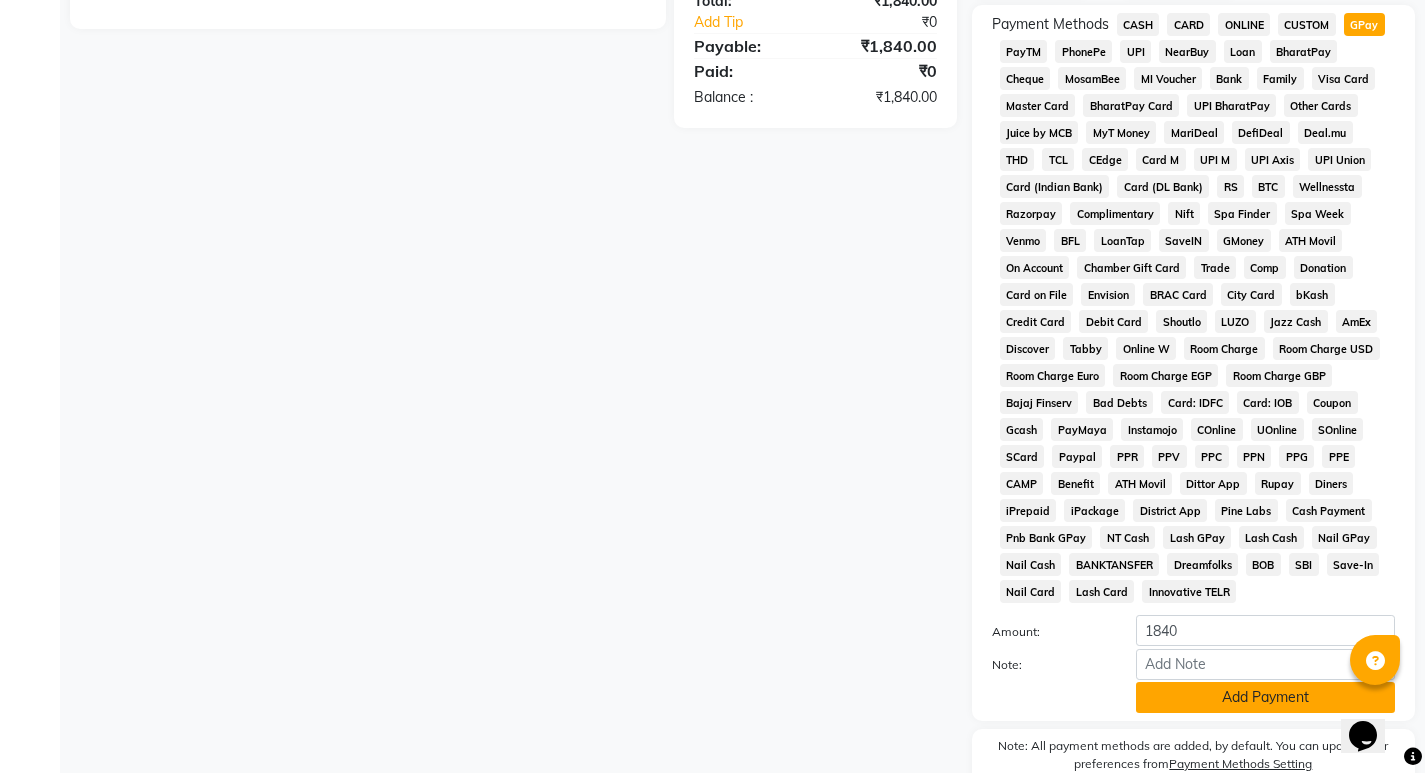 click on "Add Payment" 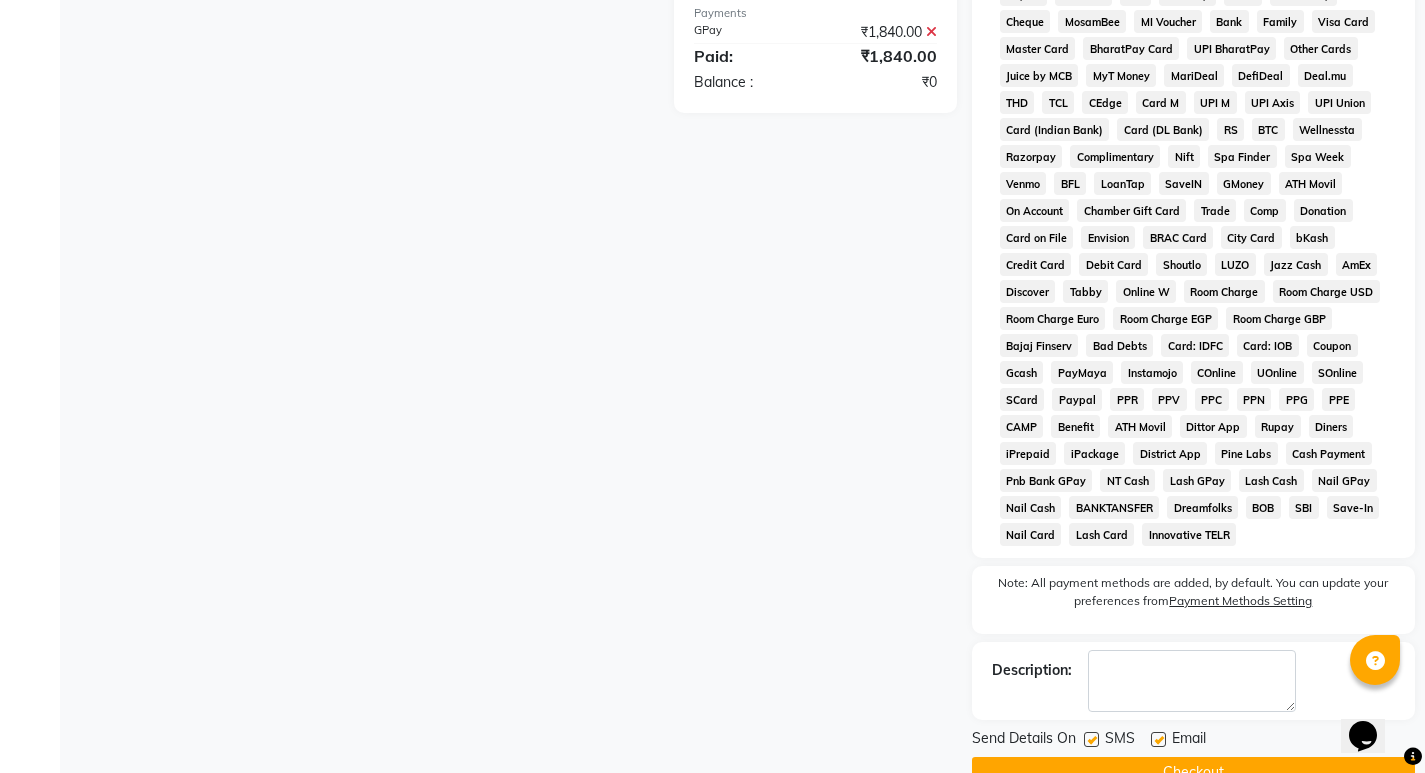 scroll, scrollTop: 751, scrollLeft: 0, axis: vertical 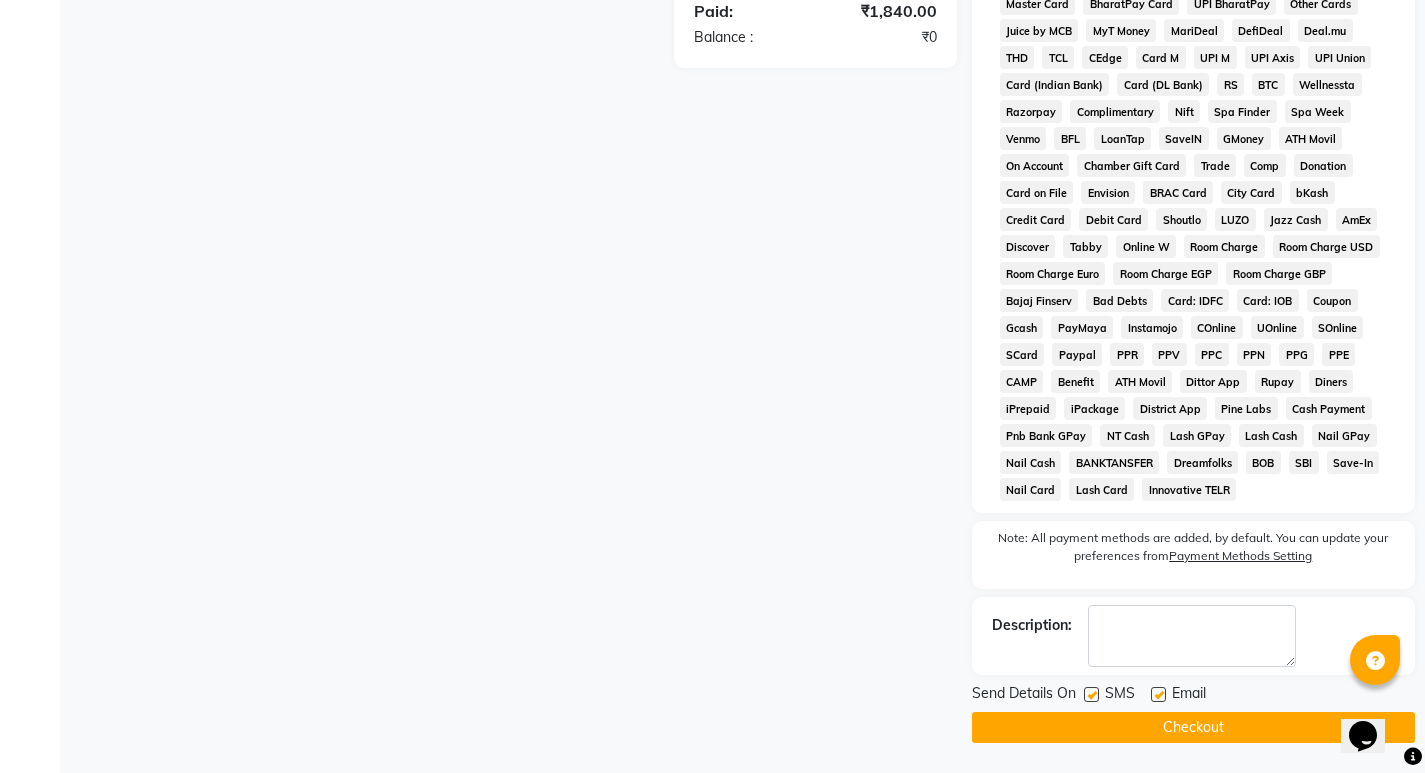 click on "Checkout" 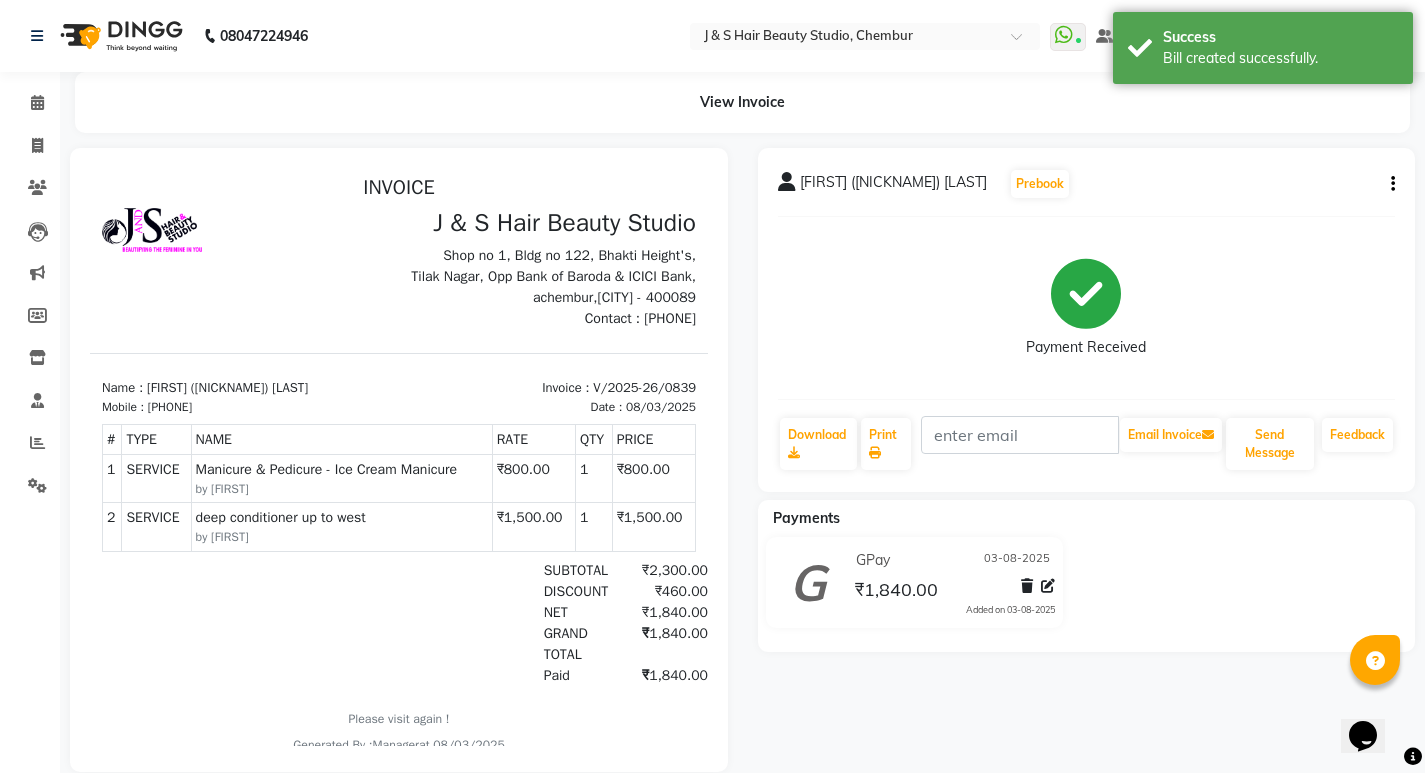 scroll, scrollTop: 0, scrollLeft: 0, axis: both 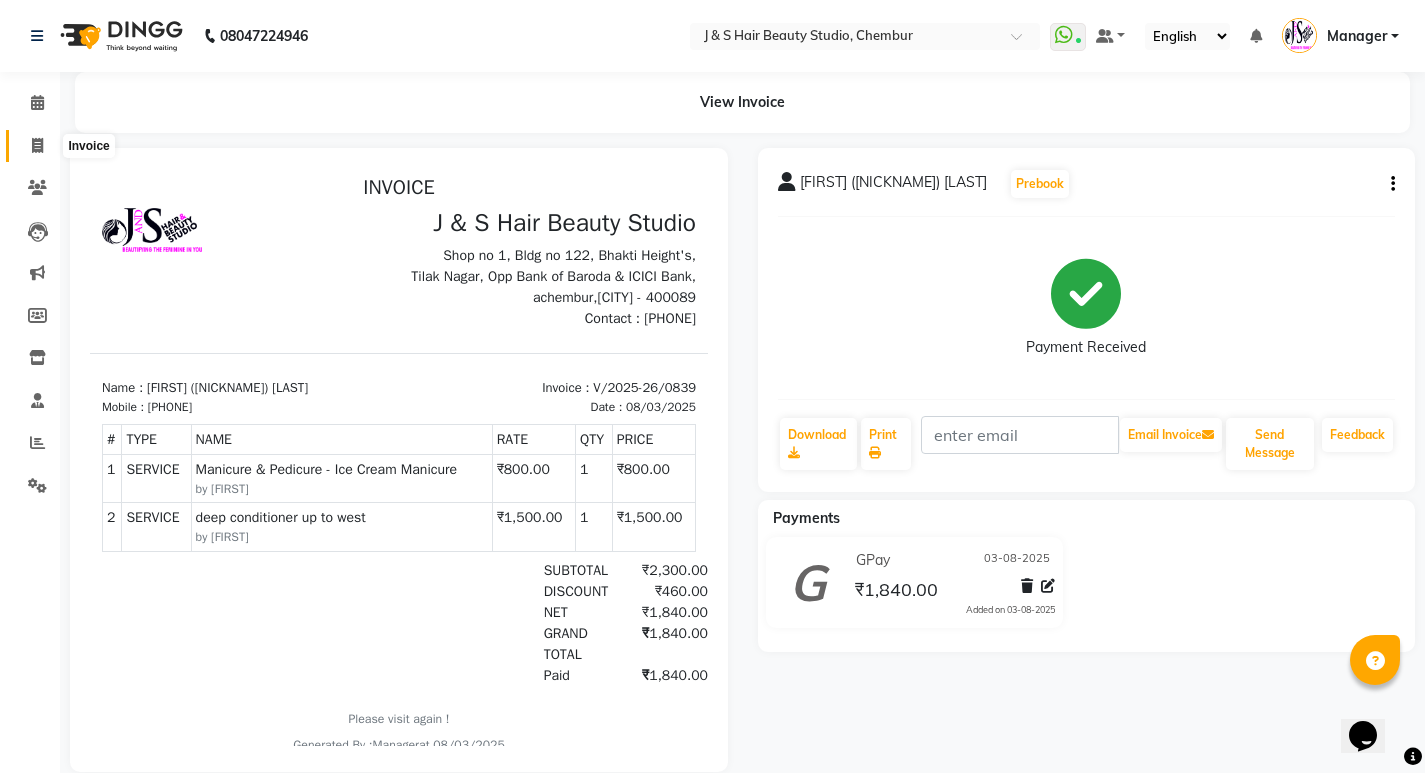 click 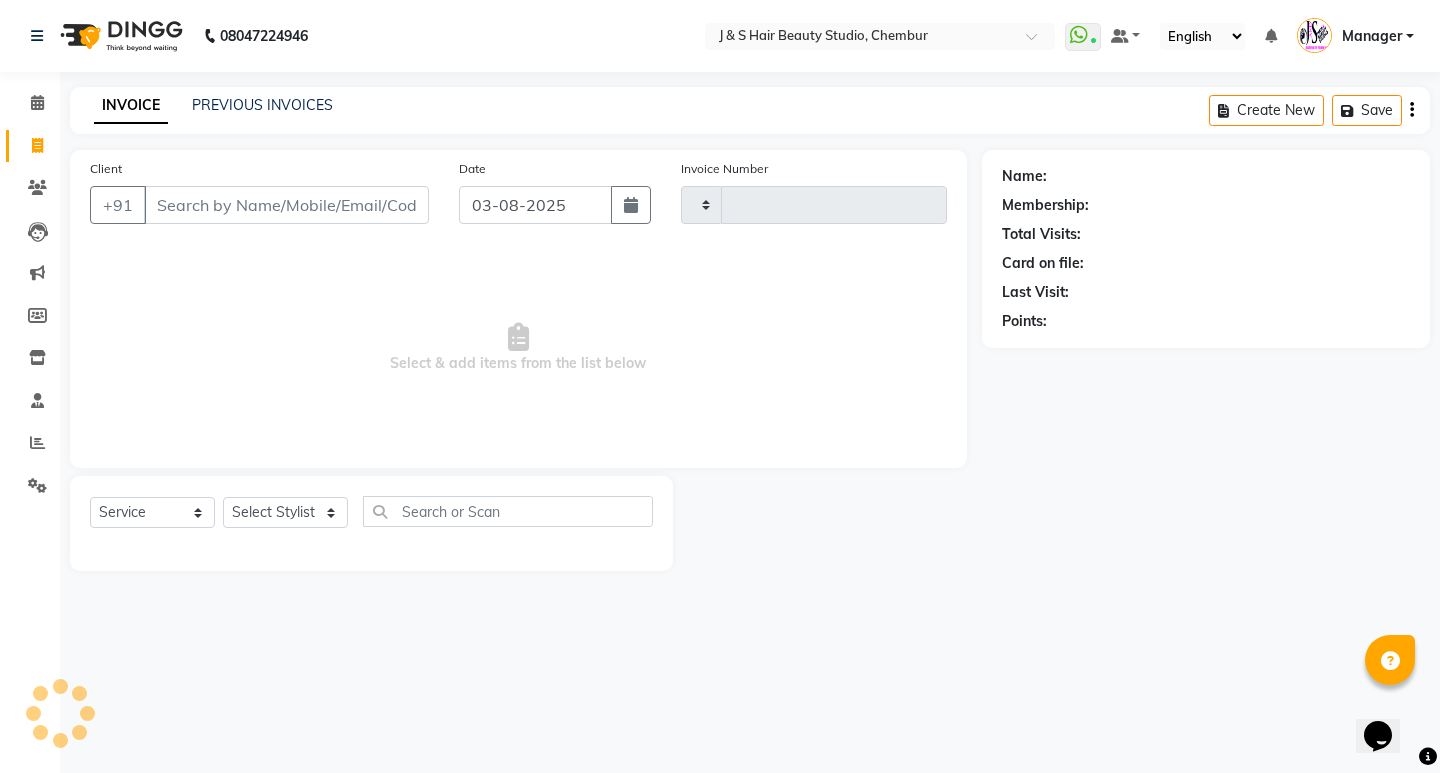 type on "0840" 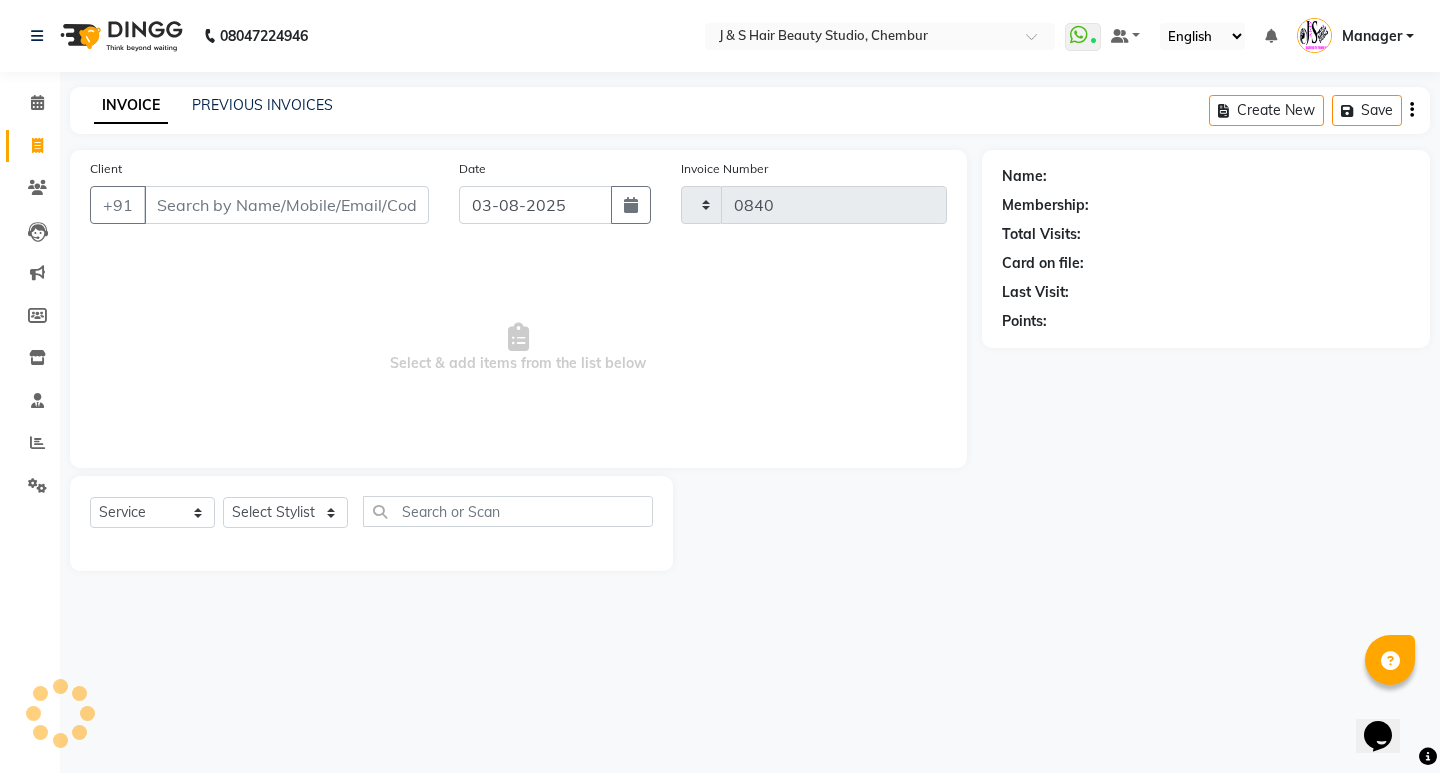 select on "143" 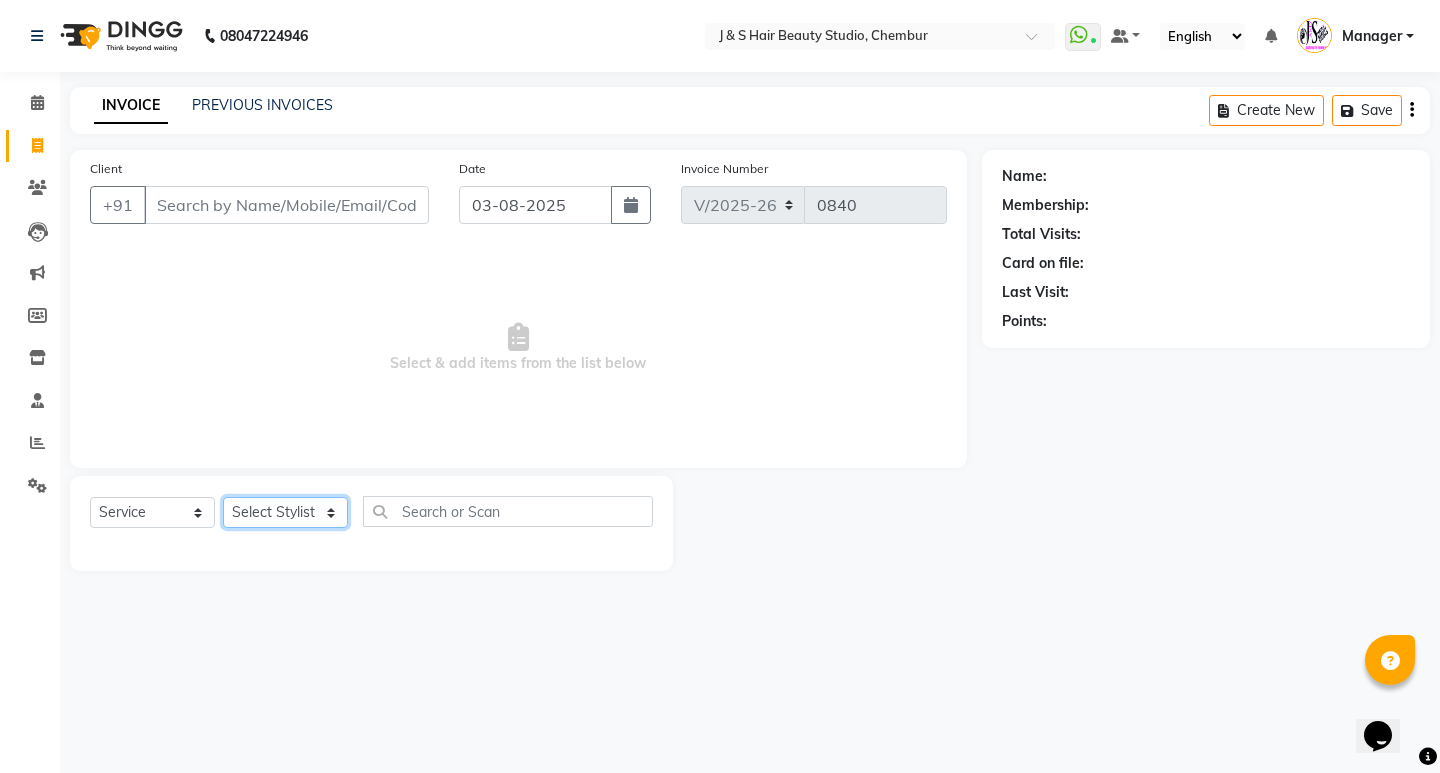 click on "Select Stylist Manager [TITLE] [LAST] No Preference 1 [FIRST] [LAST] [TITLE] [FIRST] [FIRST] [FIRST]" 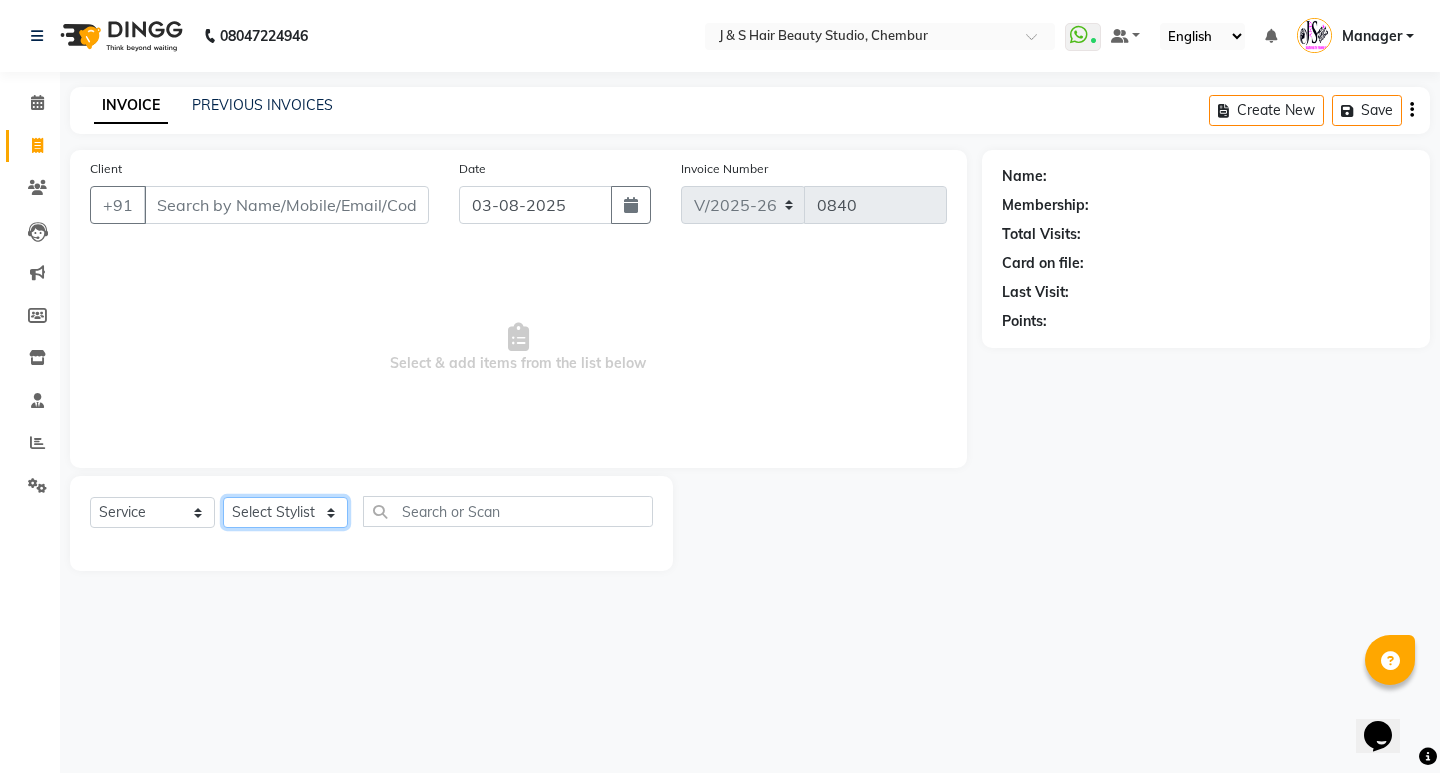 select on "4179" 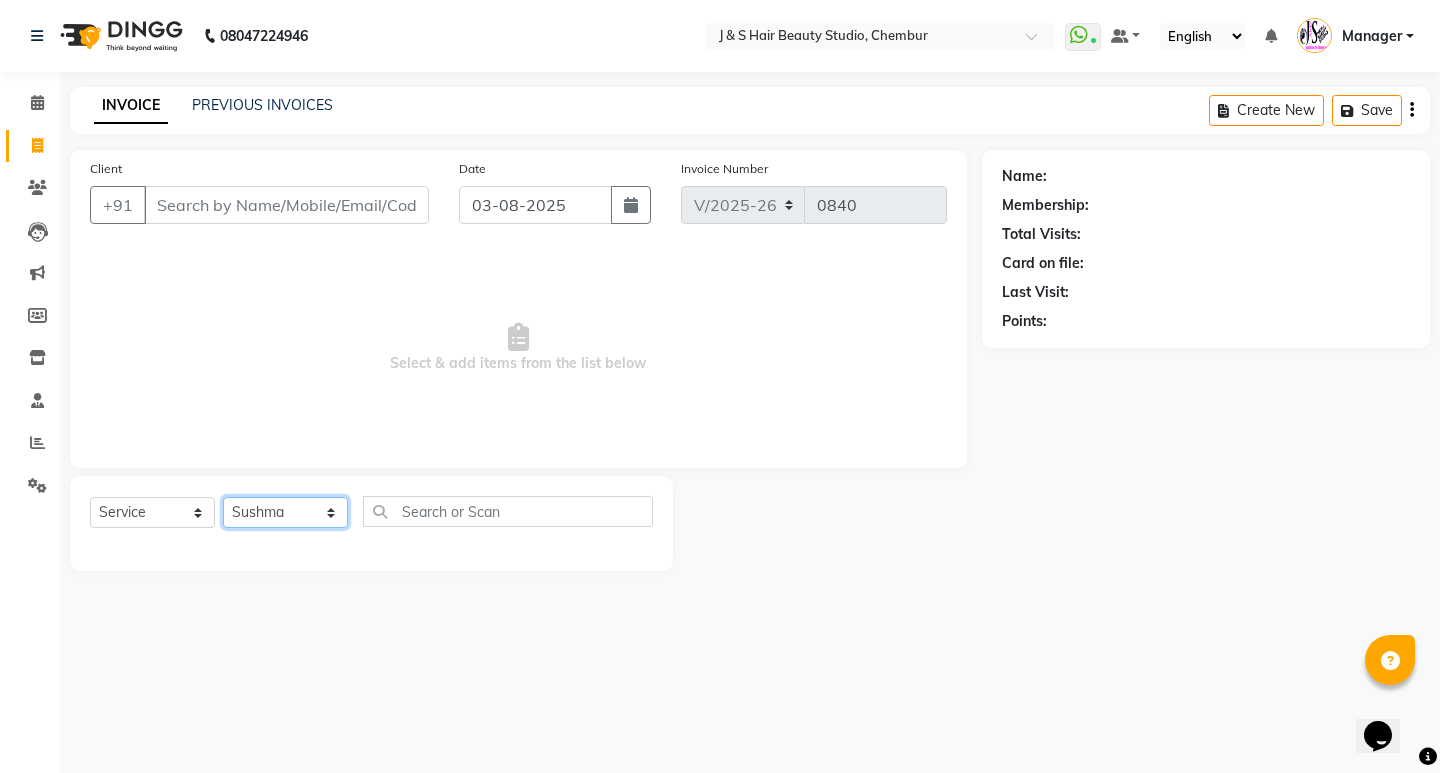 click on "Select Stylist Manager [TITLE] [LAST] No Preference 1 [FIRST] [LAST] [TITLE] [FIRST] [FIRST] [FIRST]" 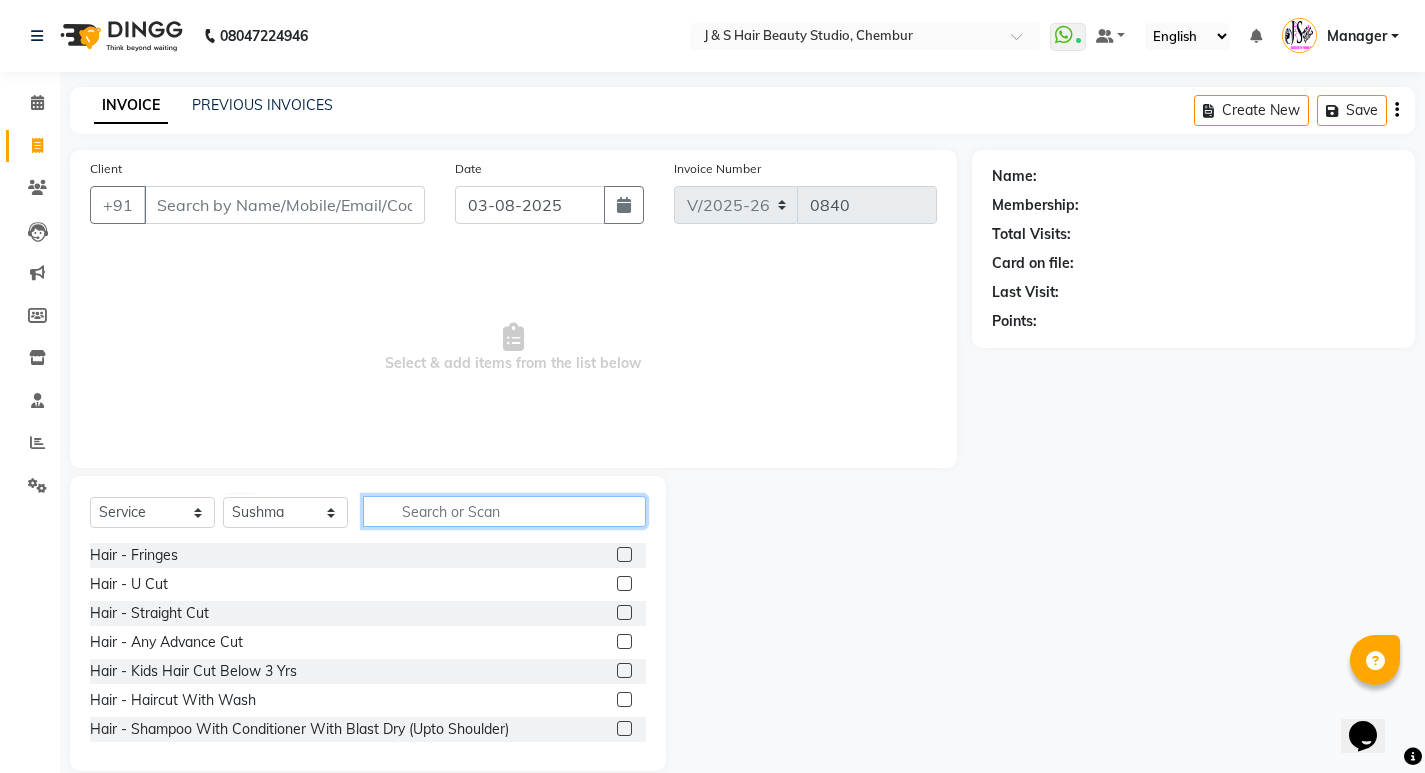 click 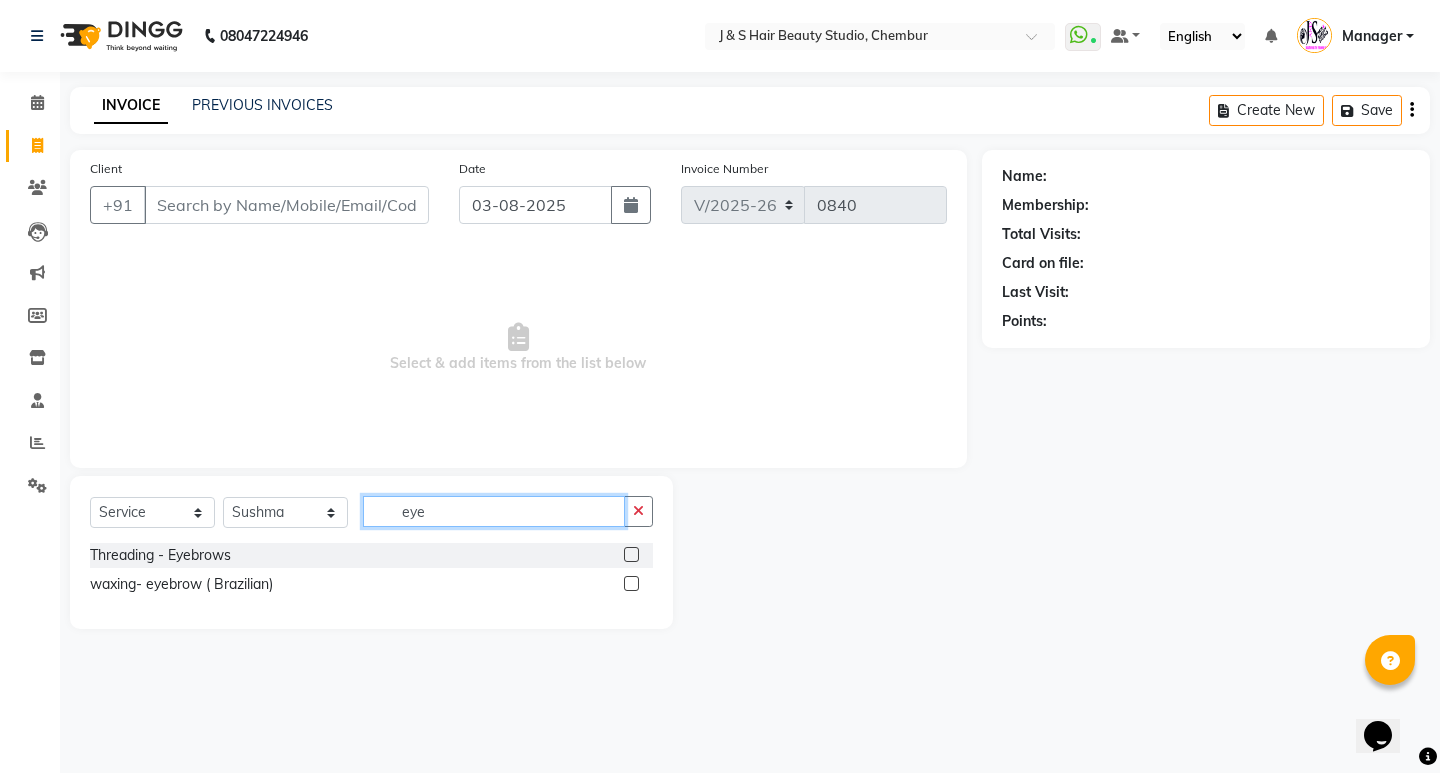 type on "eye" 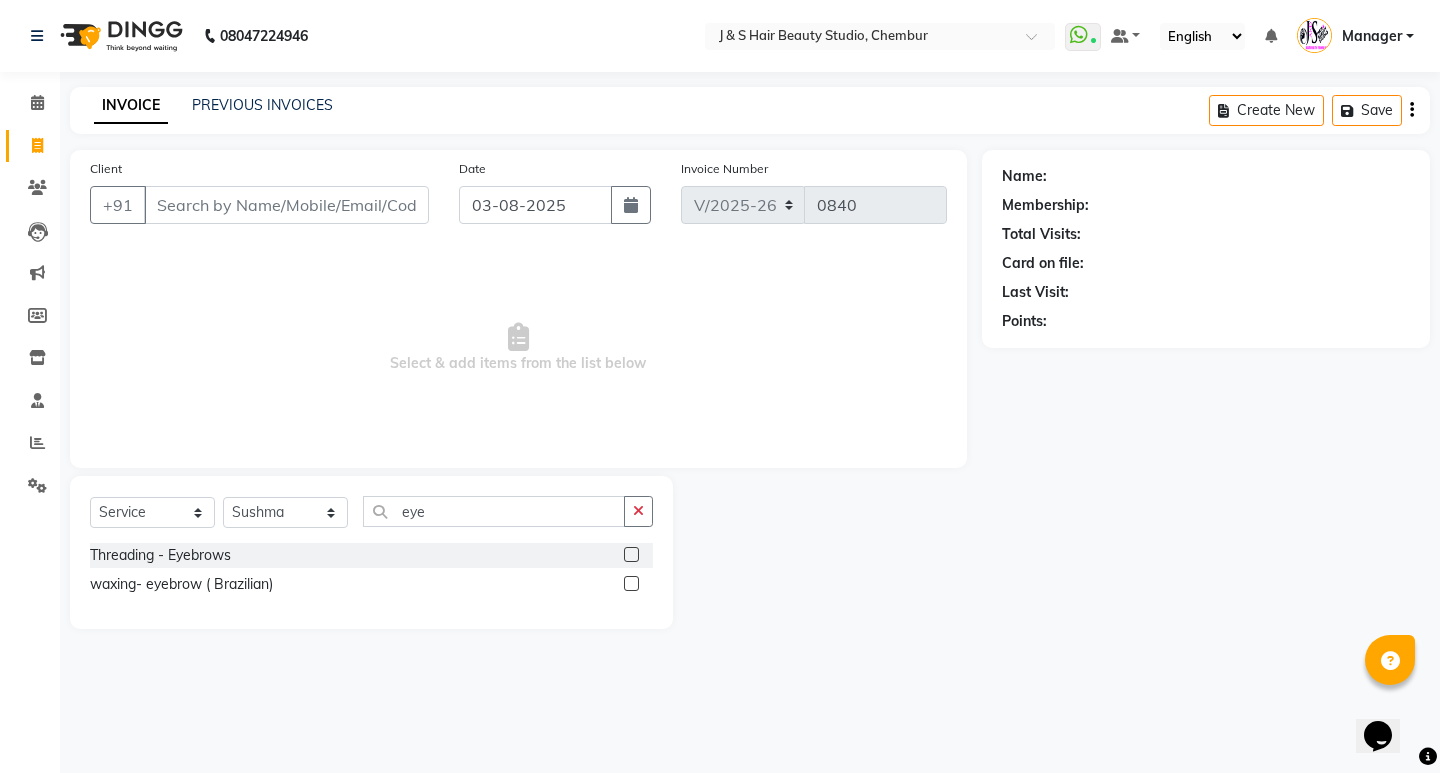 click 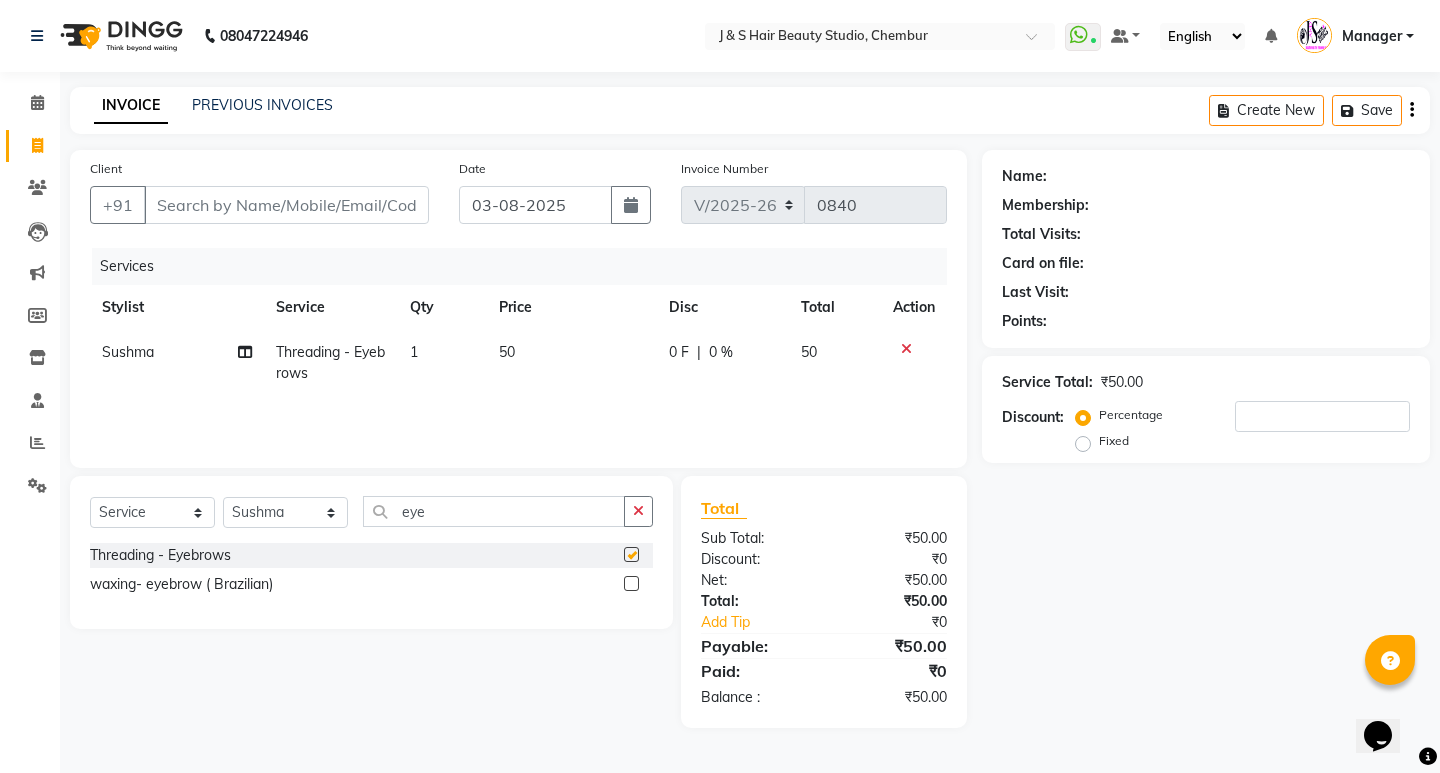 checkbox on "false" 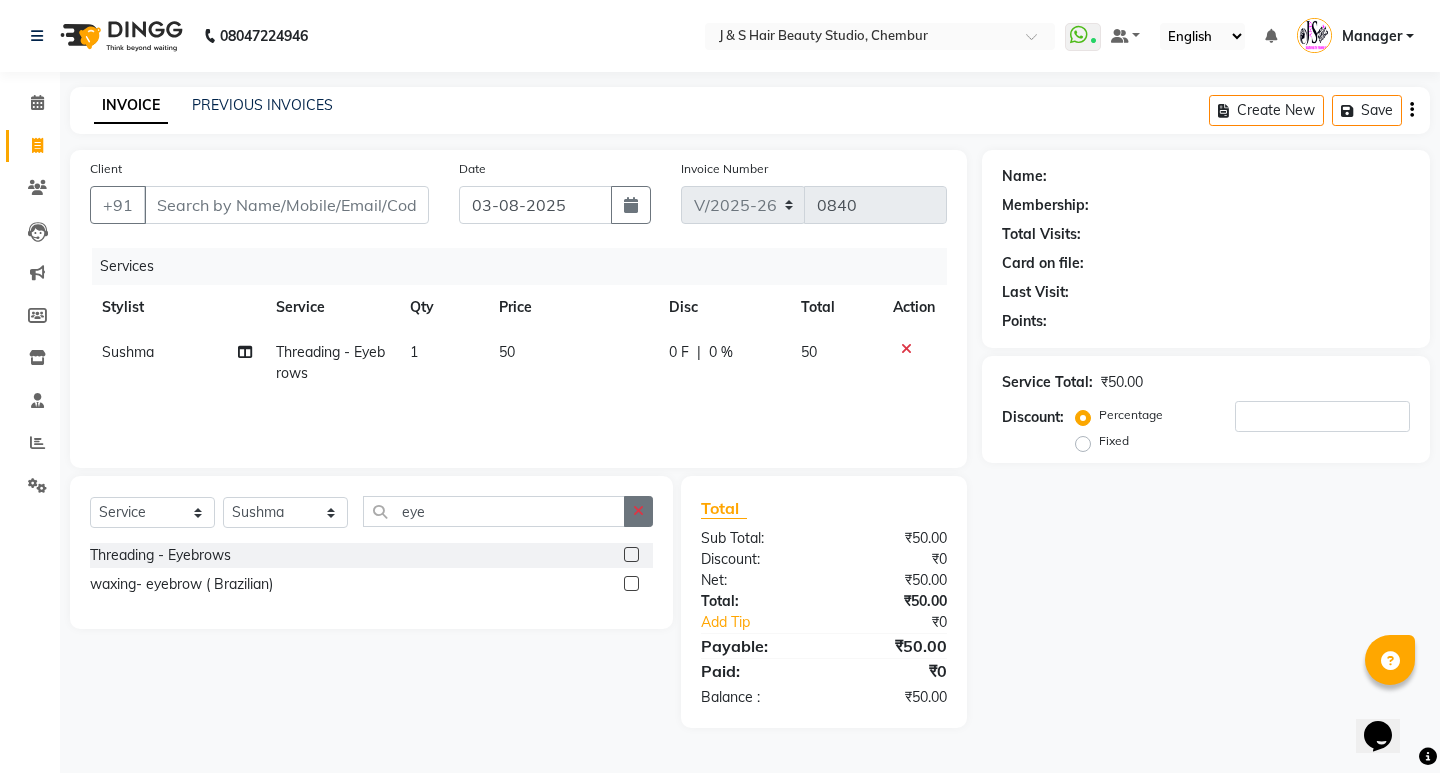 click 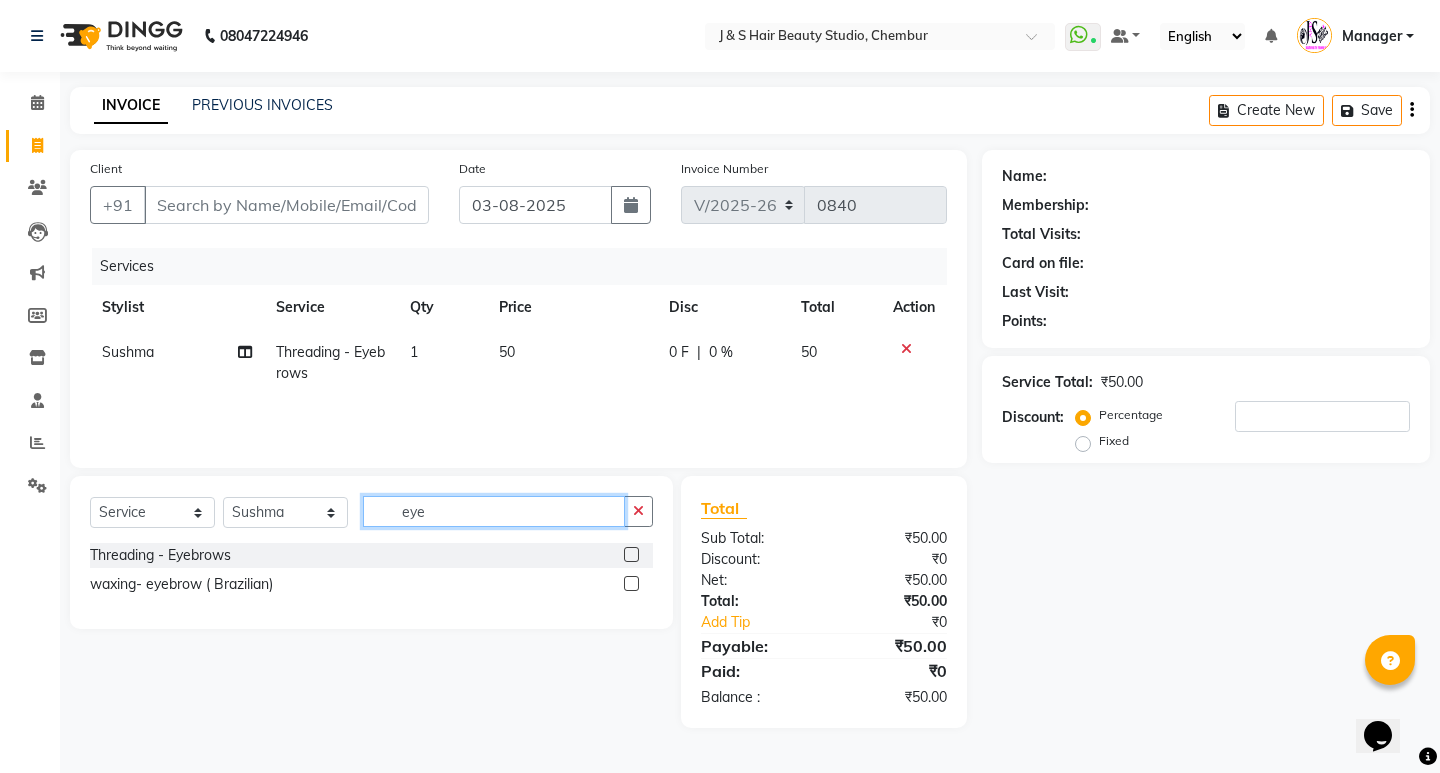 type 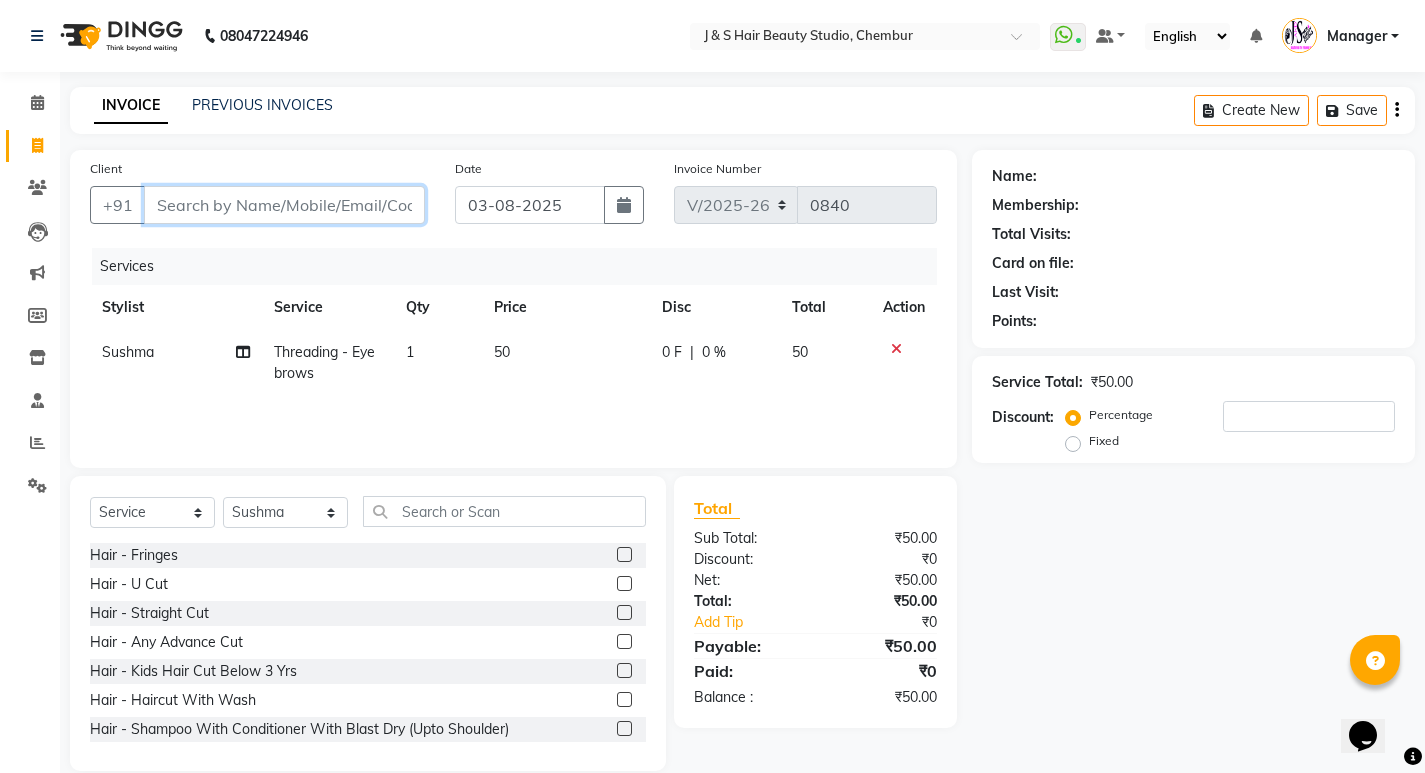 click on "Client" at bounding box center [284, 205] 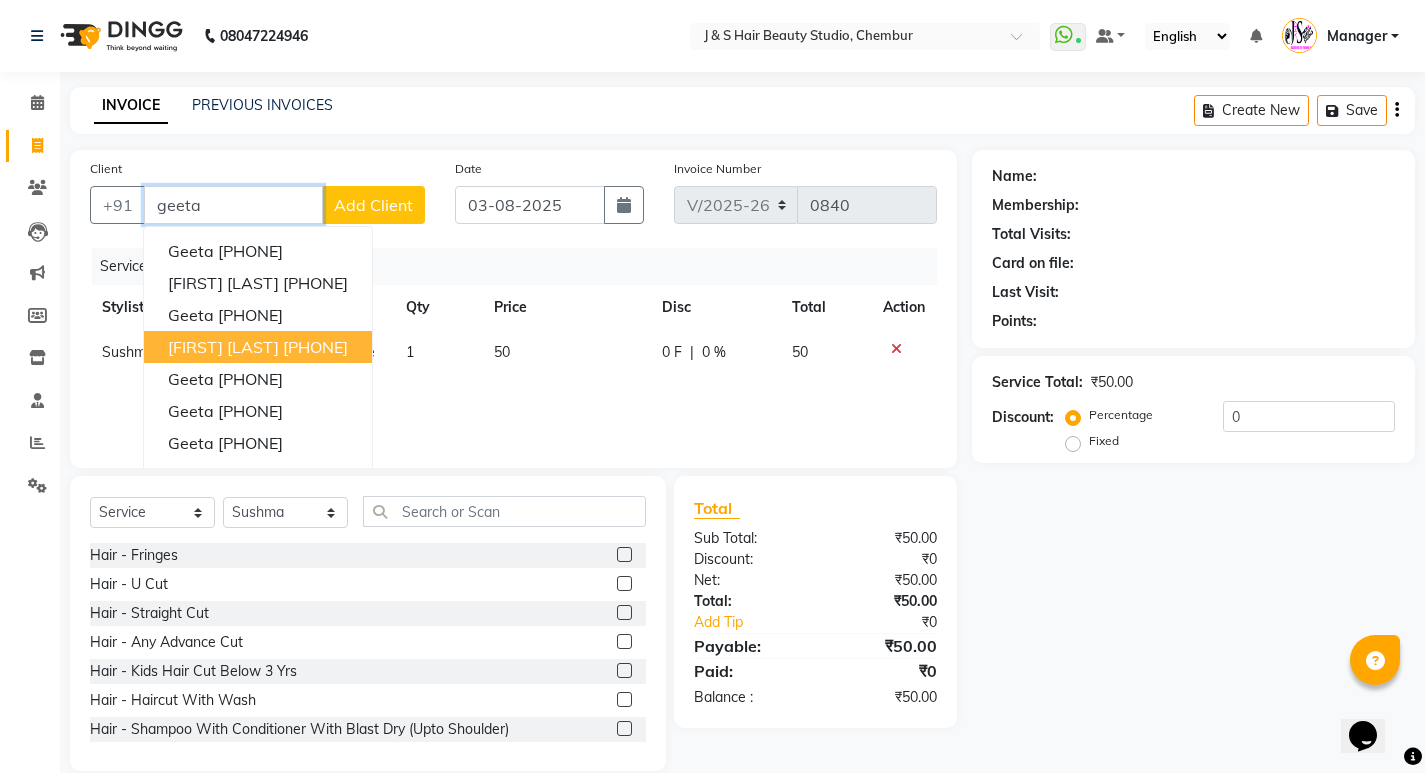 click on "[FIRST] [LAST]" at bounding box center [223, 347] 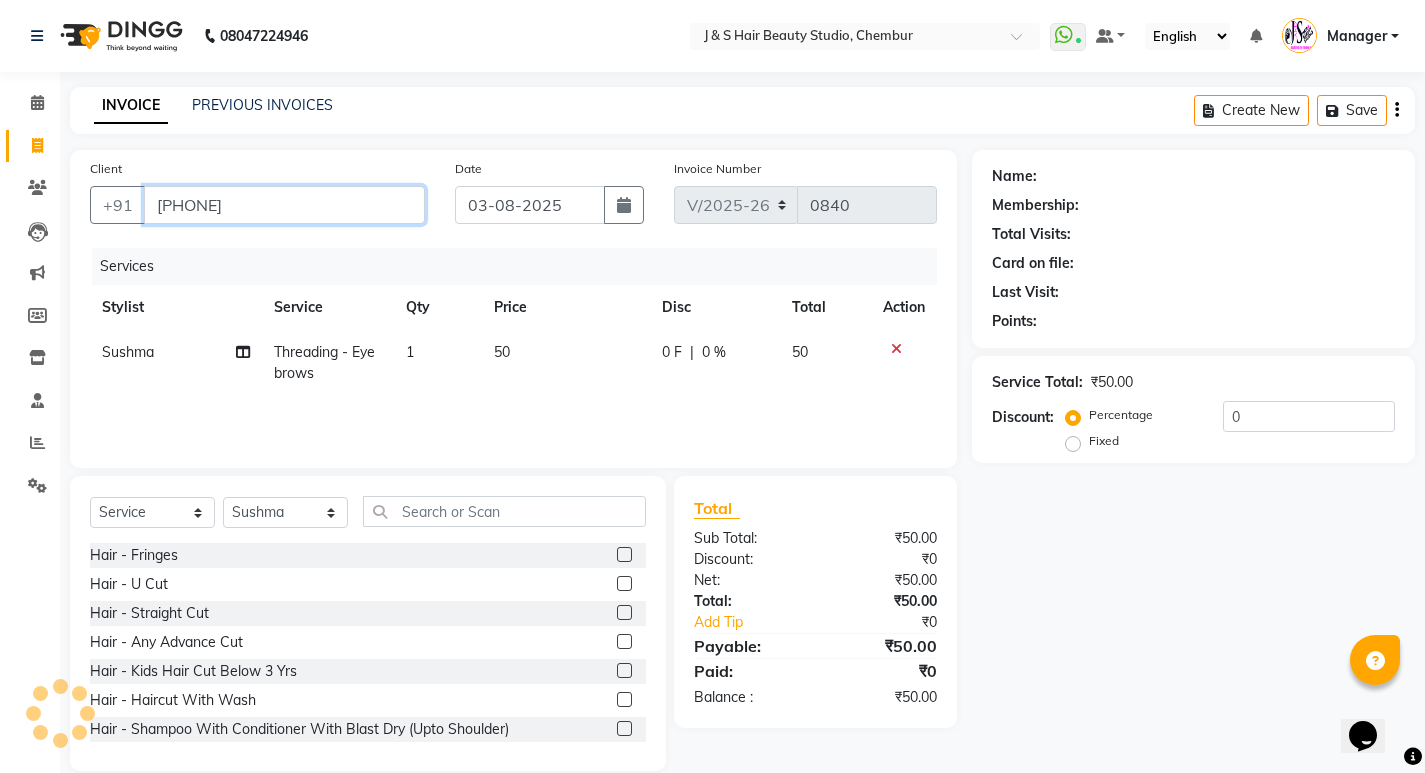 type on "[PHONE]" 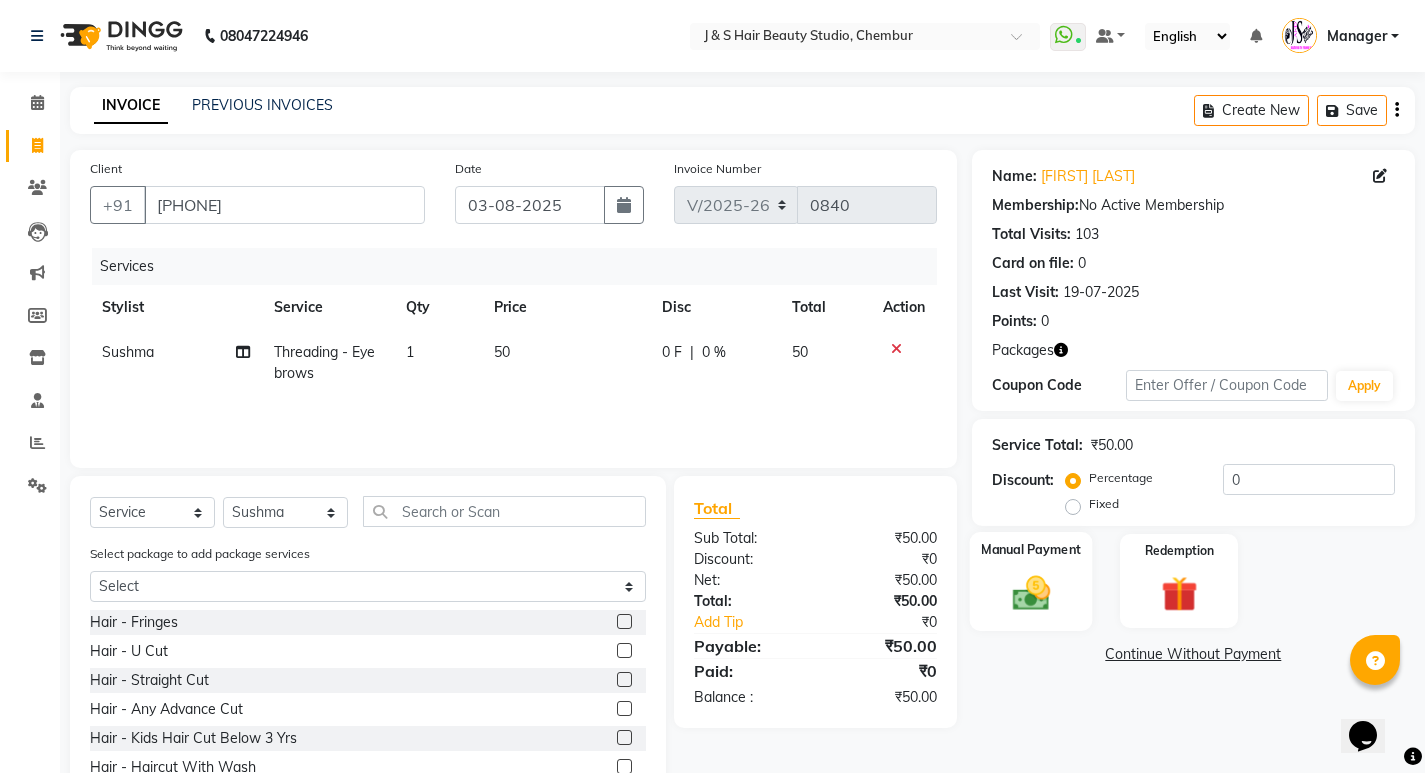 click on "Manual Payment" 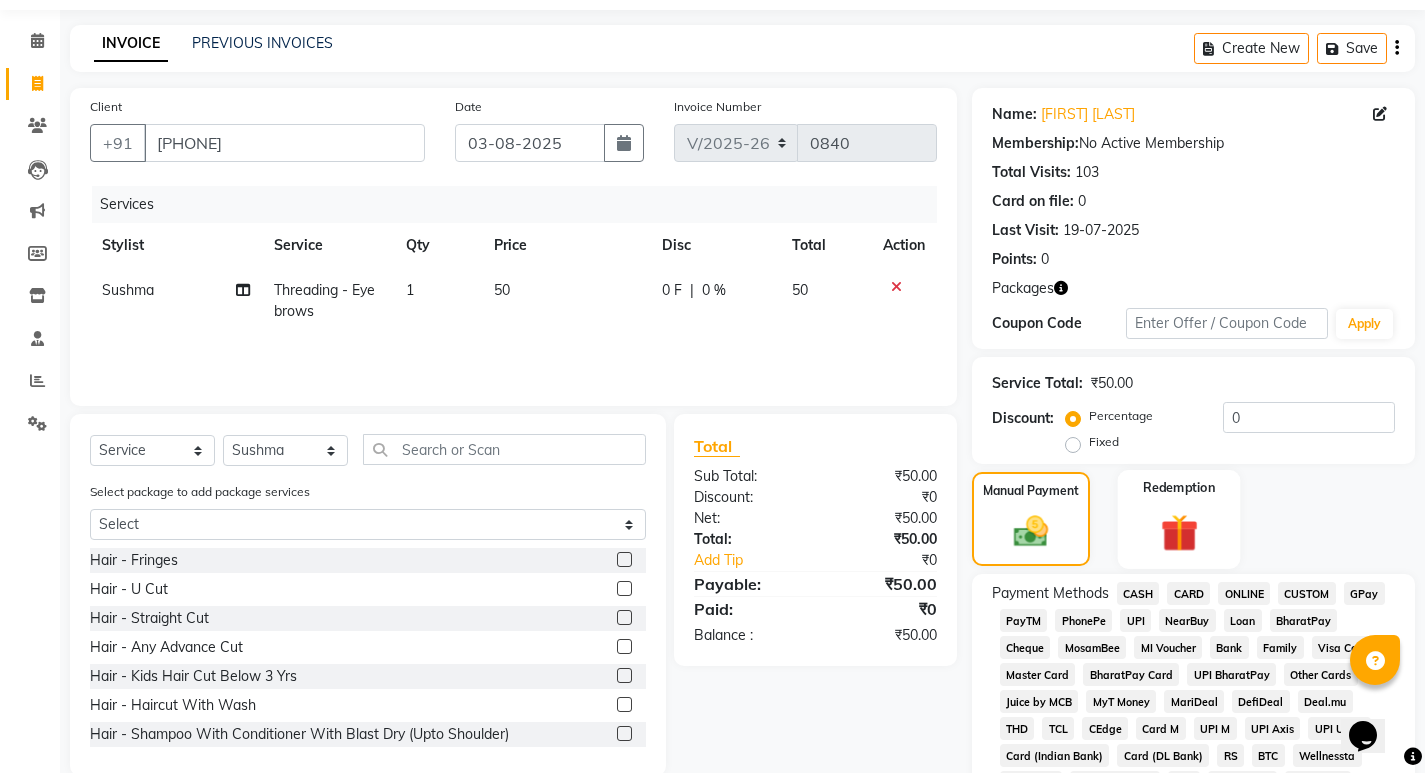 scroll, scrollTop: 400, scrollLeft: 0, axis: vertical 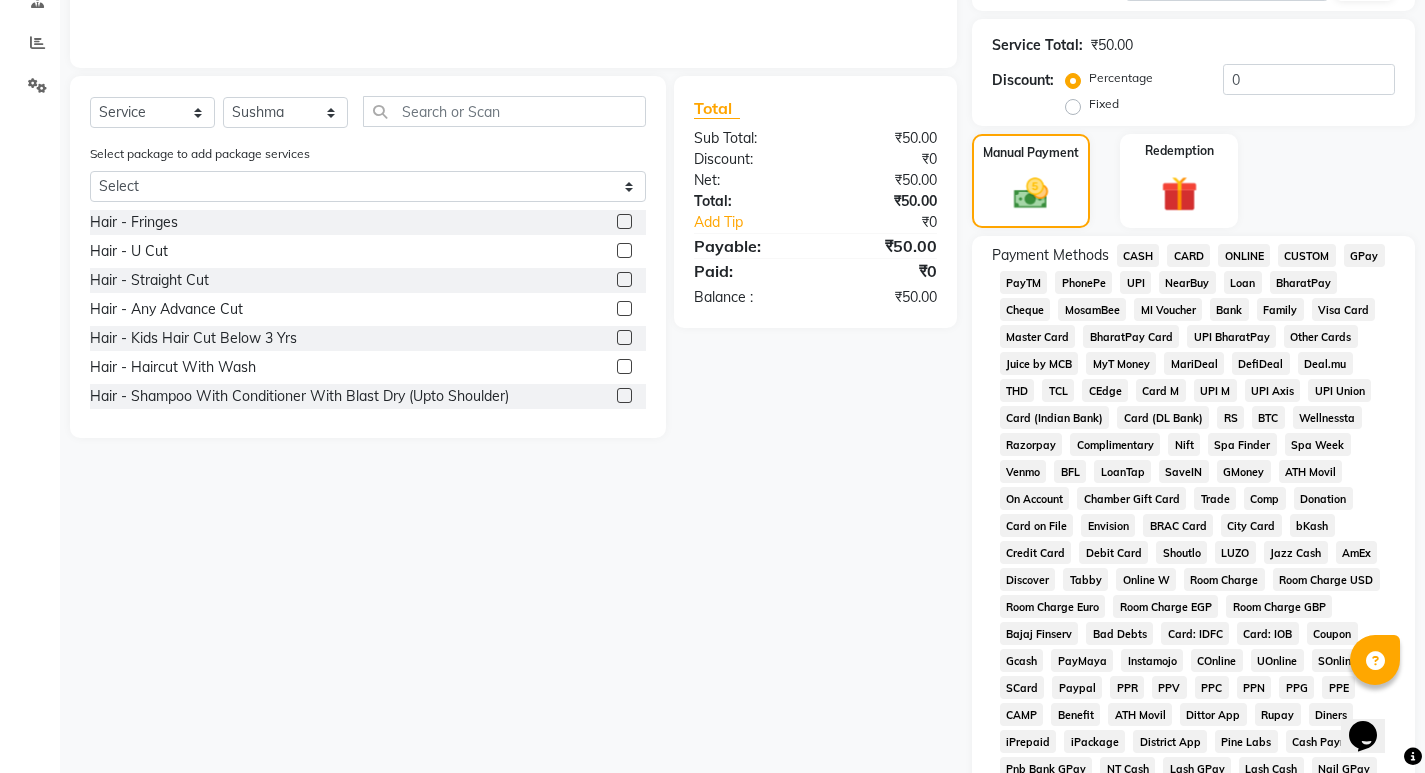 click on "GPay" 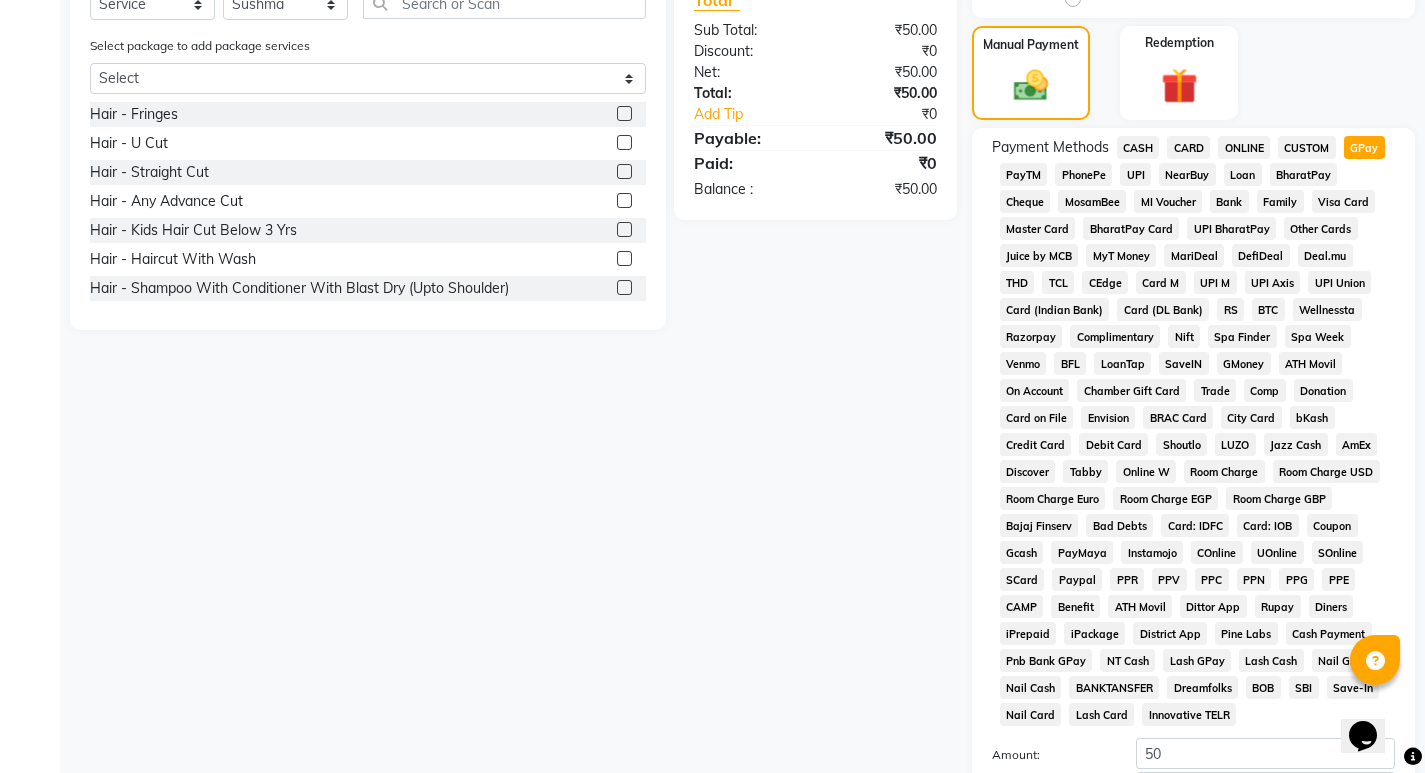 scroll, scrollTop: 726, scrollLeft: 0, axis: vertical 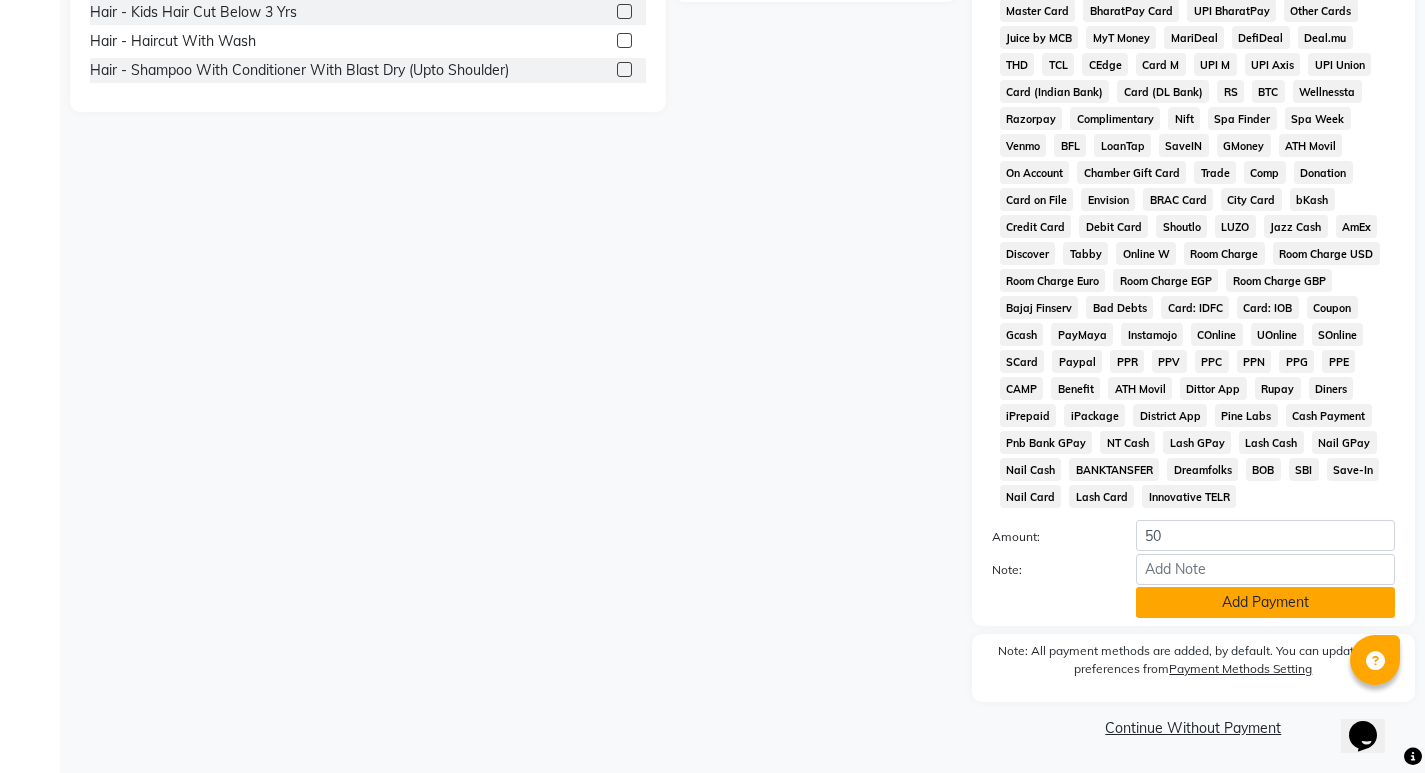 click on "Add Payment" 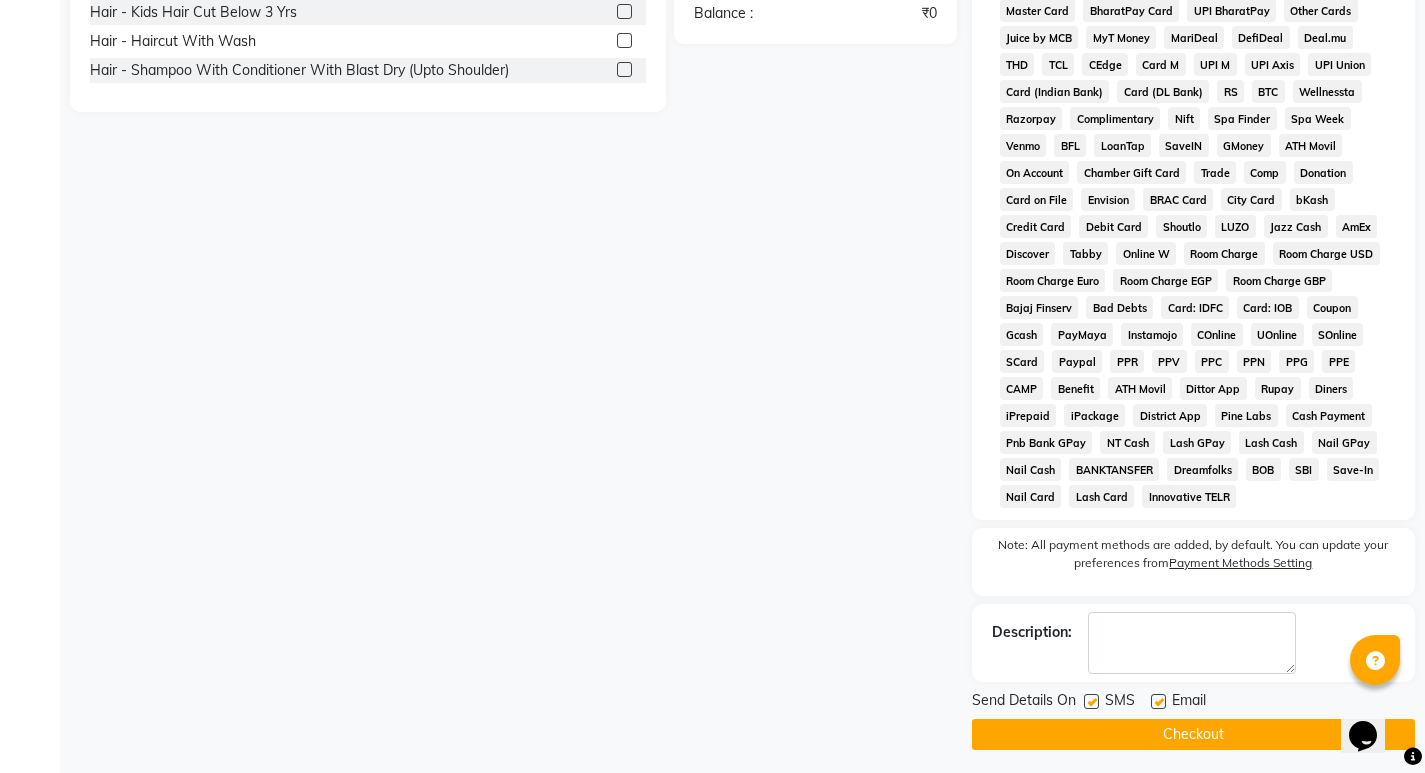 click on "Checkout" 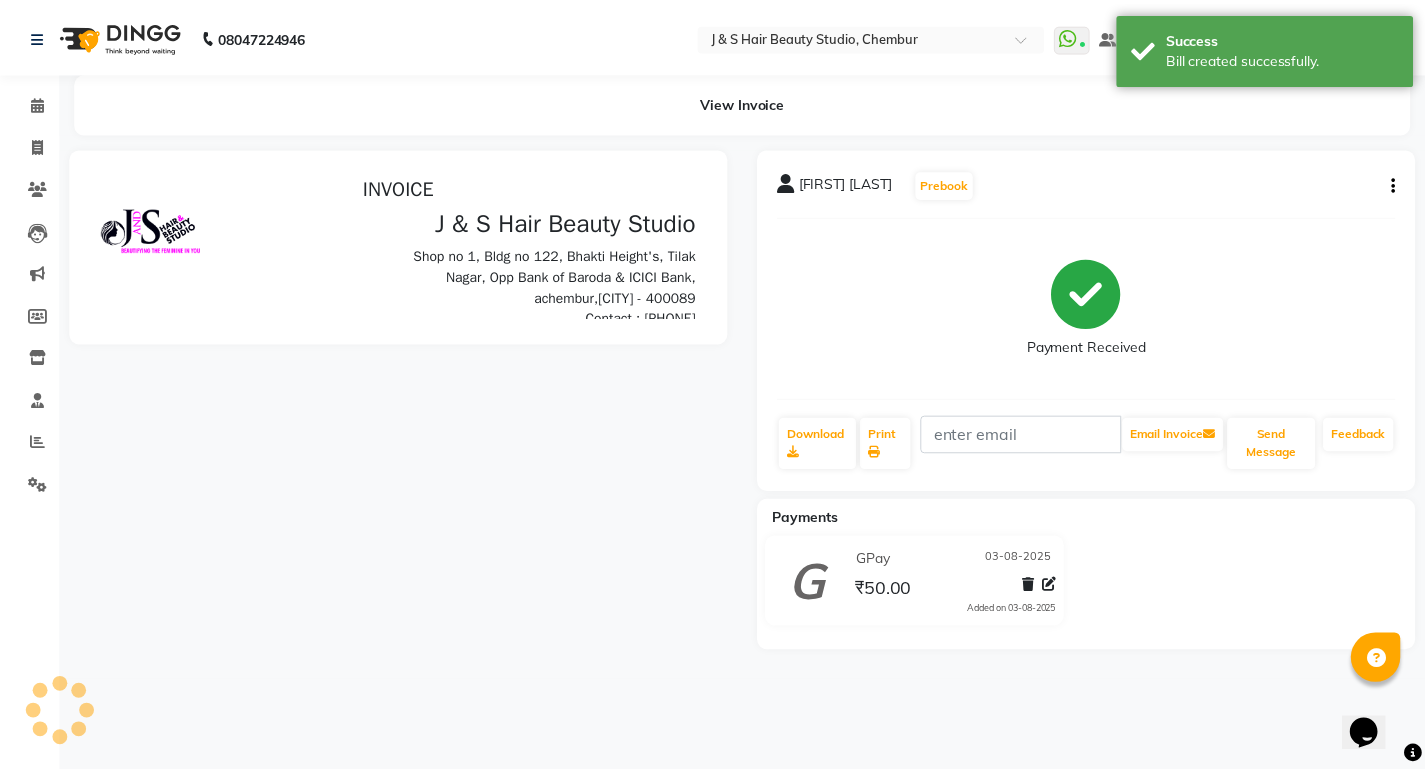 scroll, scrollTop: 0, scrollLeft: 0, axis: both 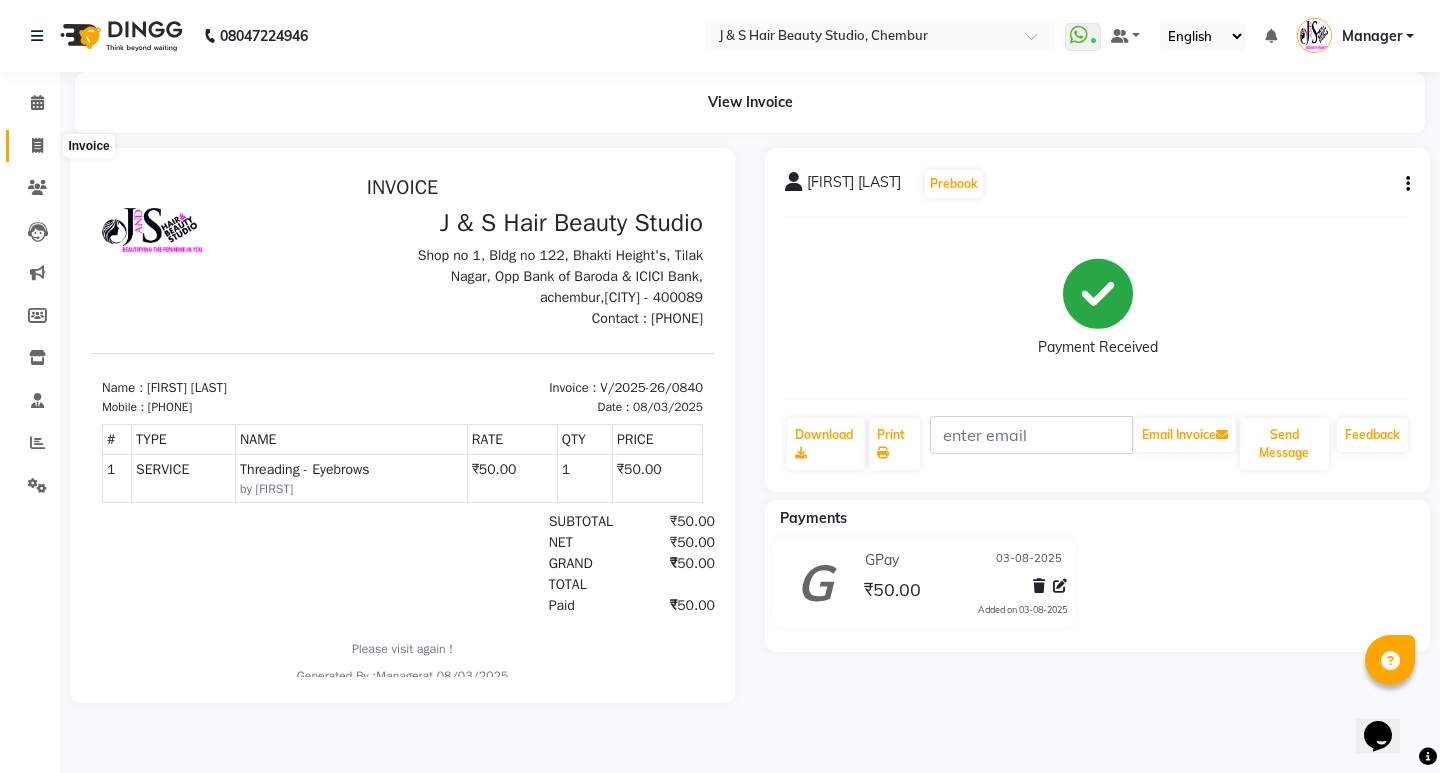 click 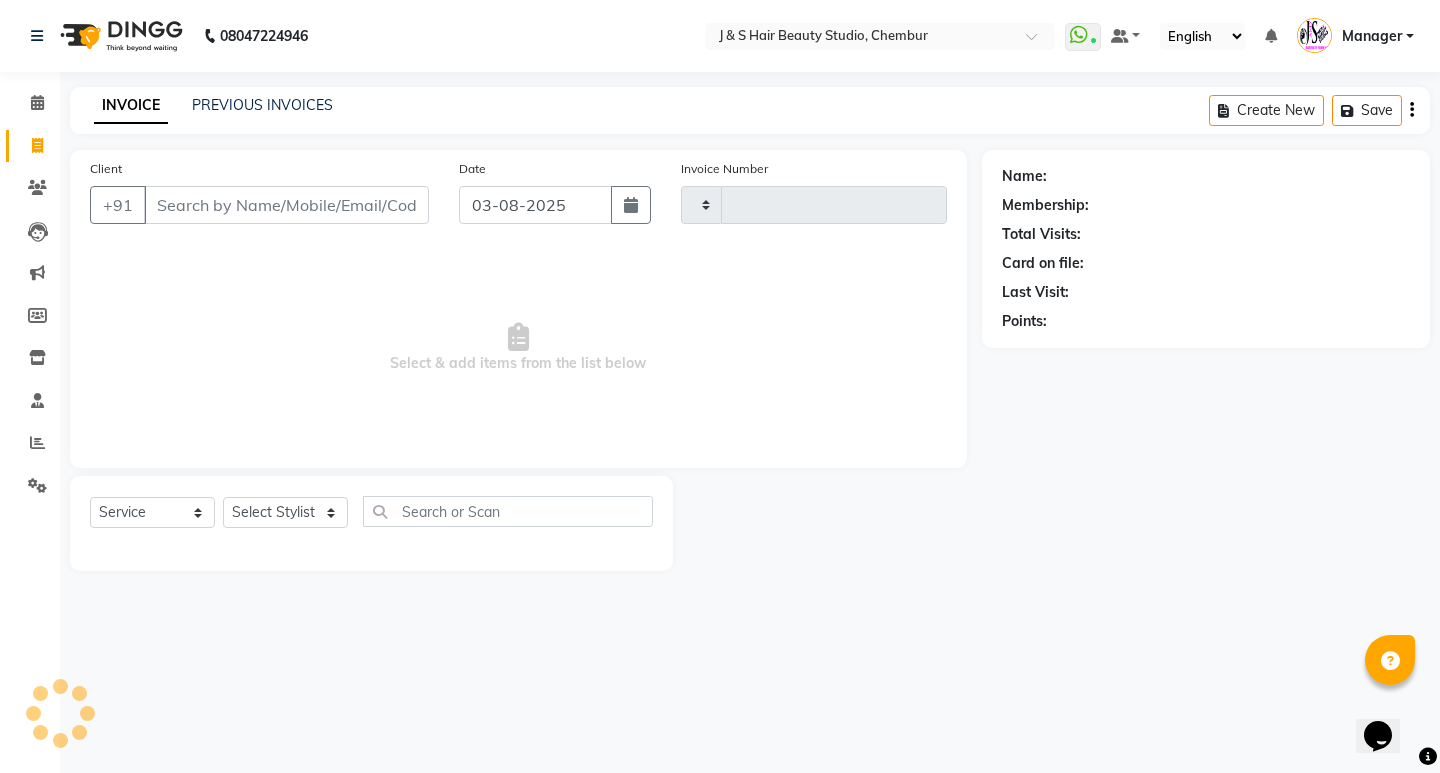 type on "0841" 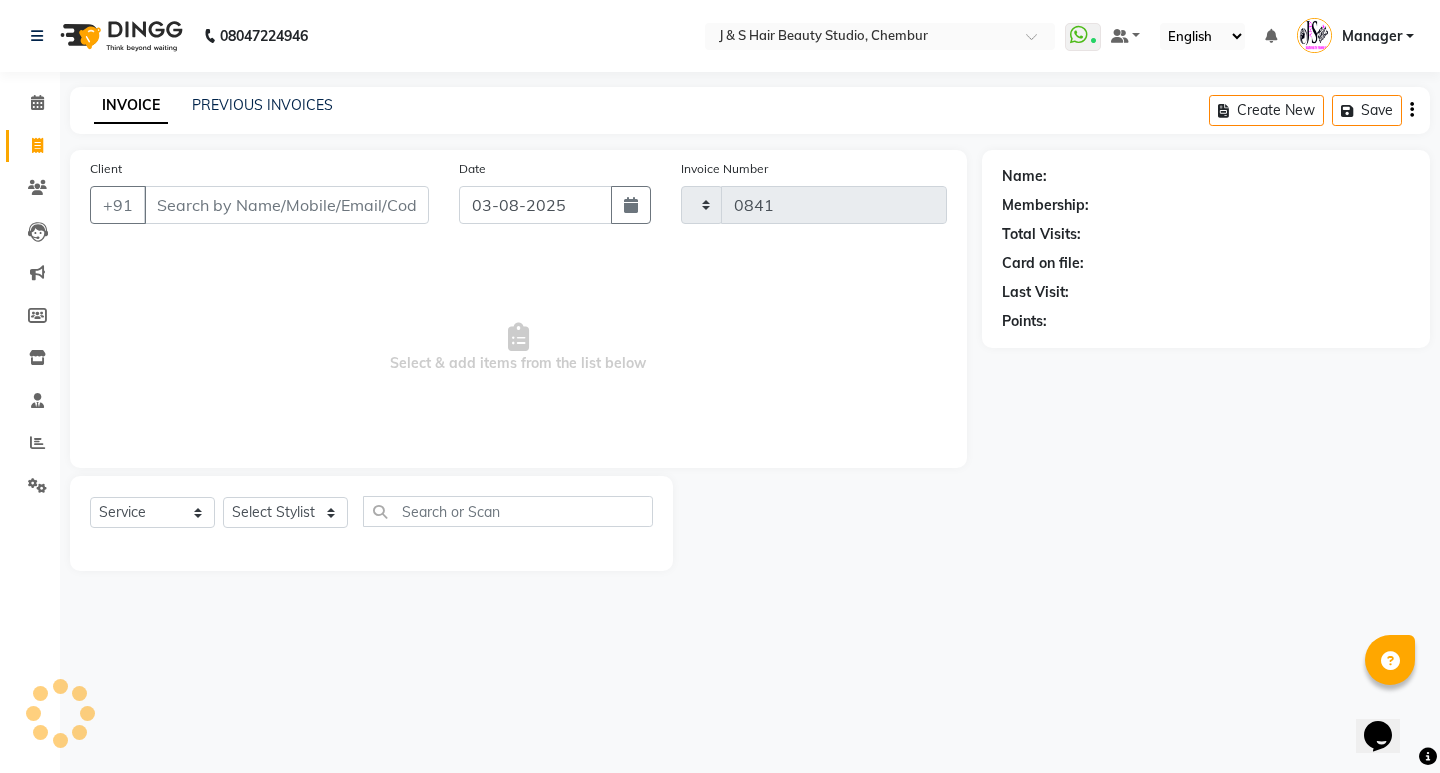 select on "143" 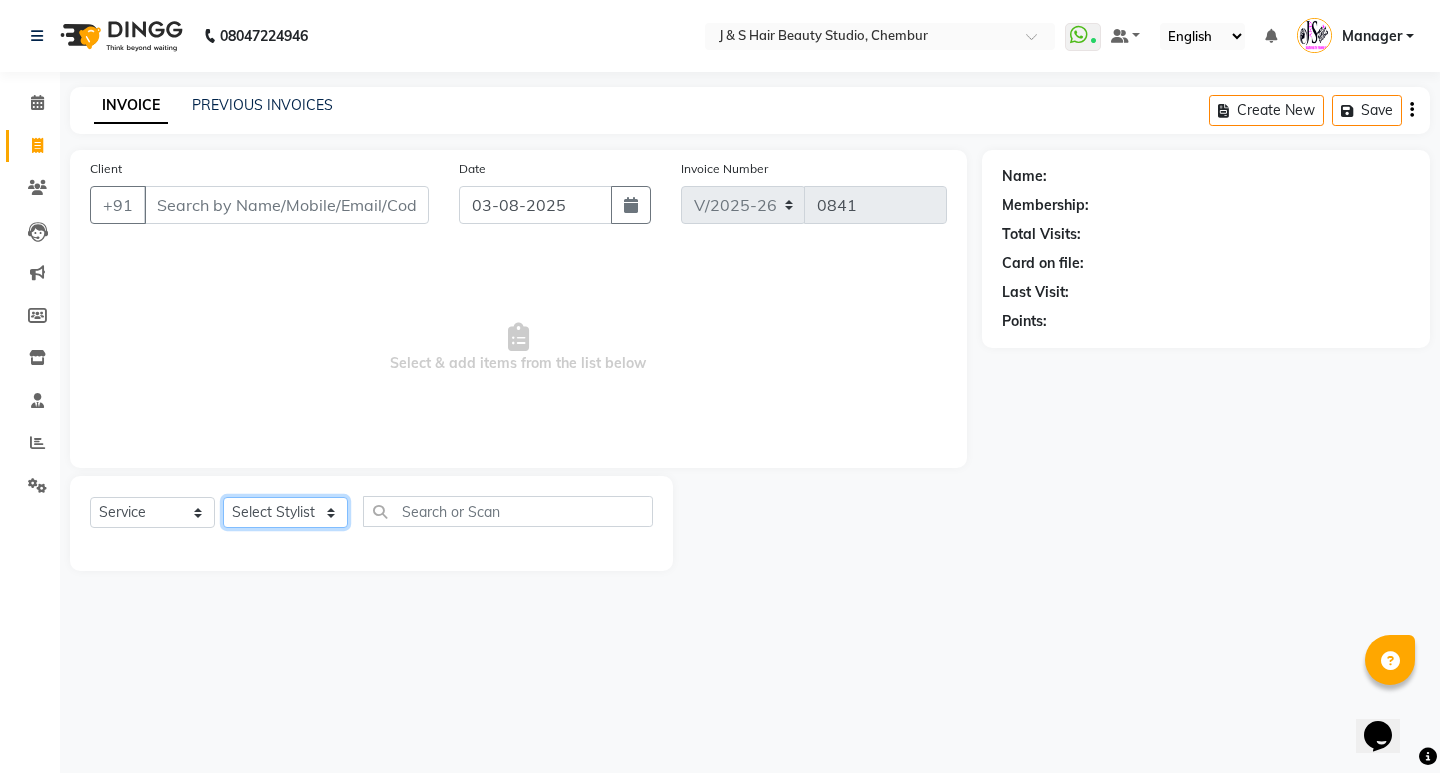 click on "Select Stylist Manager [TITLE] [LAST] No Preference 1 [FIRST] [LAST] [TITLE] [FIRST] [FIRST] [FIRST]" 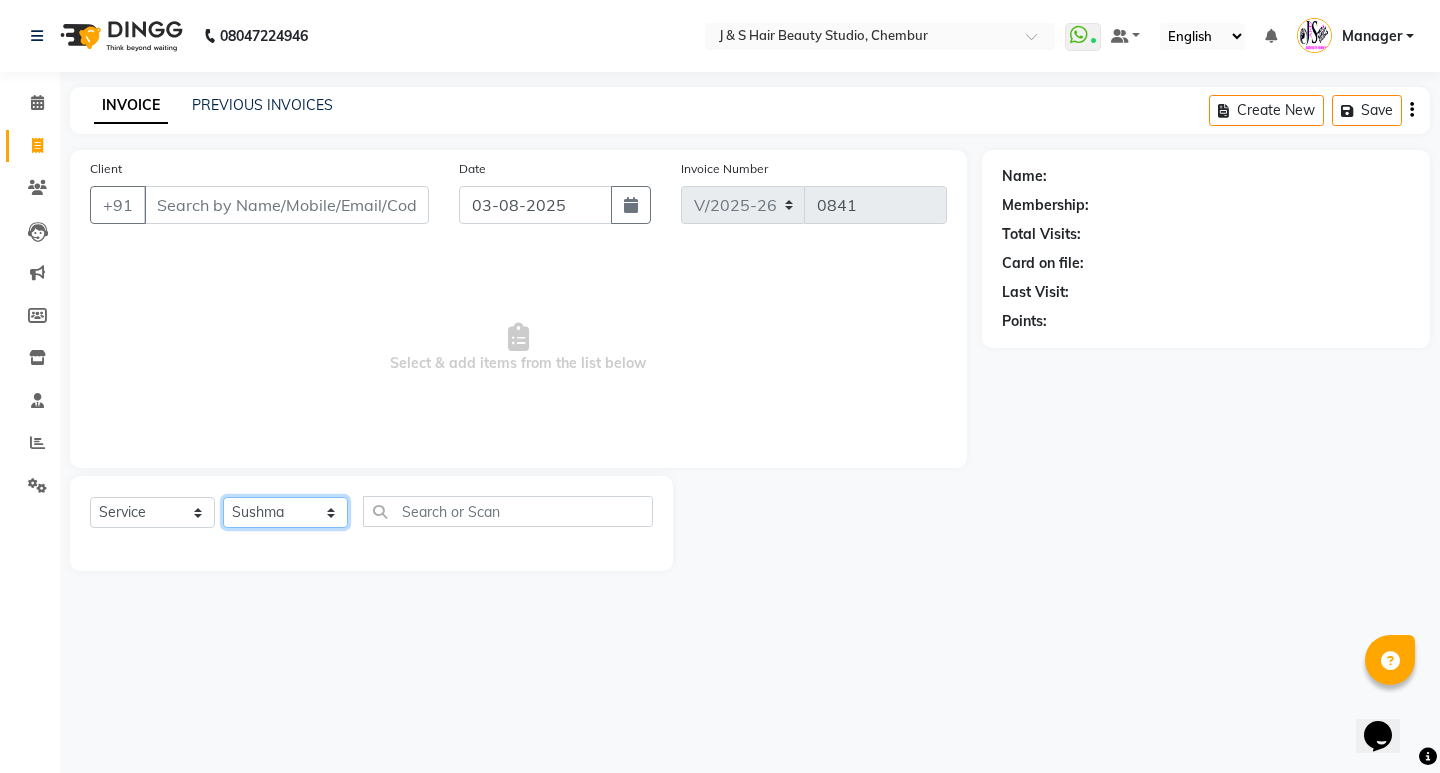 click on "Select Stylist Manager [TITLE] [LAST] No Preference 1 [FIRST] [LAST] [TITLE] [FIRST] [FIRST] [FIRST]" 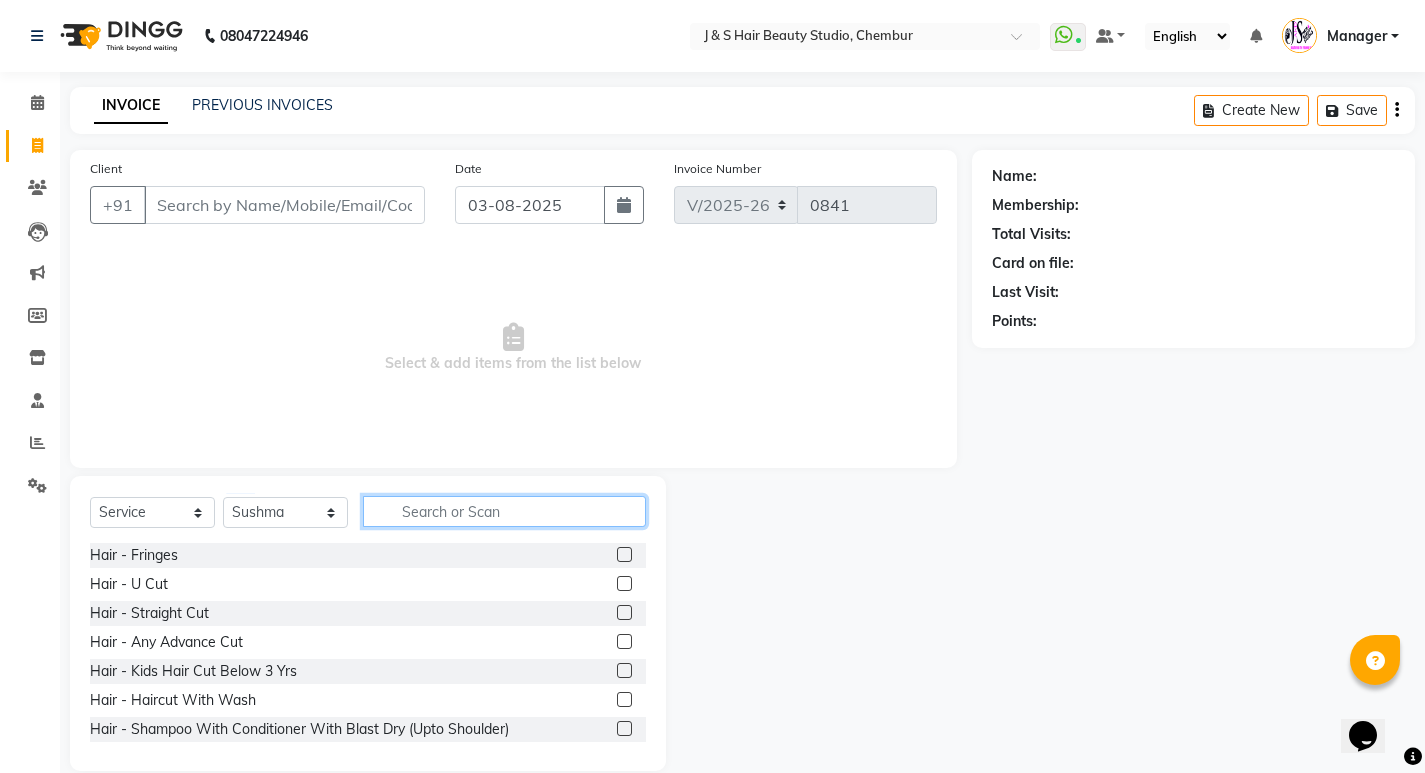 click 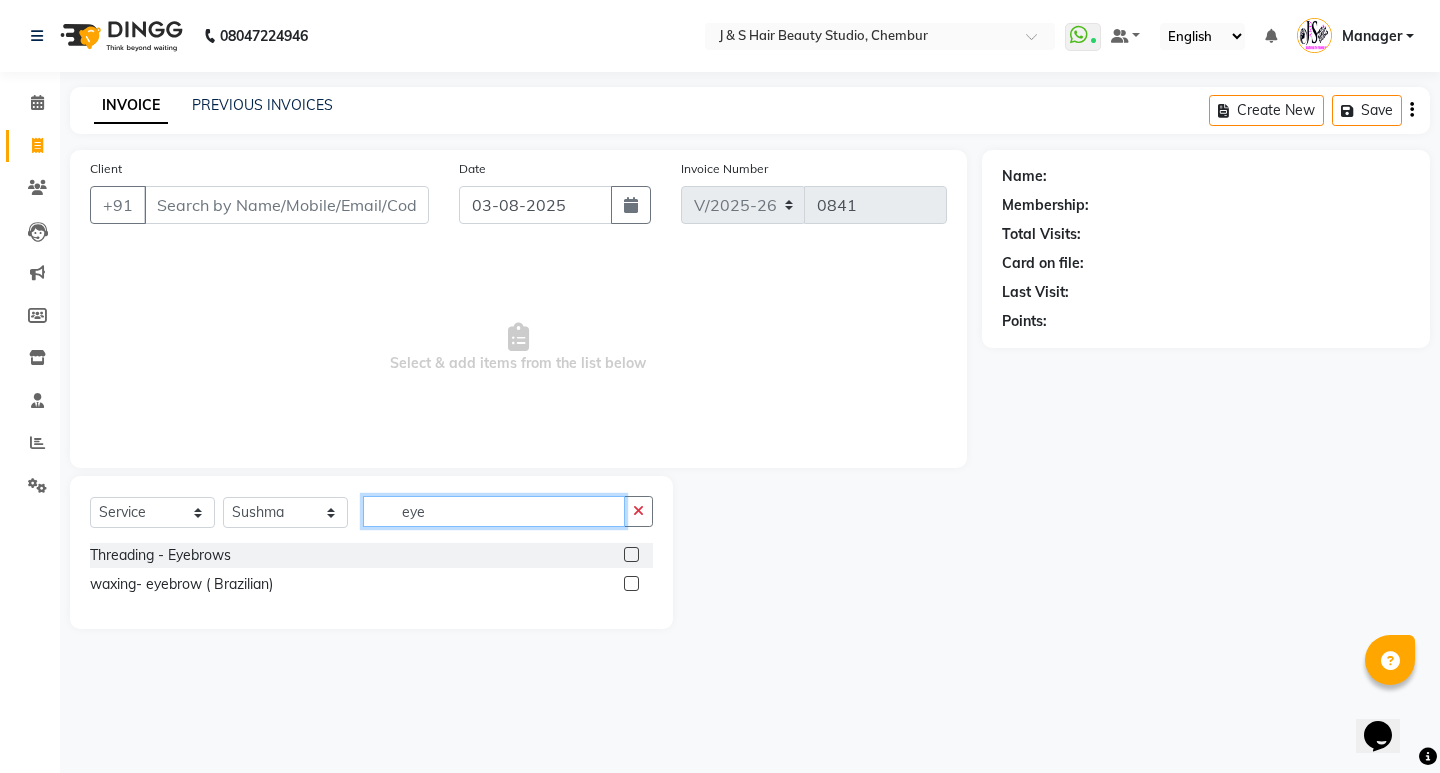 type on "eye" 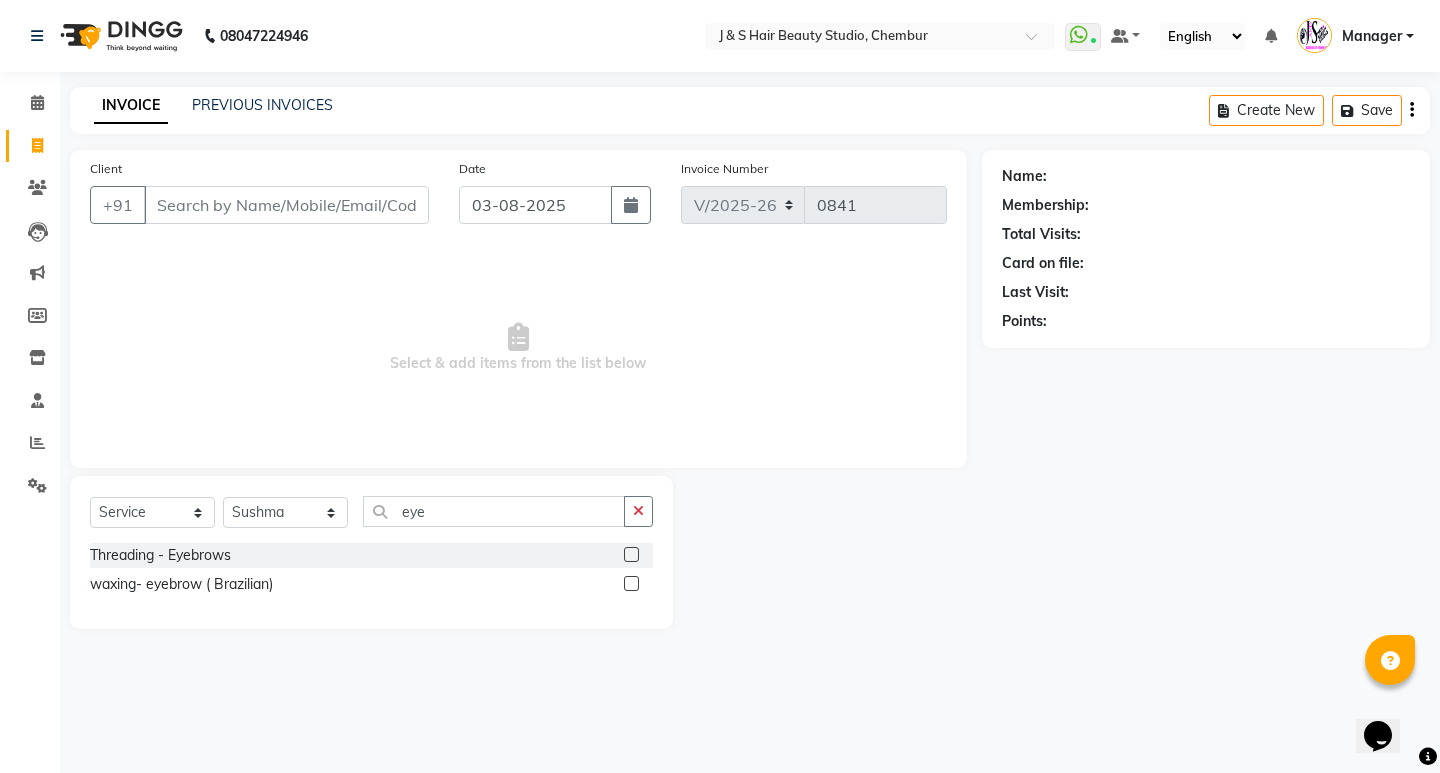 click 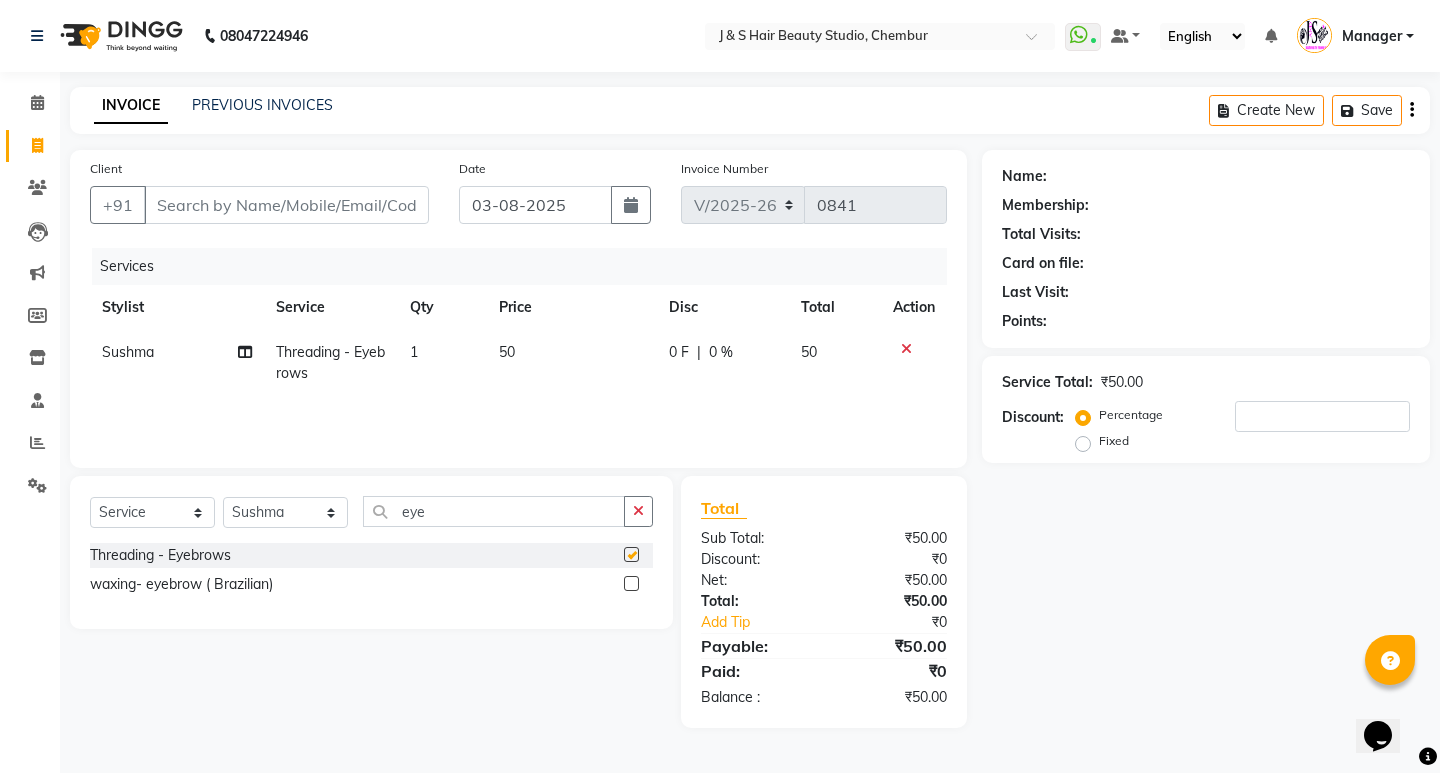 checkbox on "false" 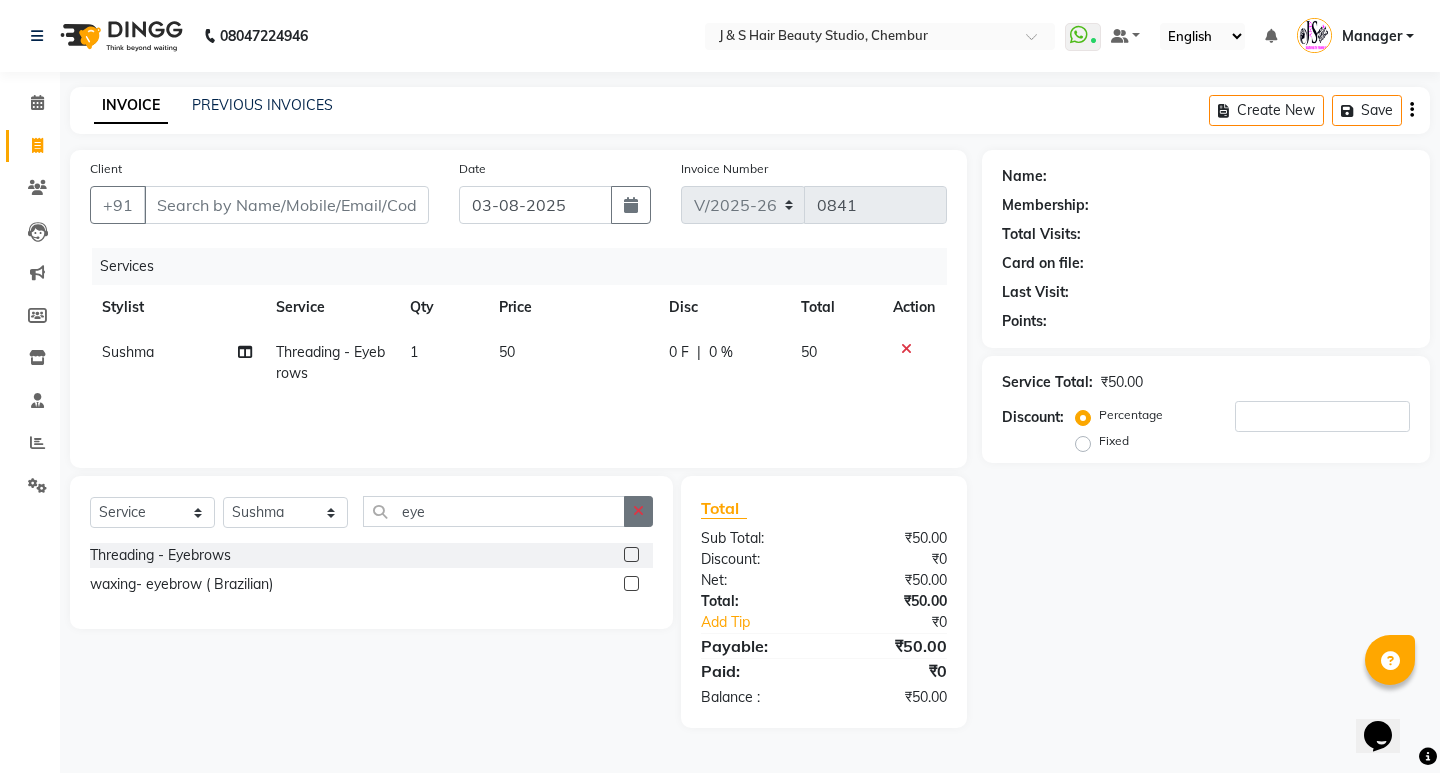 click 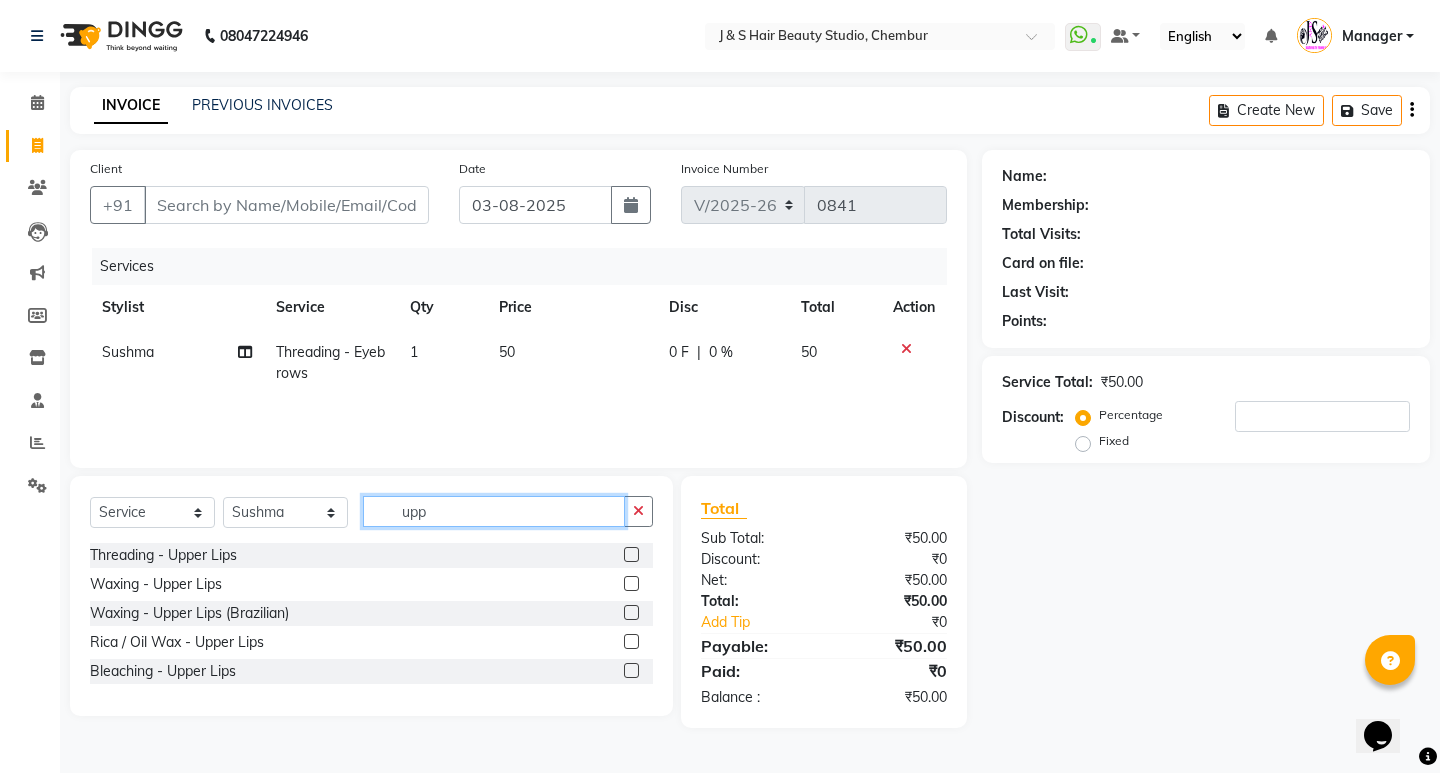 type on "upp" 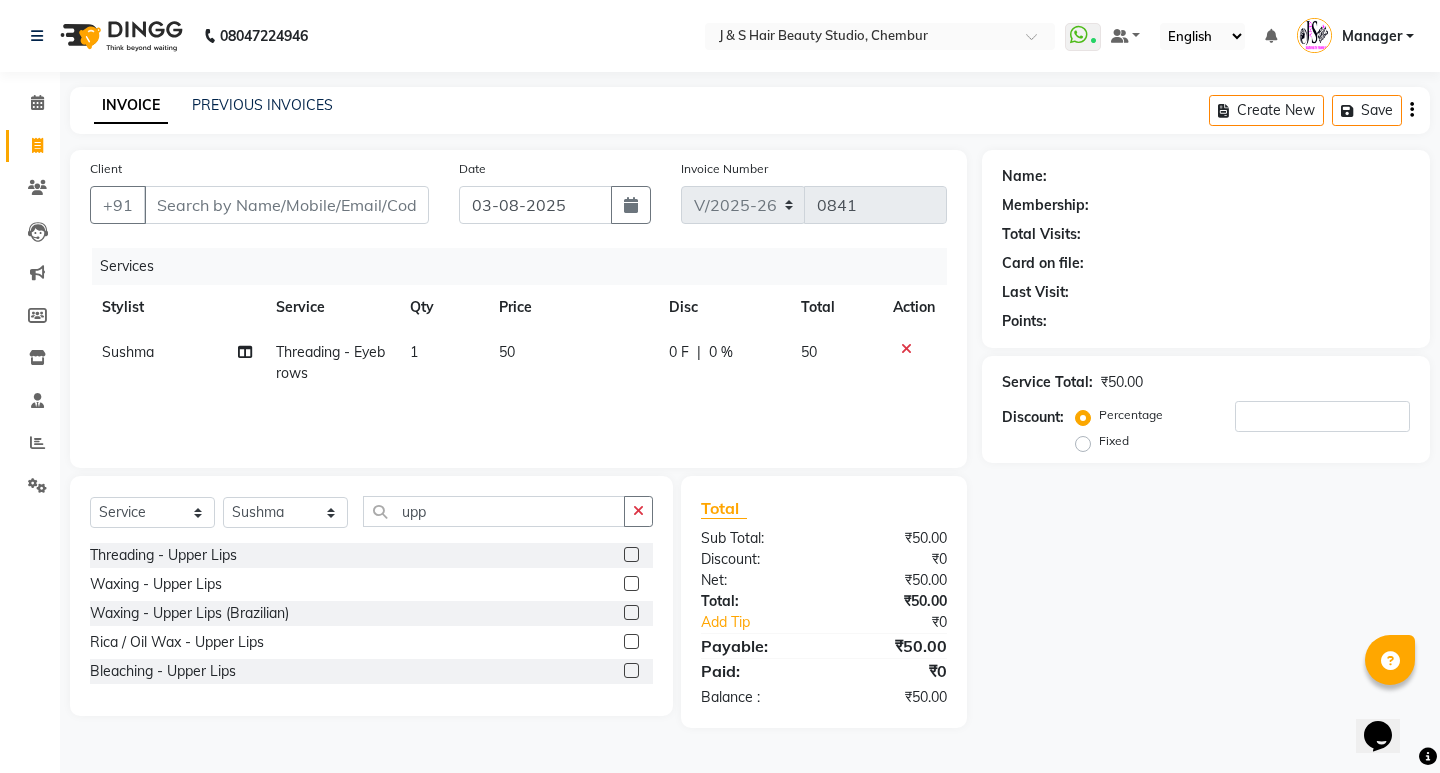 click 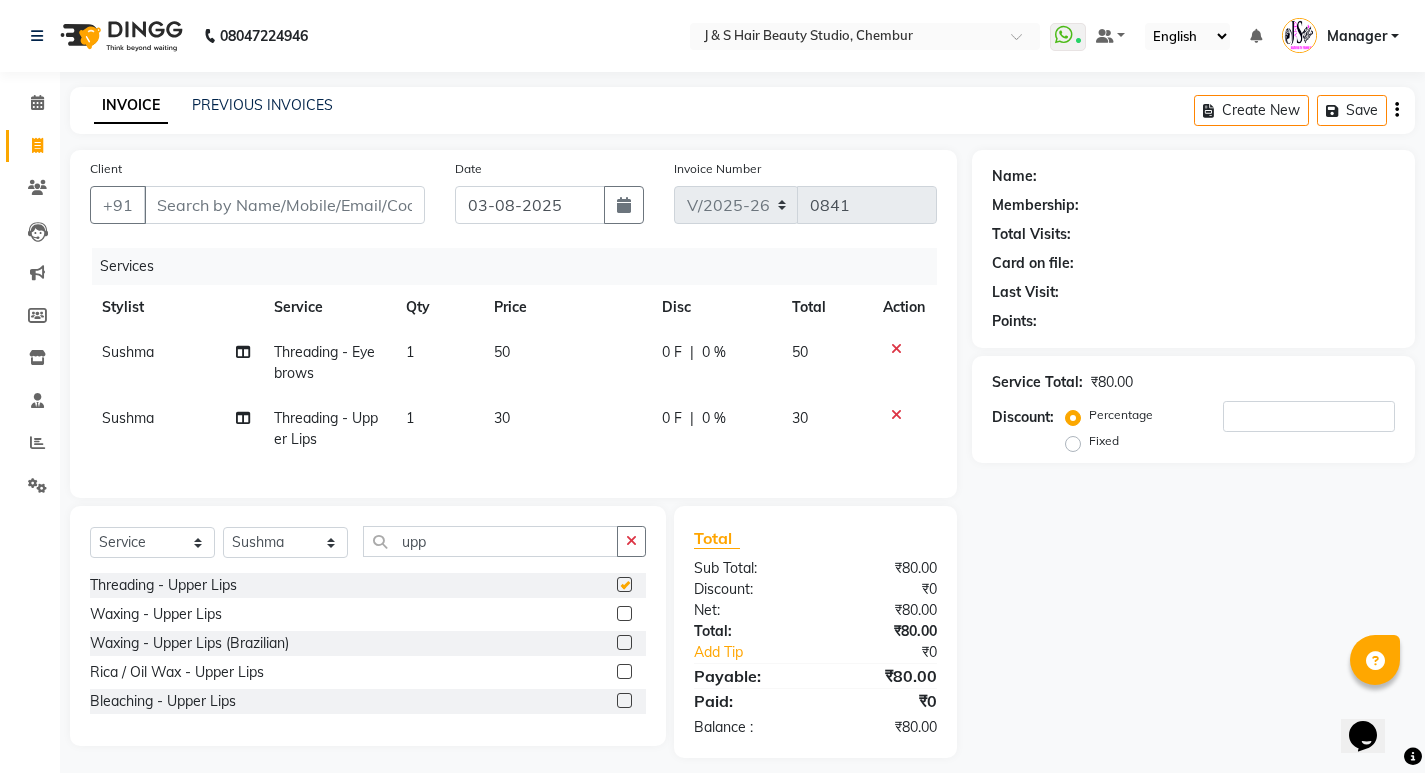 checkbox on "false" 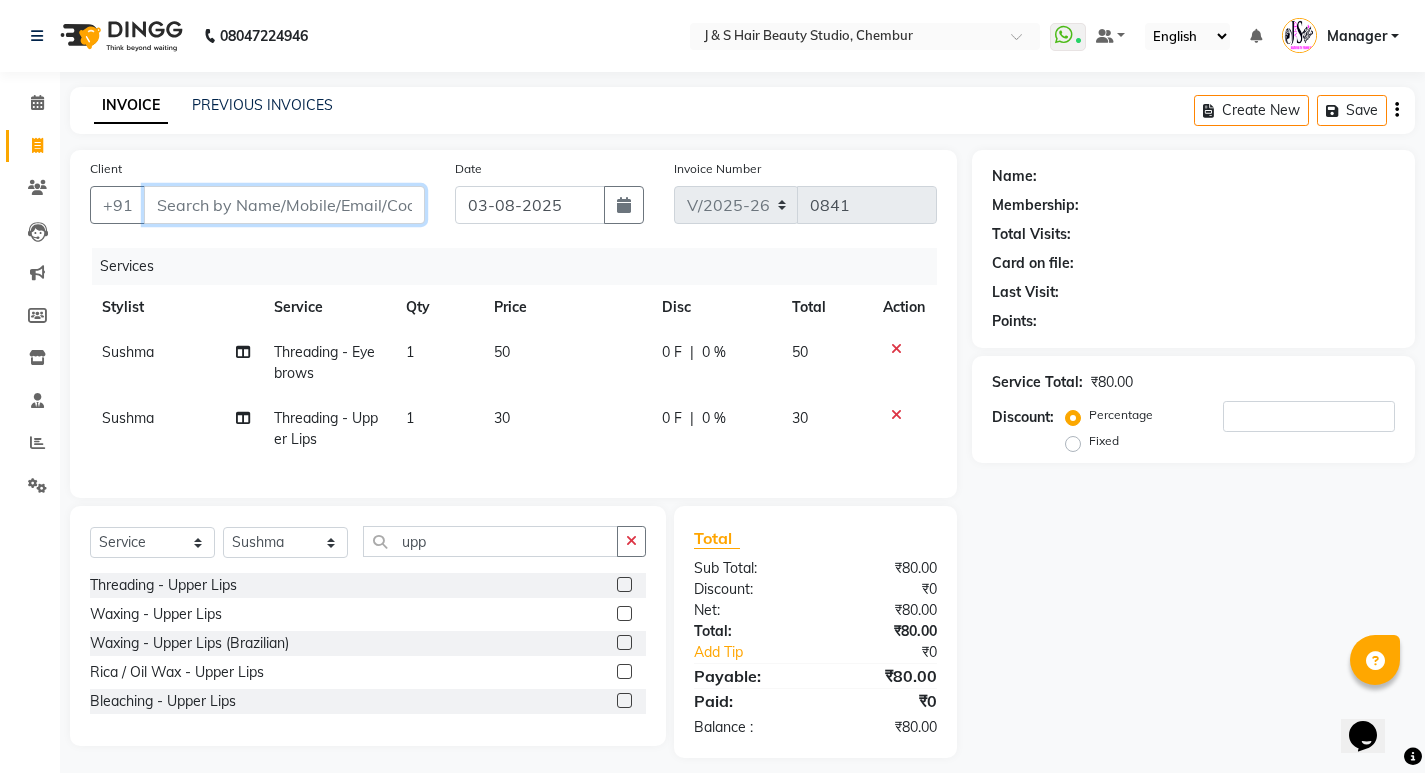 click on "Client" at bounding box center (284, 205) 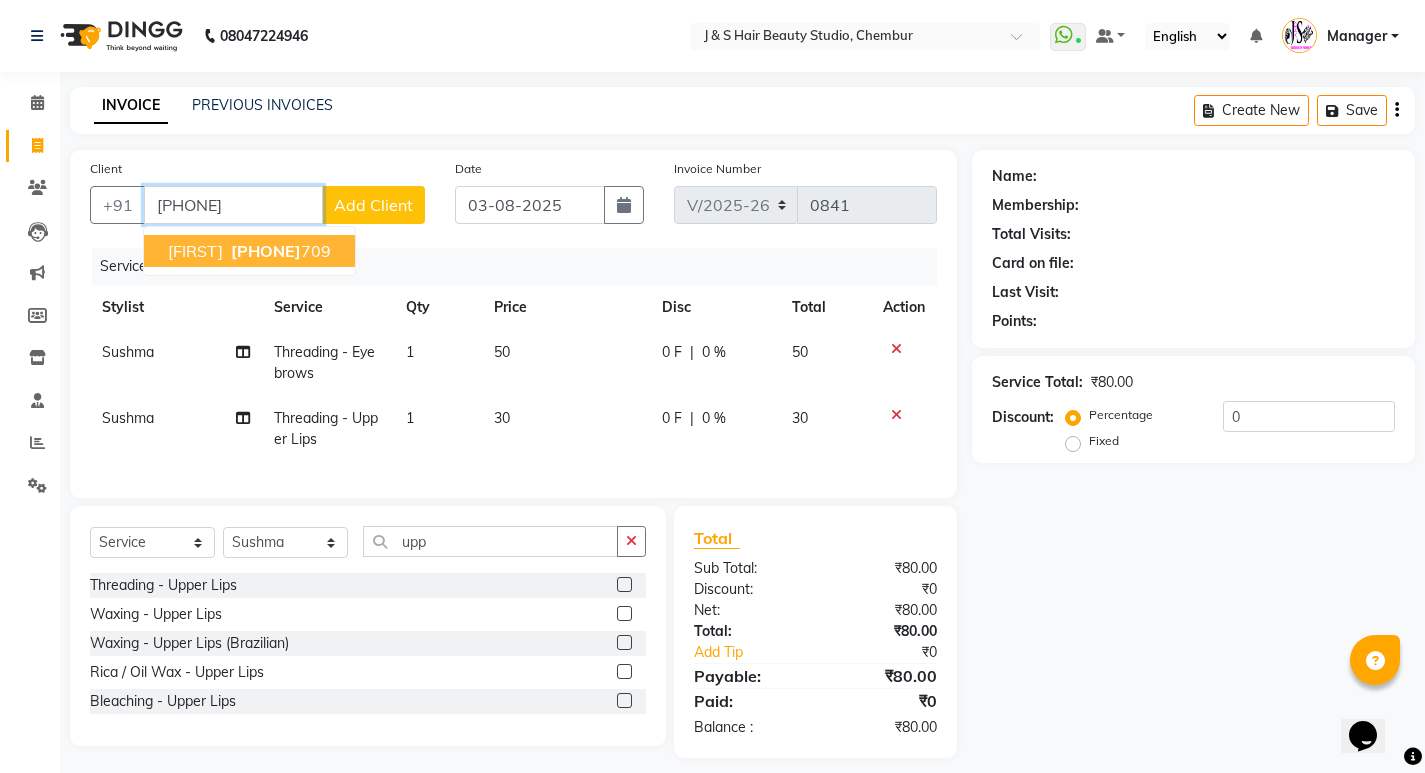 click on "[FIRST] [PHONE]" at bounding box center (249, 251) 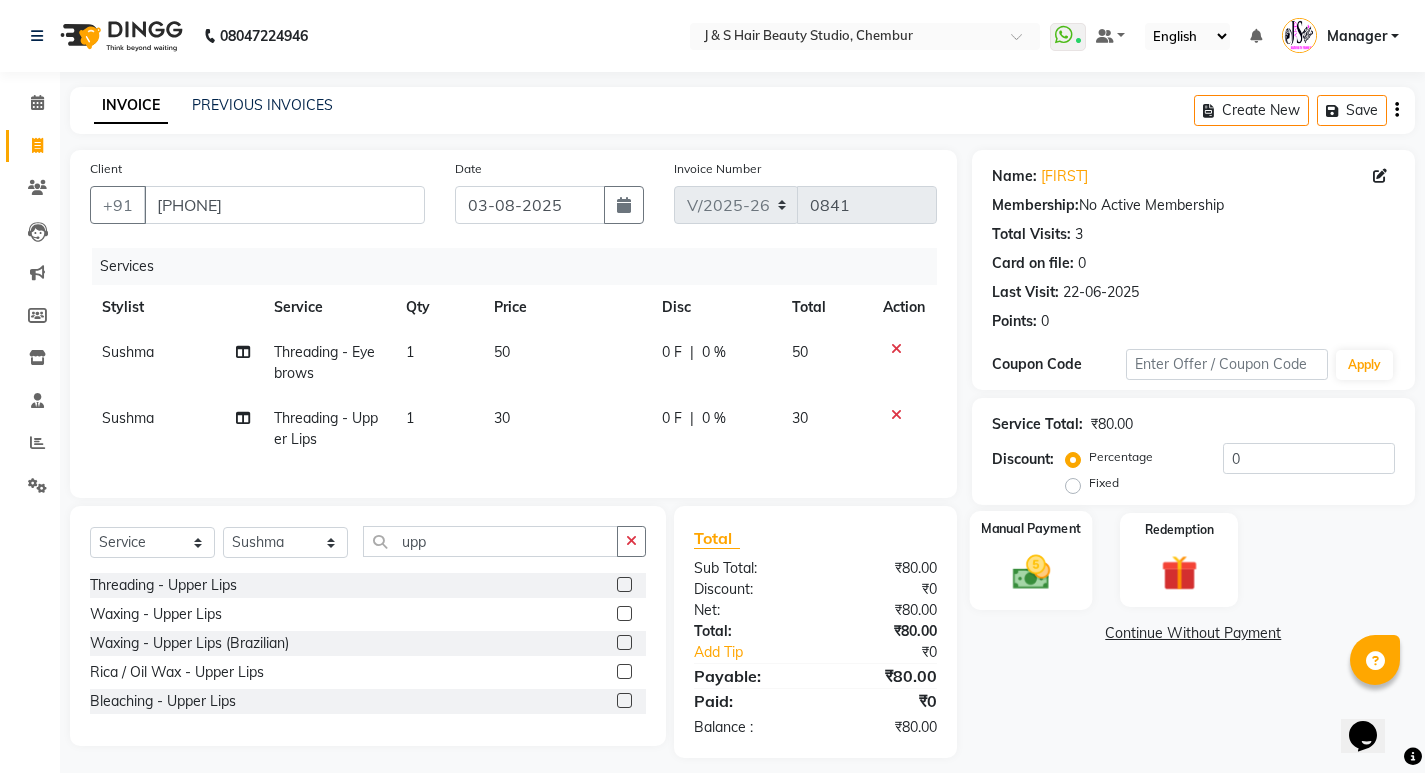 click 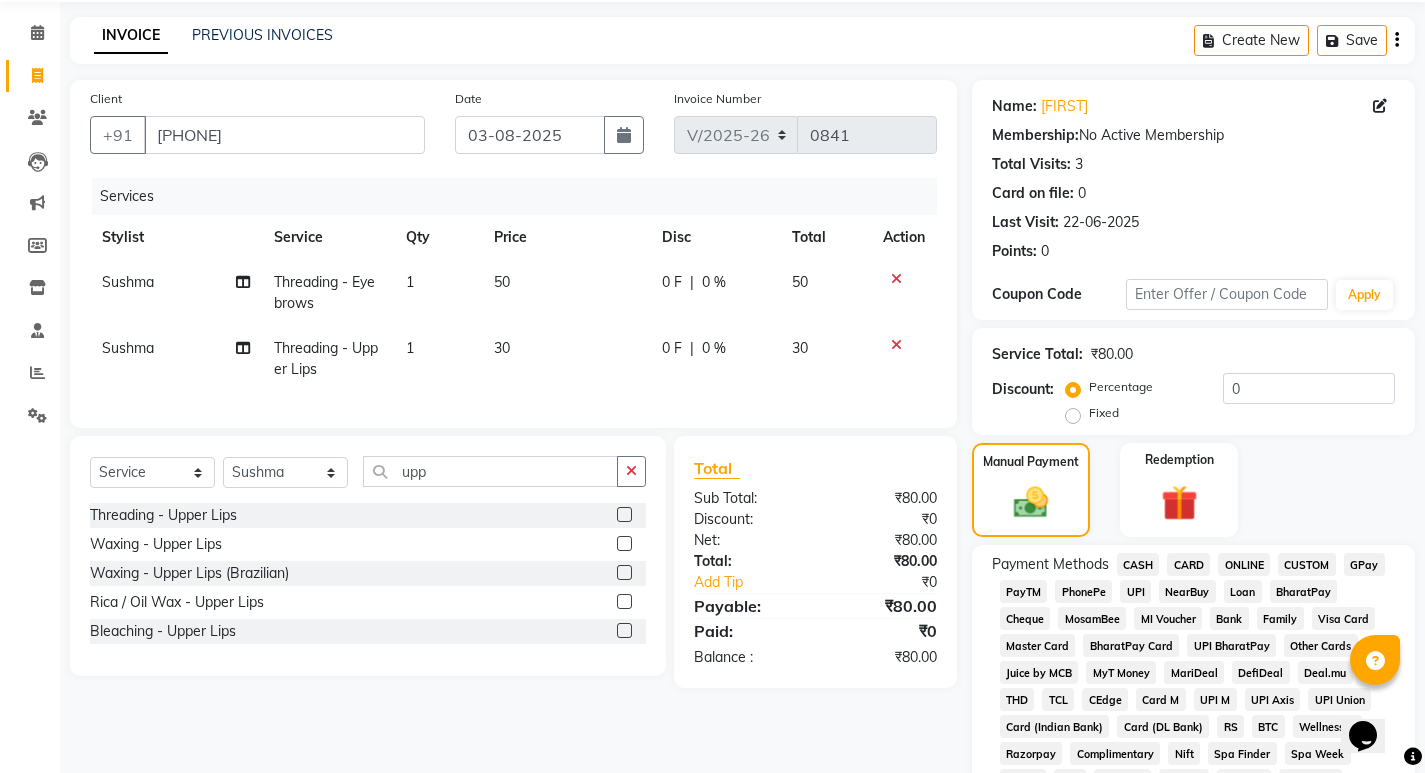 scroll, scrollTop: 300, scrollLeft: 0, axis: vertical 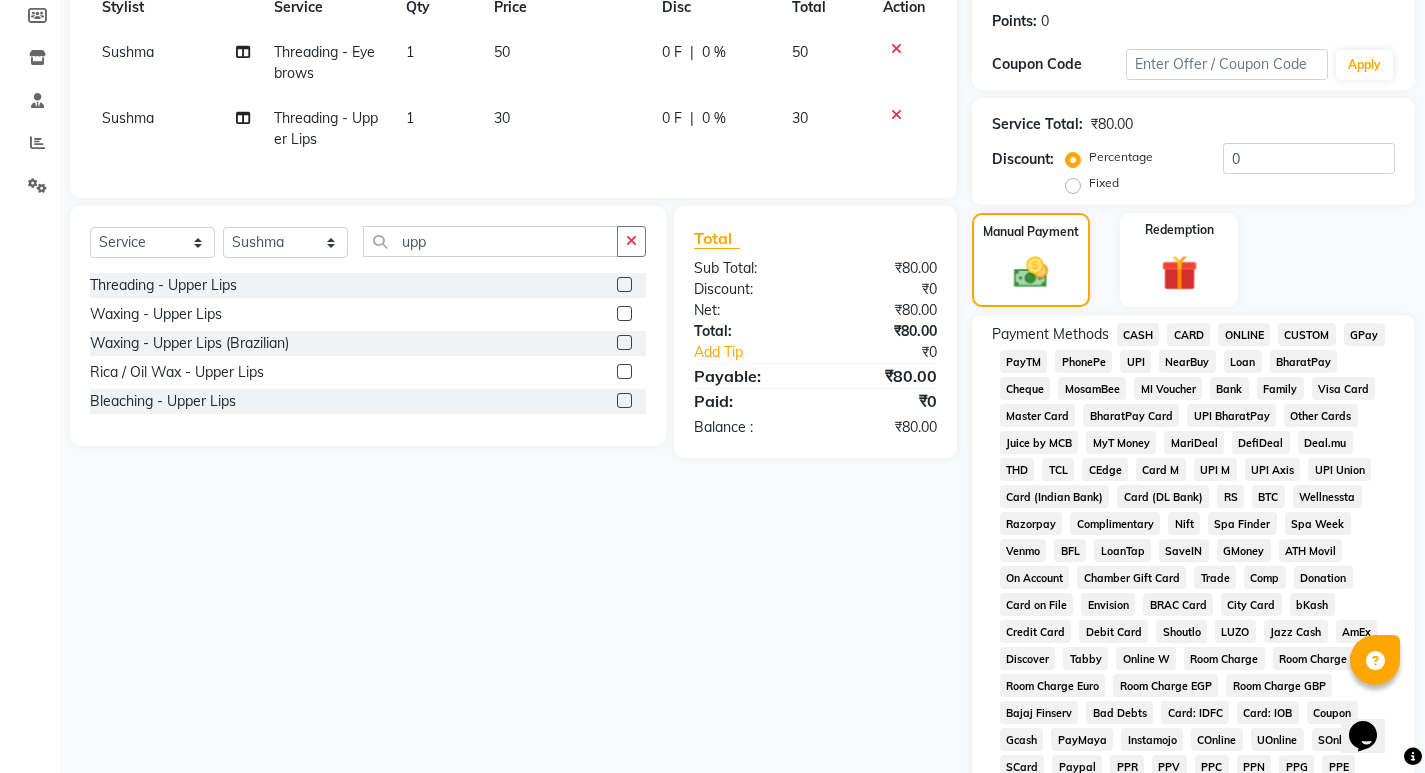 click on "GPay" 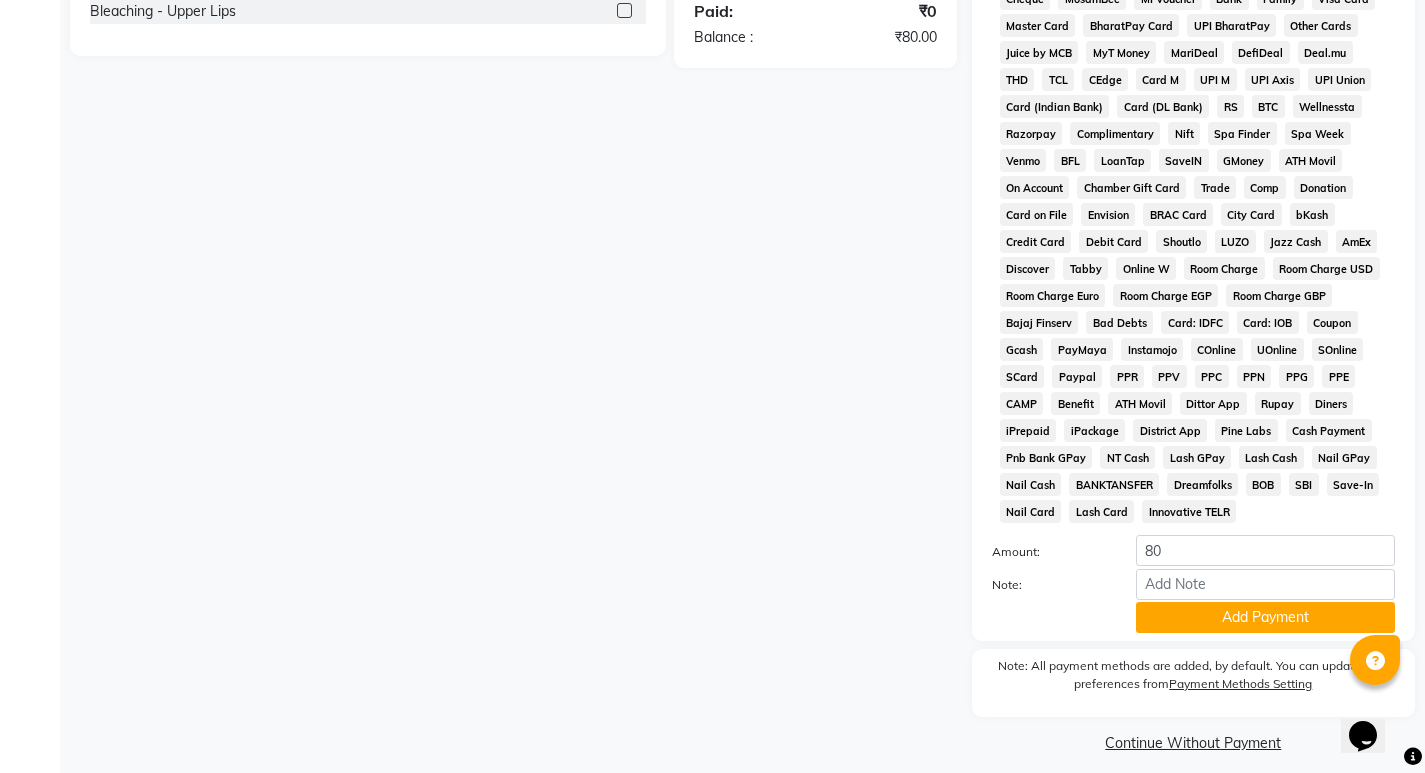 scroll, scrollTop: 705, scrollLeft: 0, axis: vertical 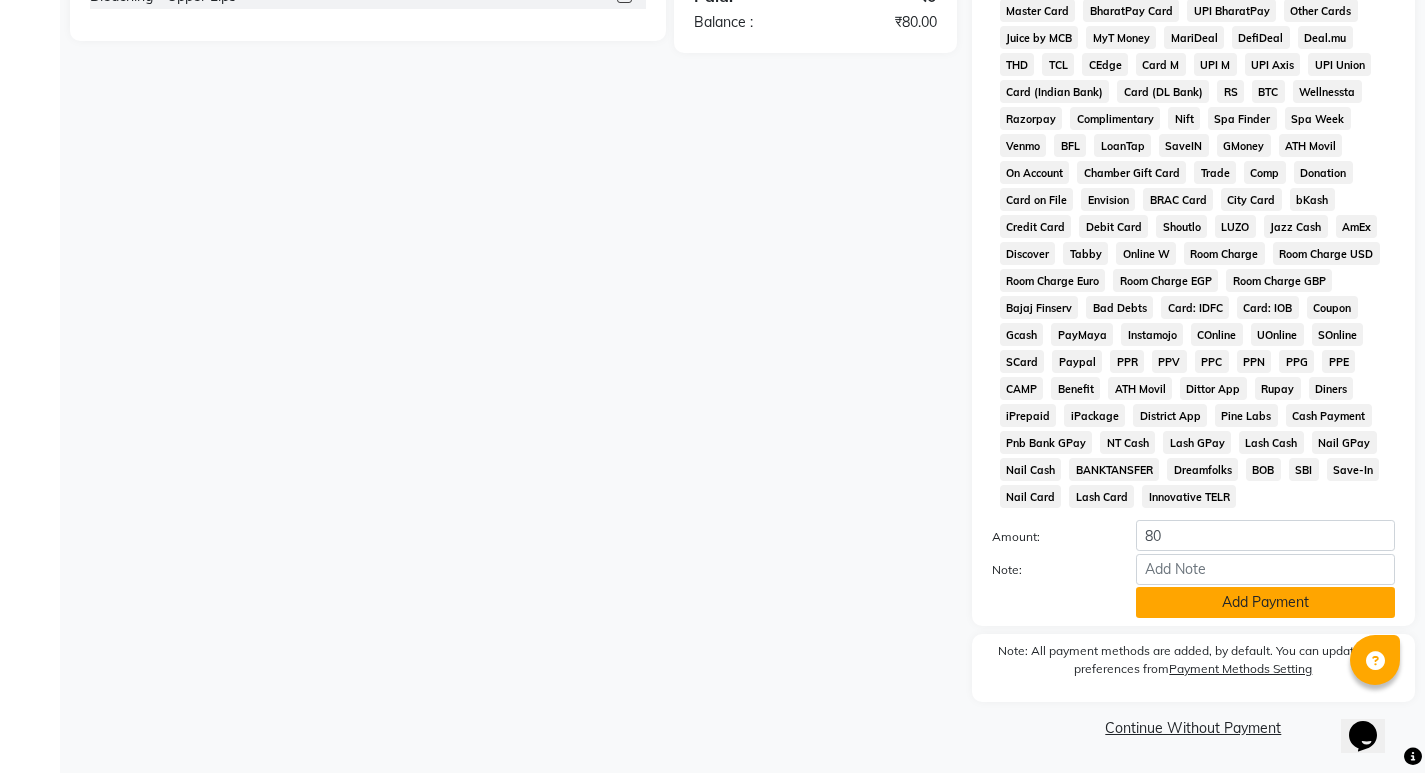 click on "Add Payment" 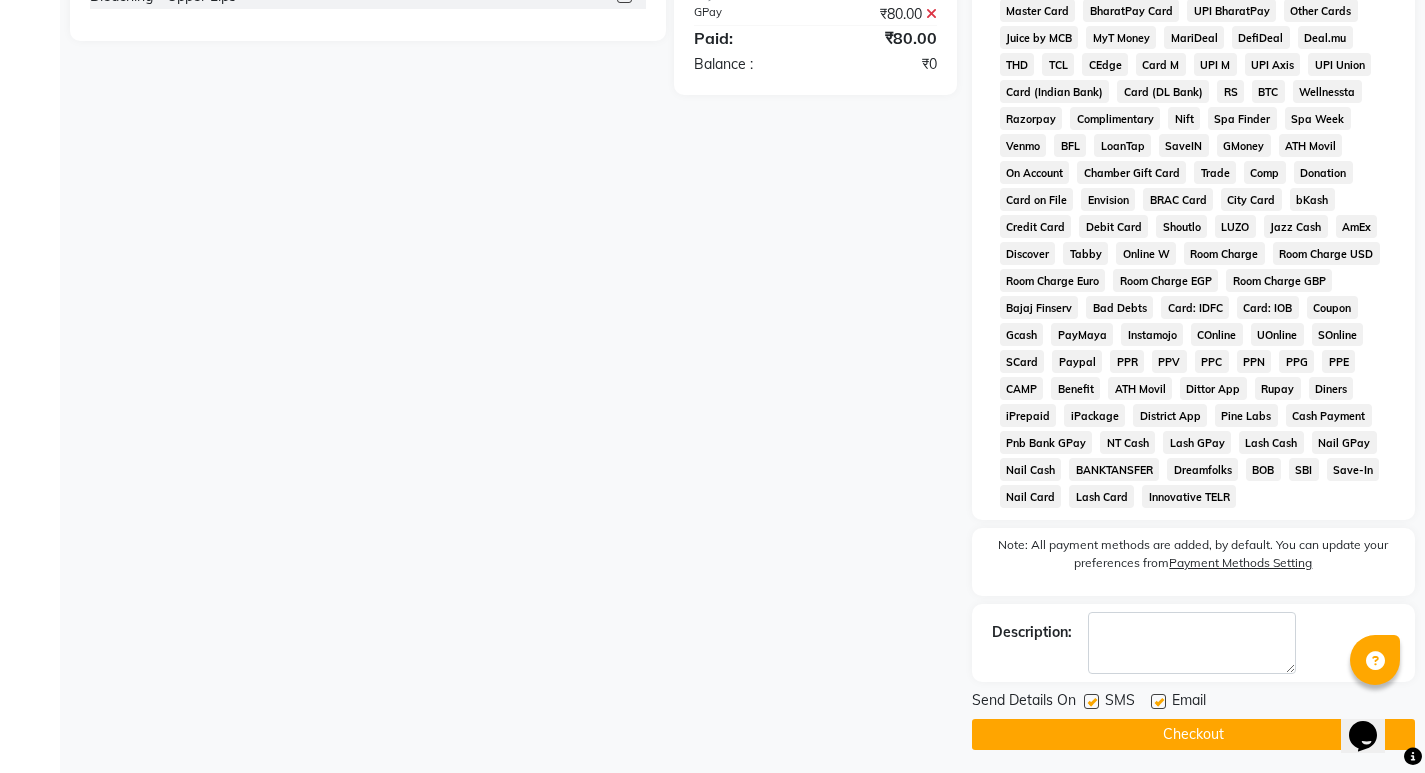 scroll, scrollTop: 712, scrollLeft: 0, axis: vertical 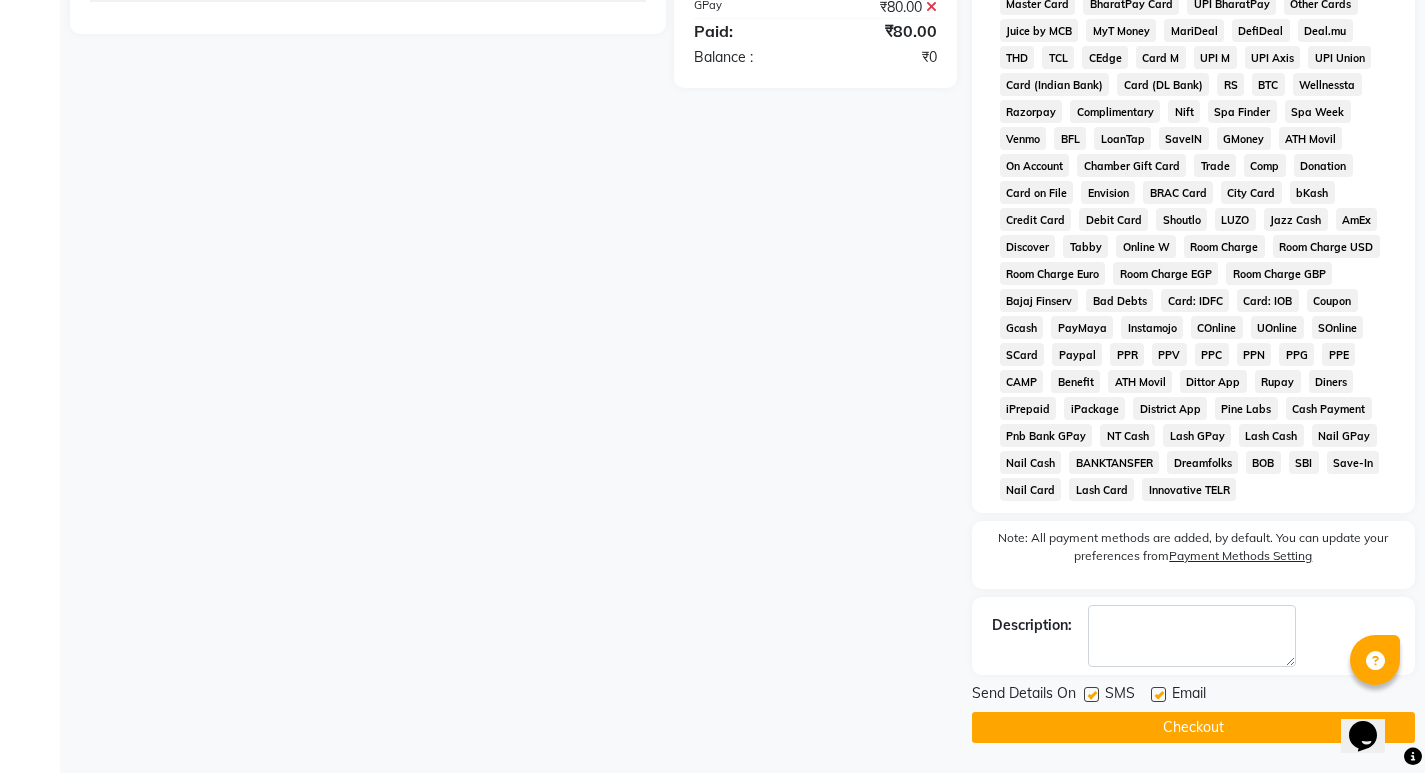 click on "Checkout" 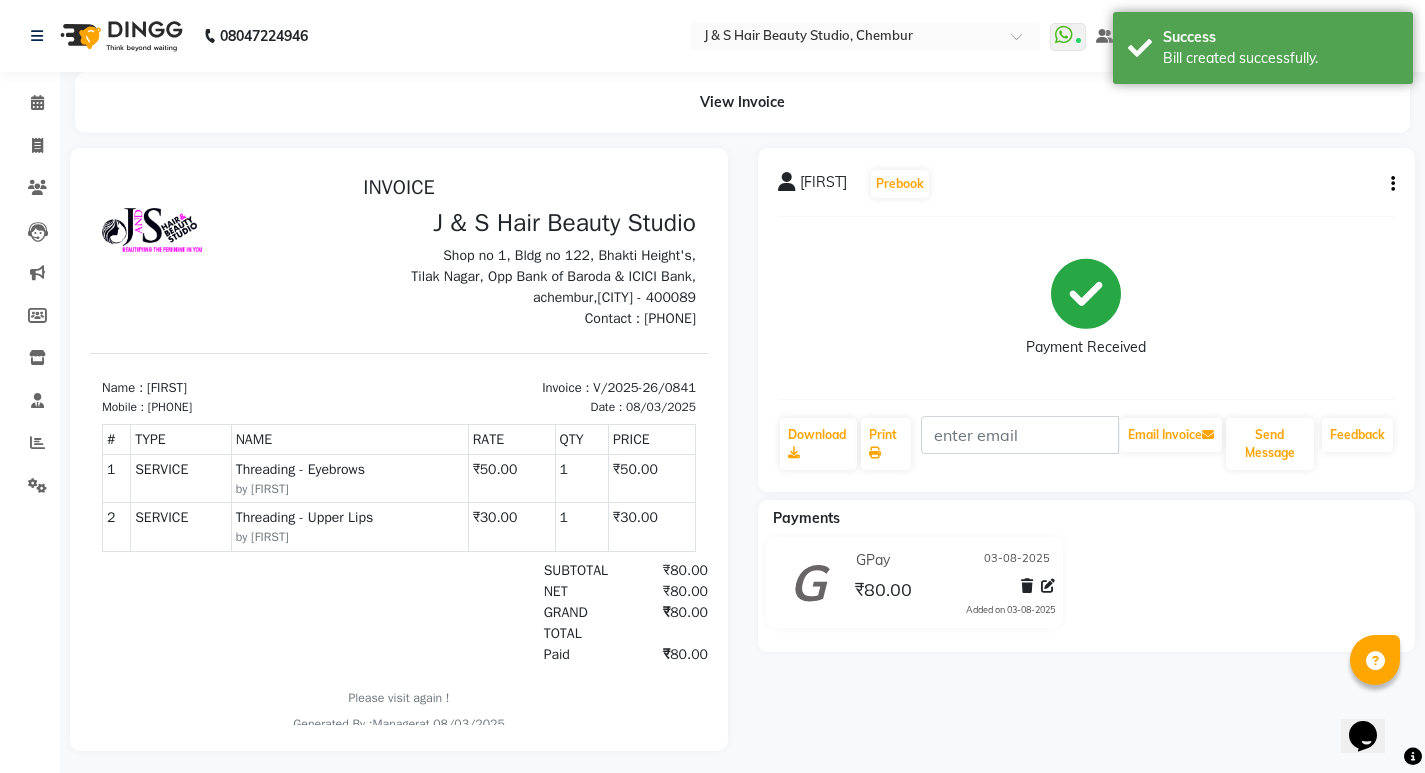 scroll, scrollTop: 0, scrollLeft: 0, axis: both 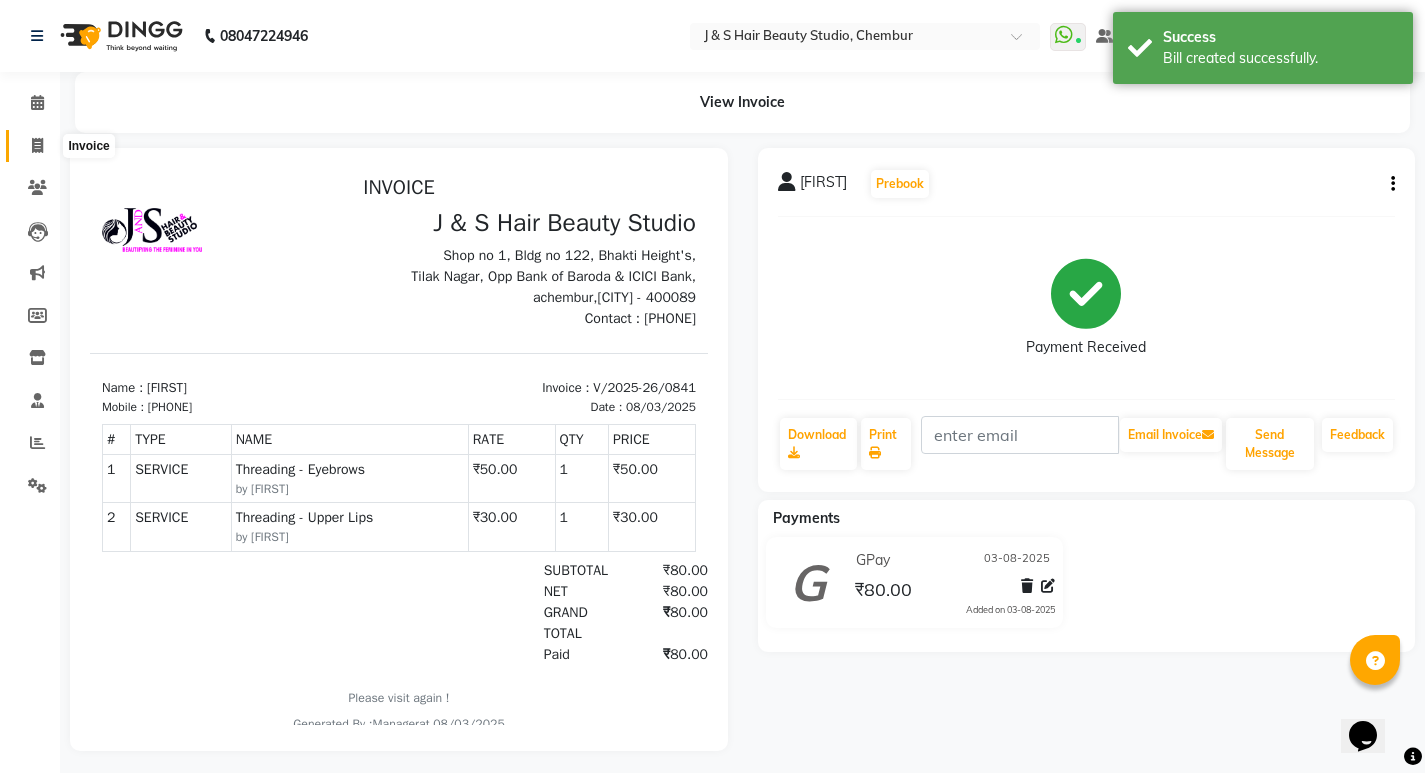 click 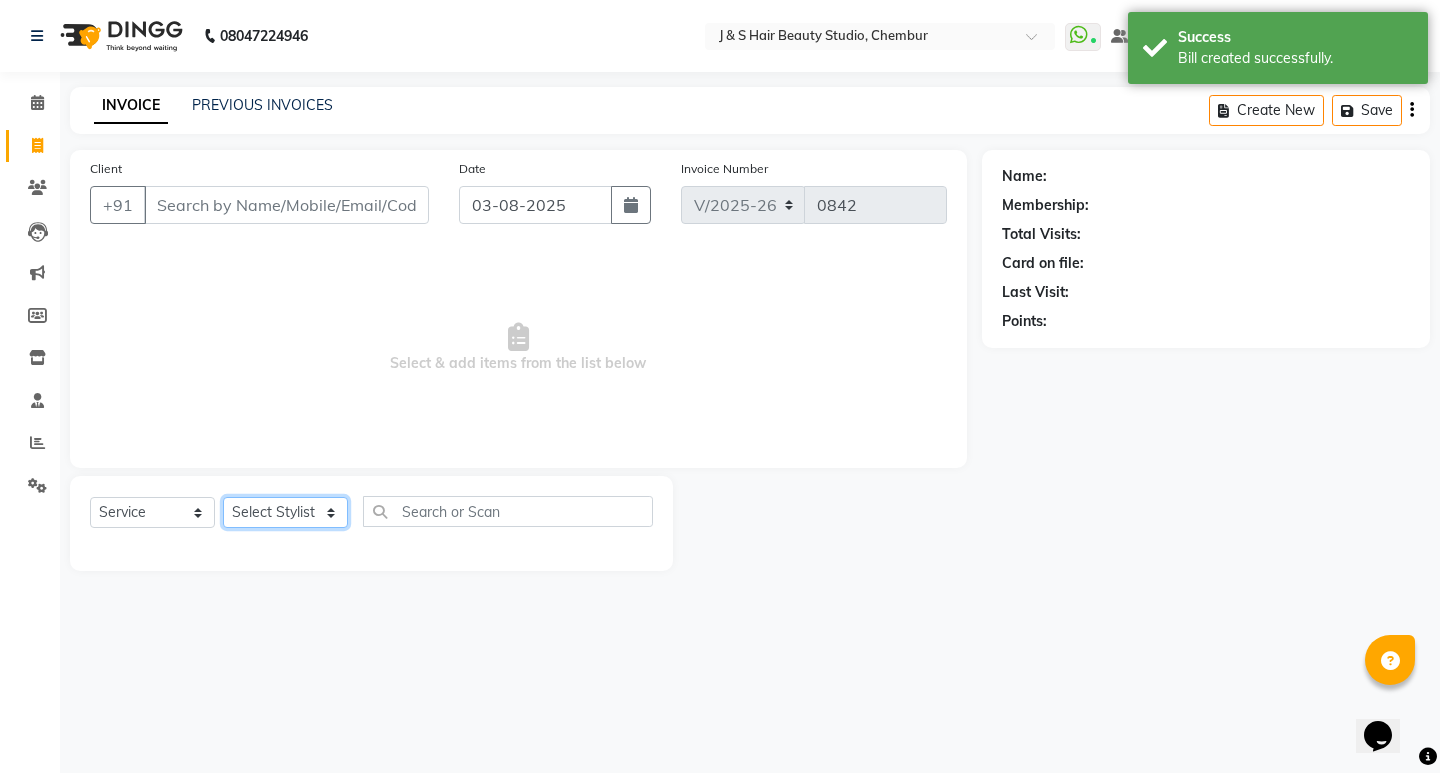 click on "Select Stylist Manager [TITLE] [LAST] No Preference 1 [FIRST] [LAST] [TITLE] [FIRST] [FIRST] [FIRST]" 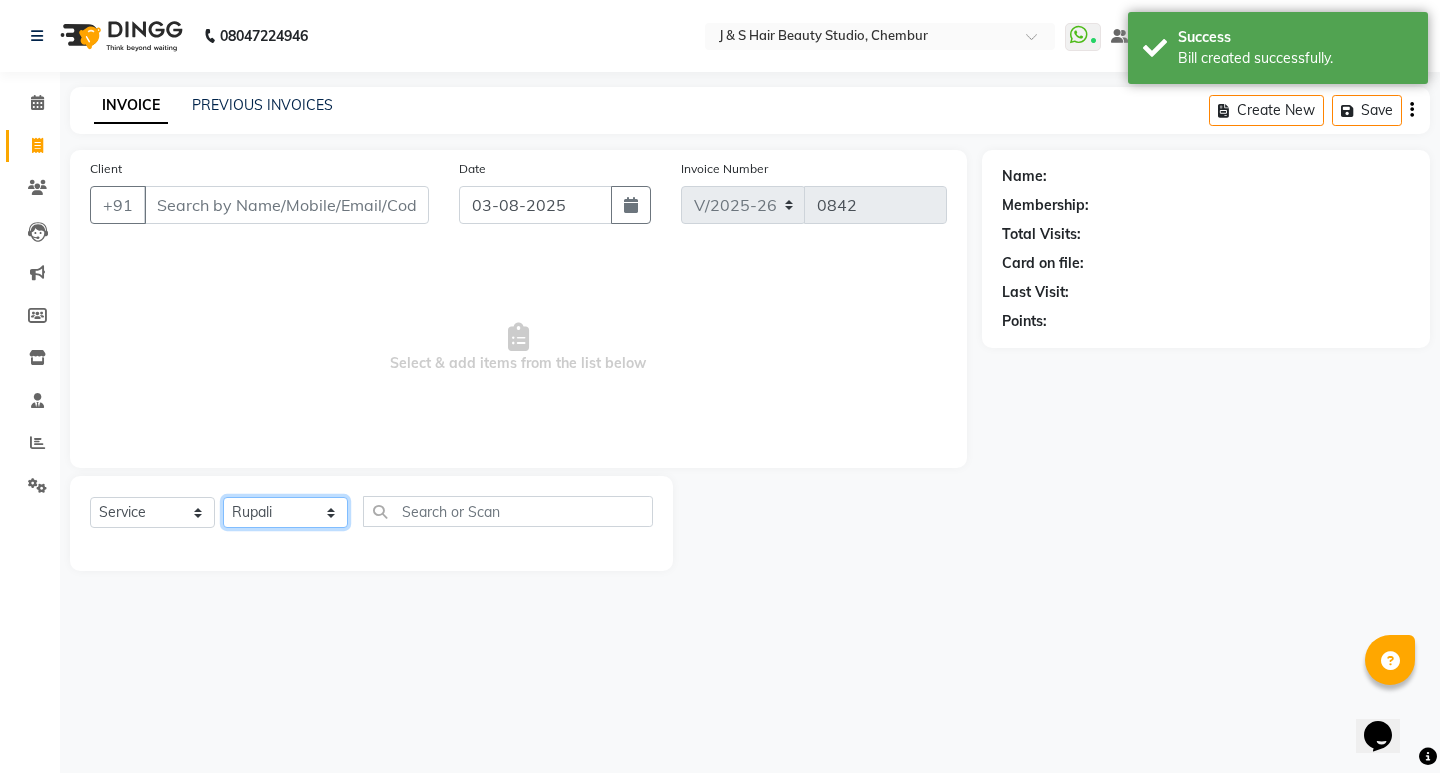 click on "Select Stylist Manager [TITLE] [LAST] No Preference 1 [FIRST] [LAST] [TITLE] [FIRST] [FIRST] [FIRST]" 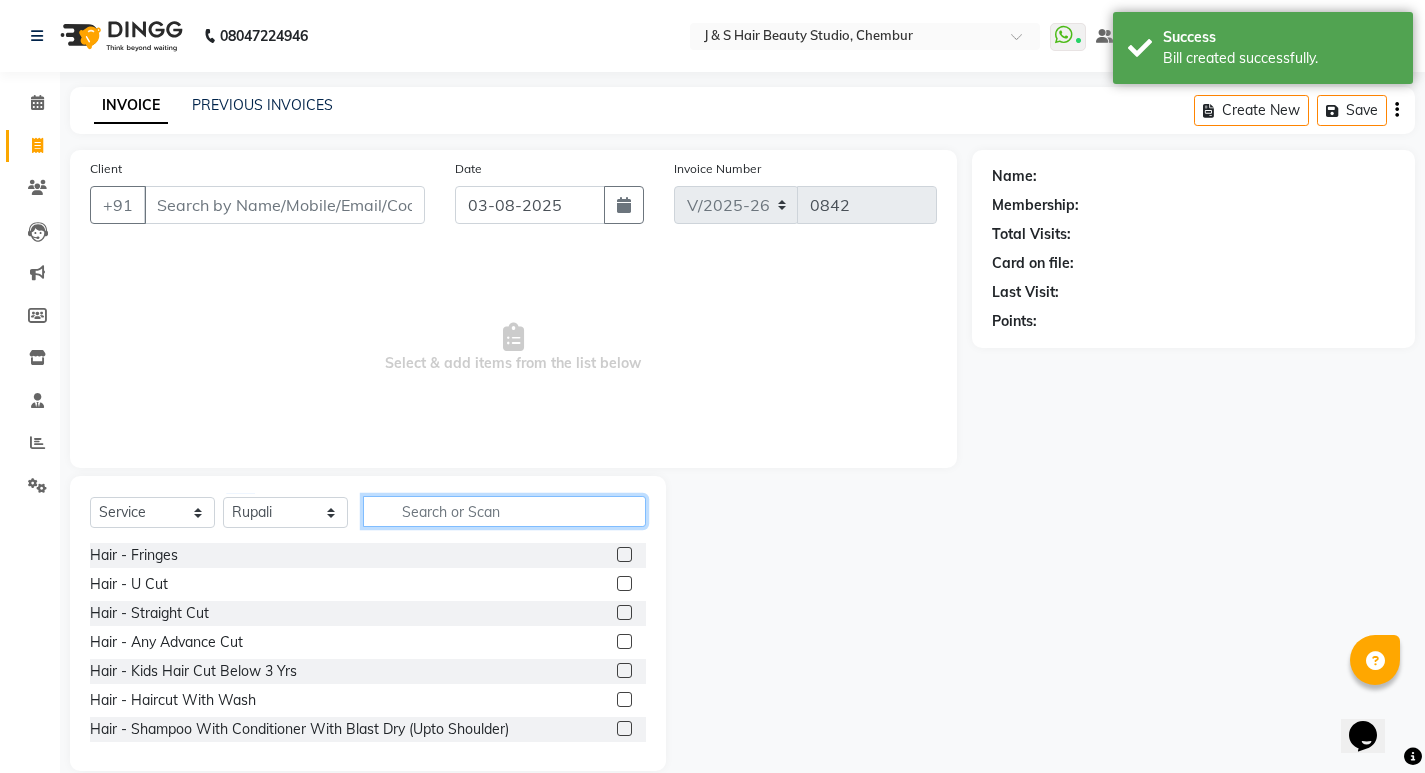 click 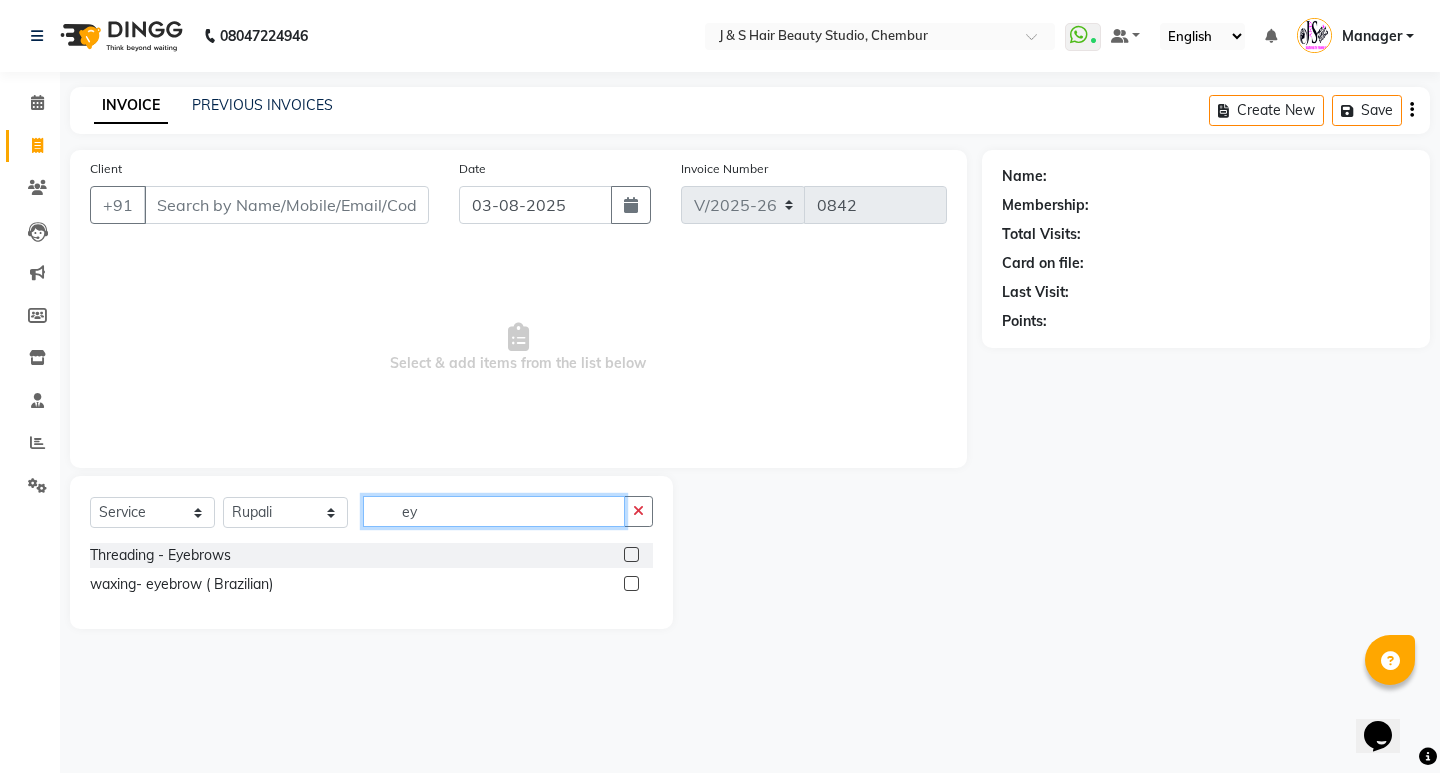 type on "ey" 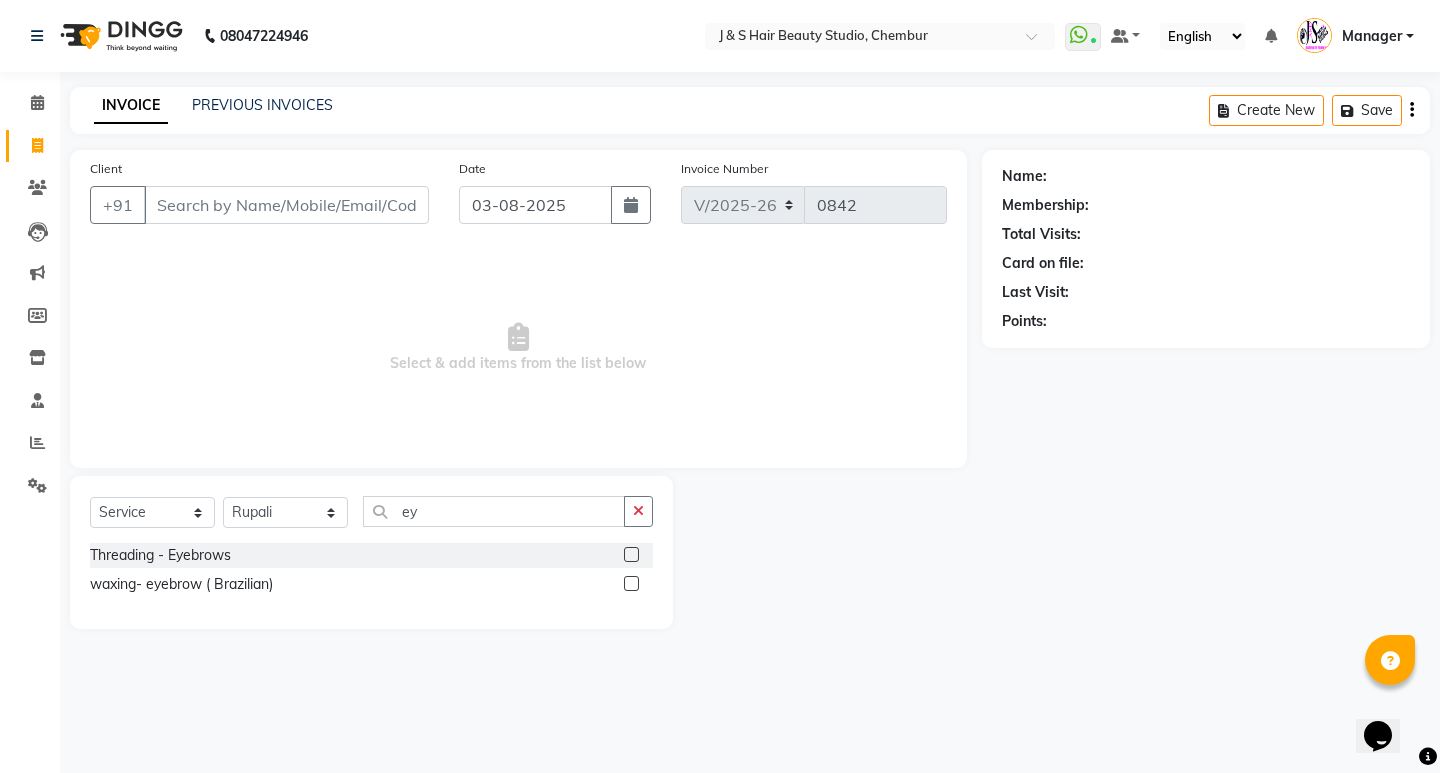 click 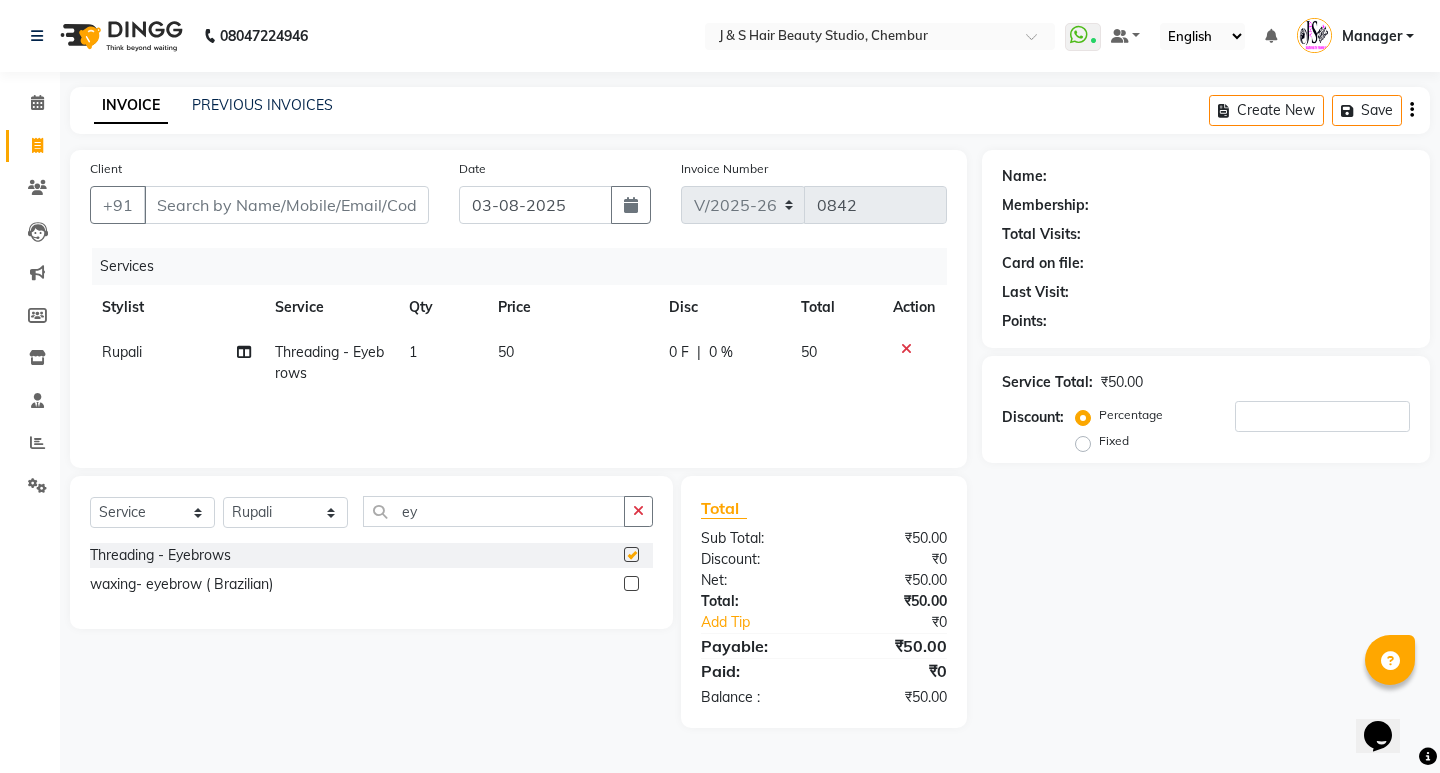 checkbox on "false" 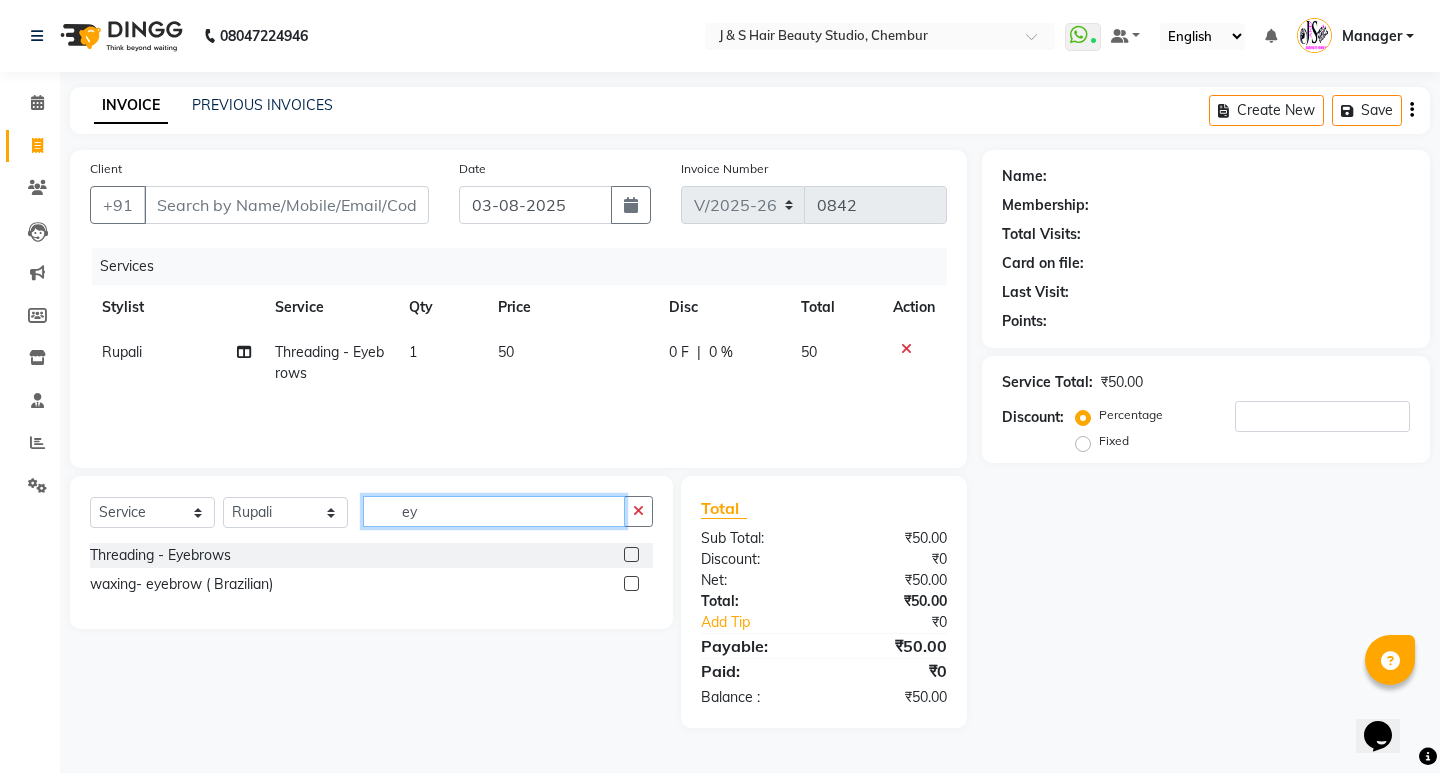 drag, startPoint x: 493, startPoint y: 519, endPoint x: 464, endPoint y: 498, distance: 35.805027 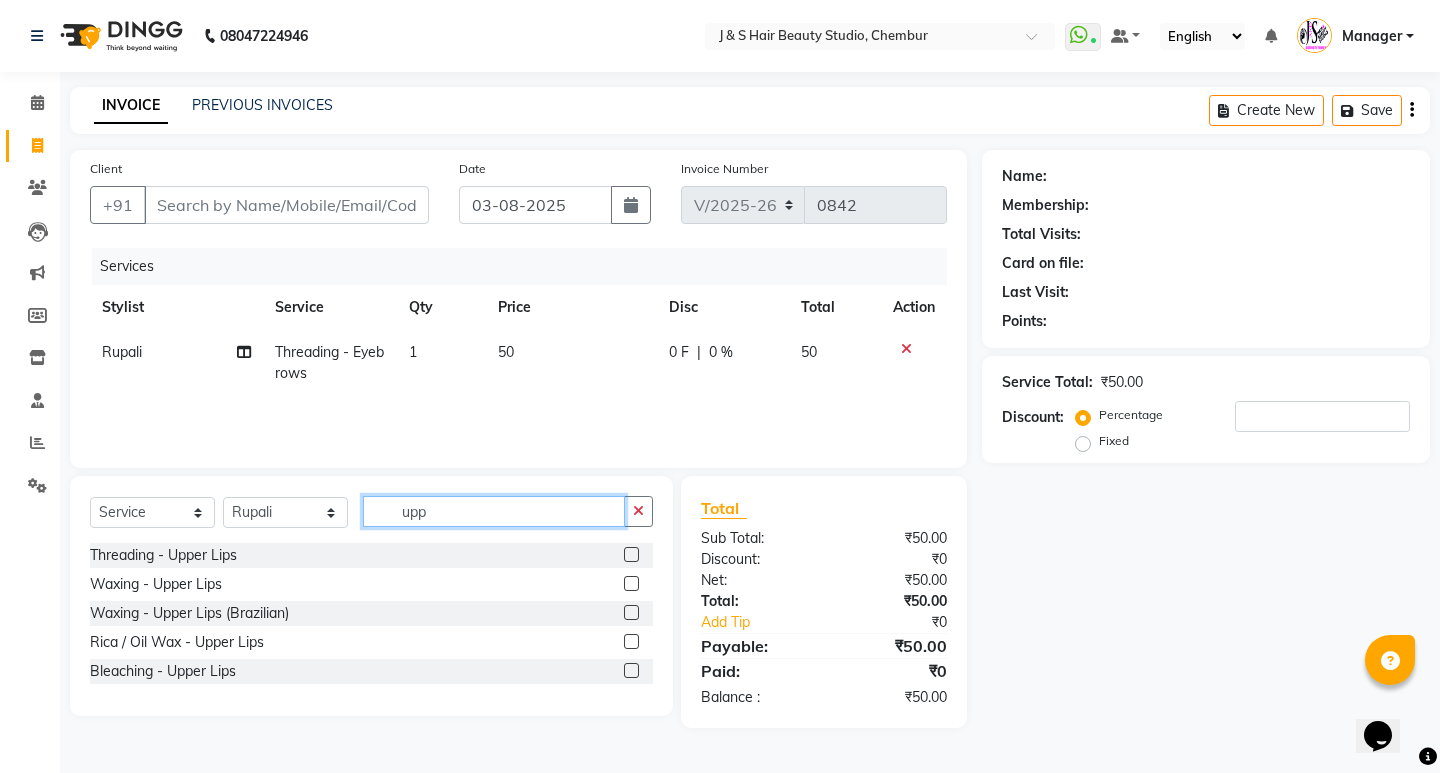 type on "upp" 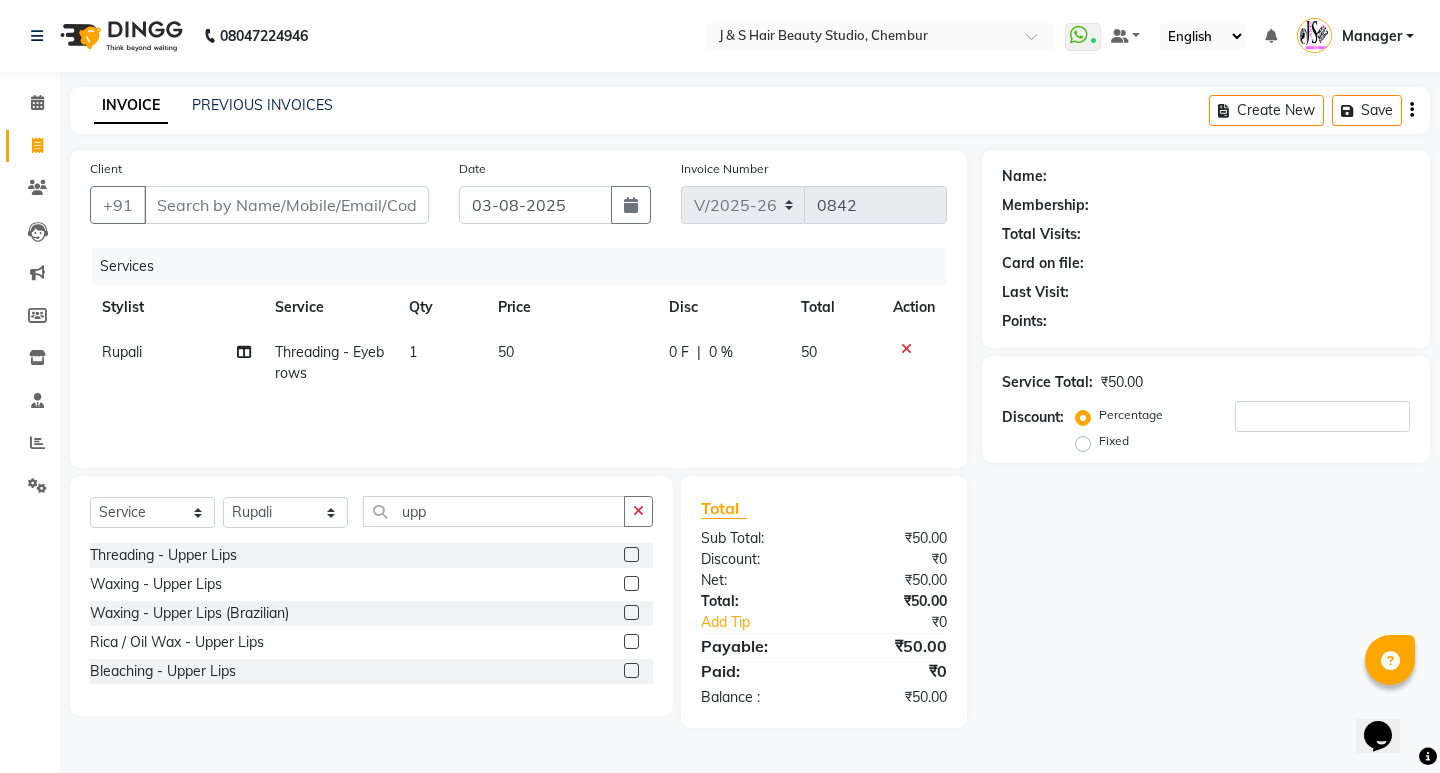 click 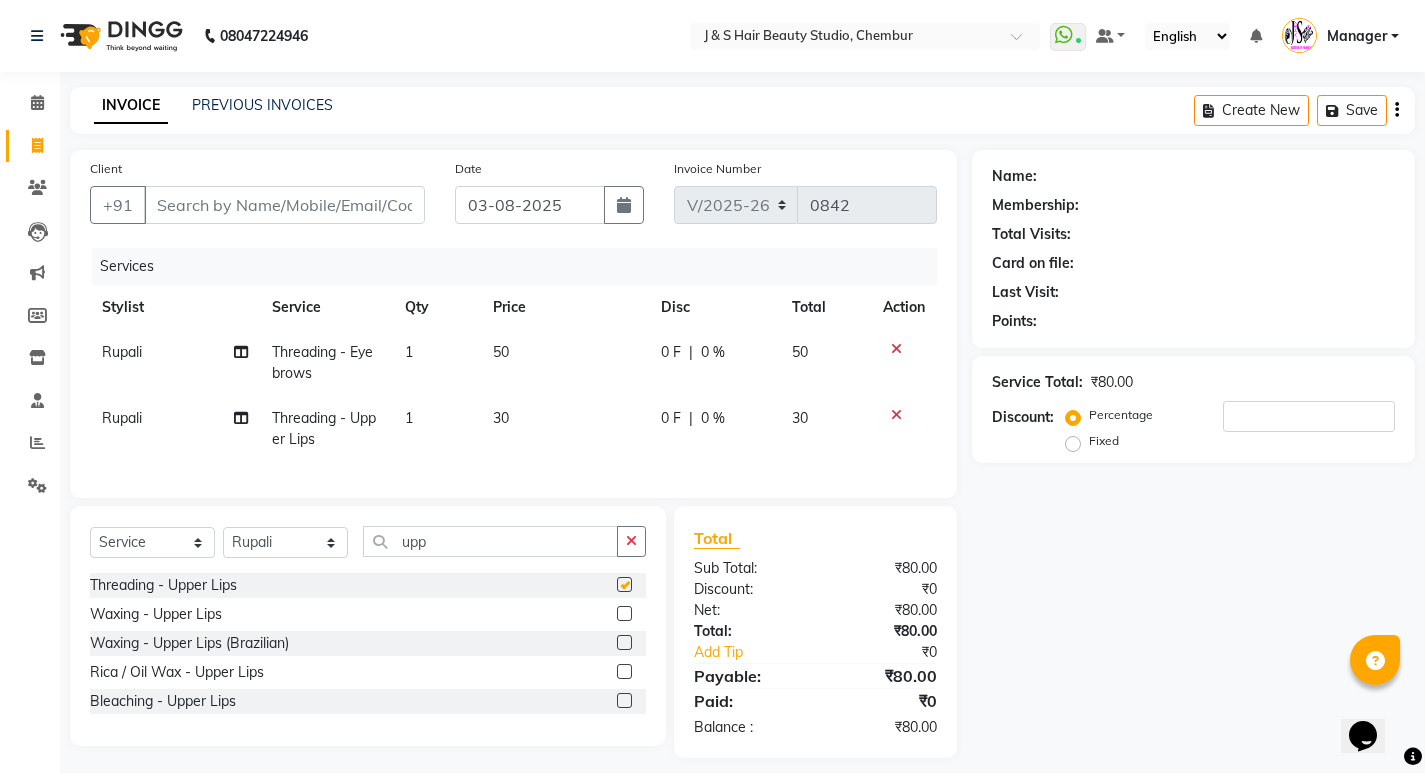 checkbox on "false" 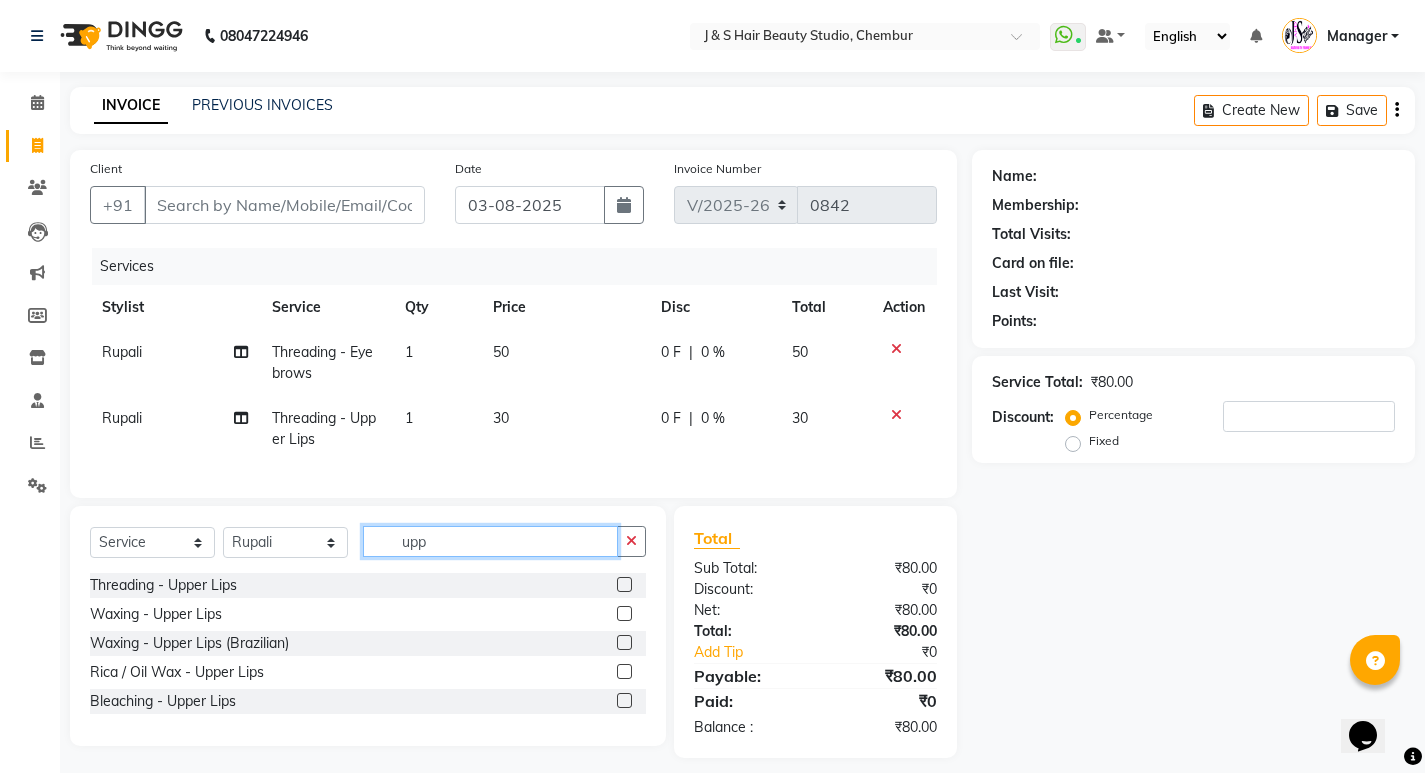 click on "upp" 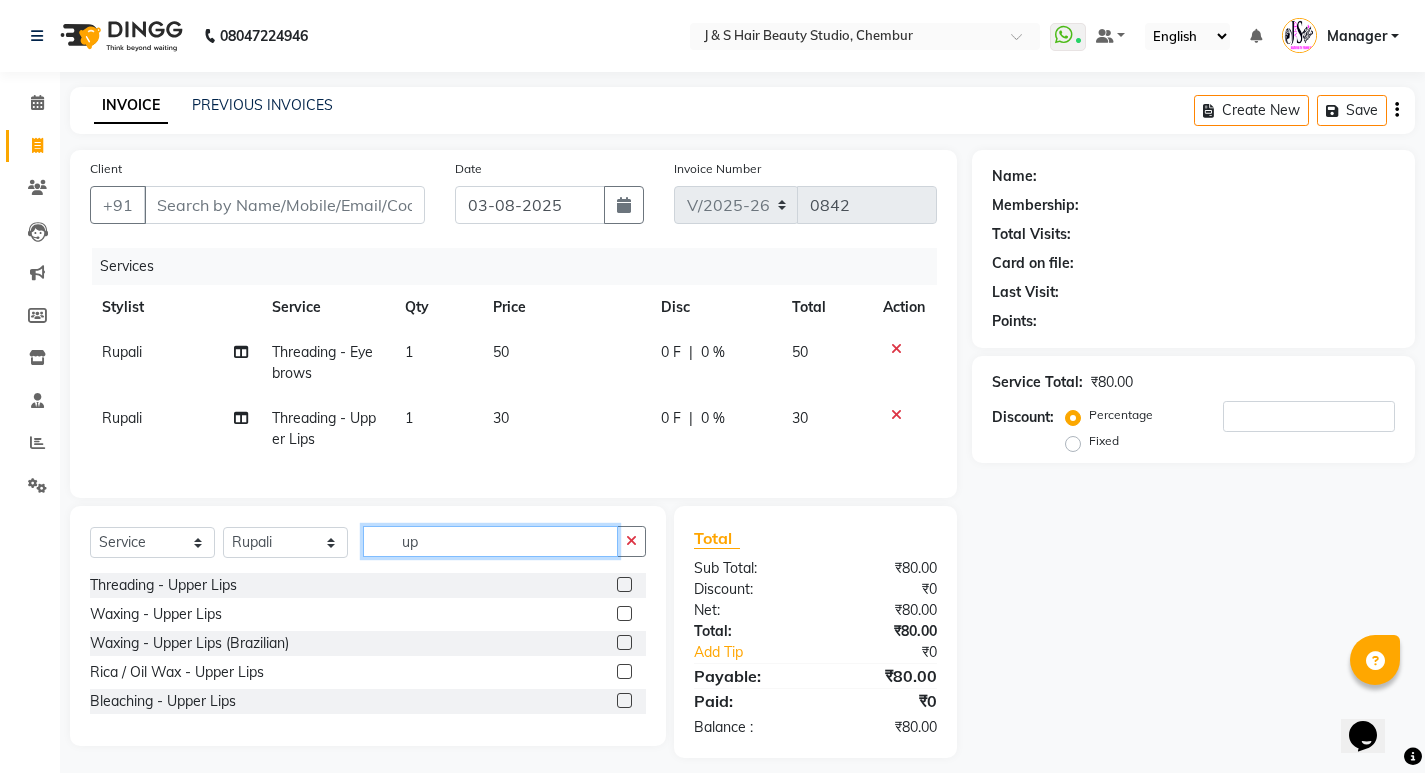 type on "u" 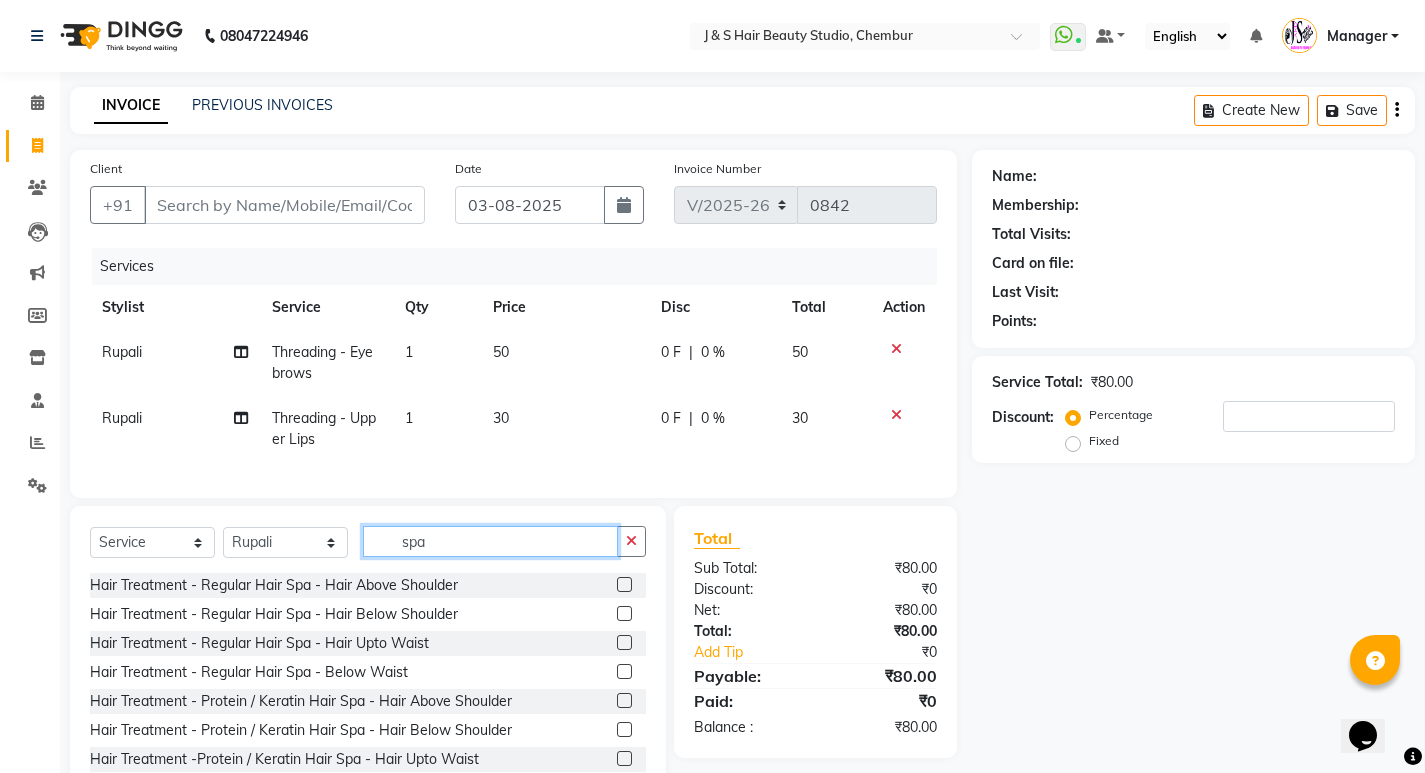 scroll, scrollTop: 100, scrollLeft: 0, axis: vertical 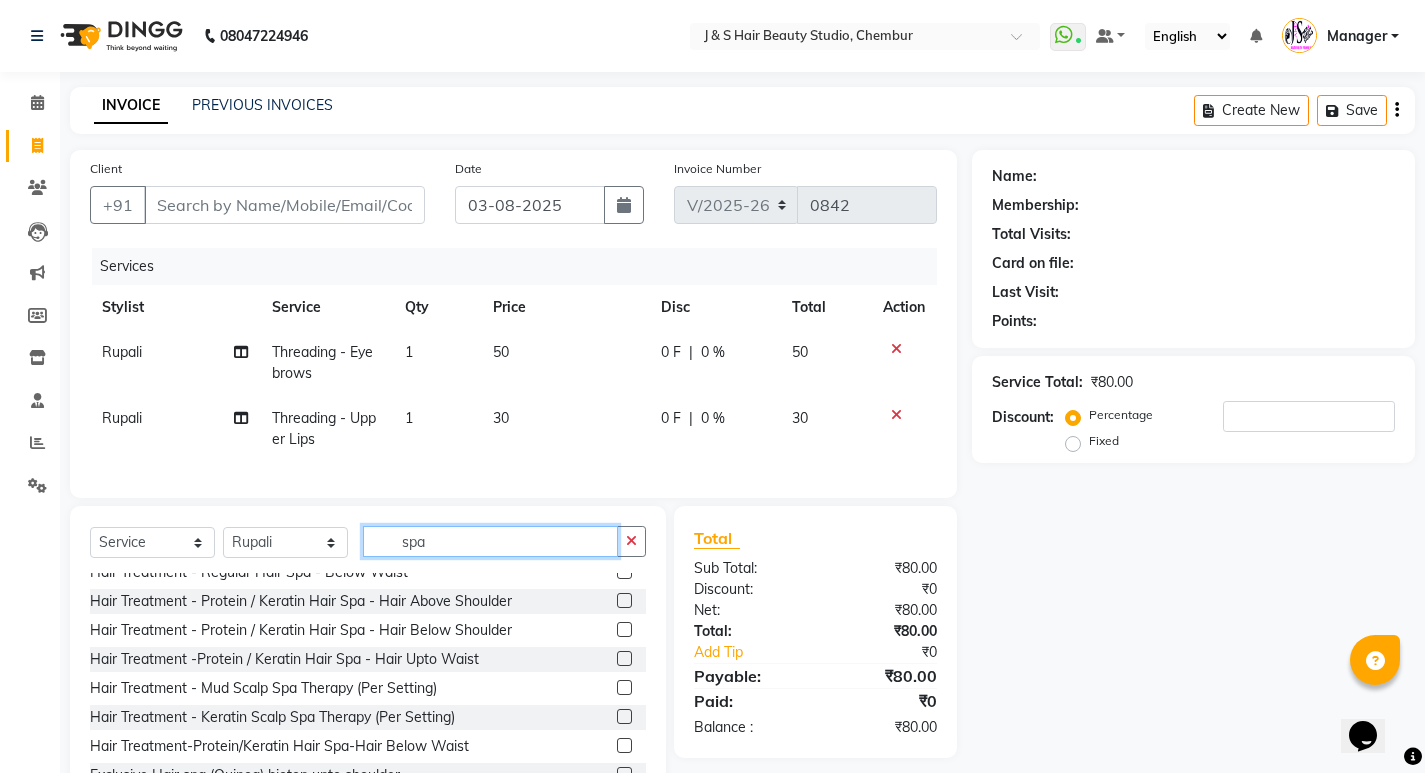 type on "spa" 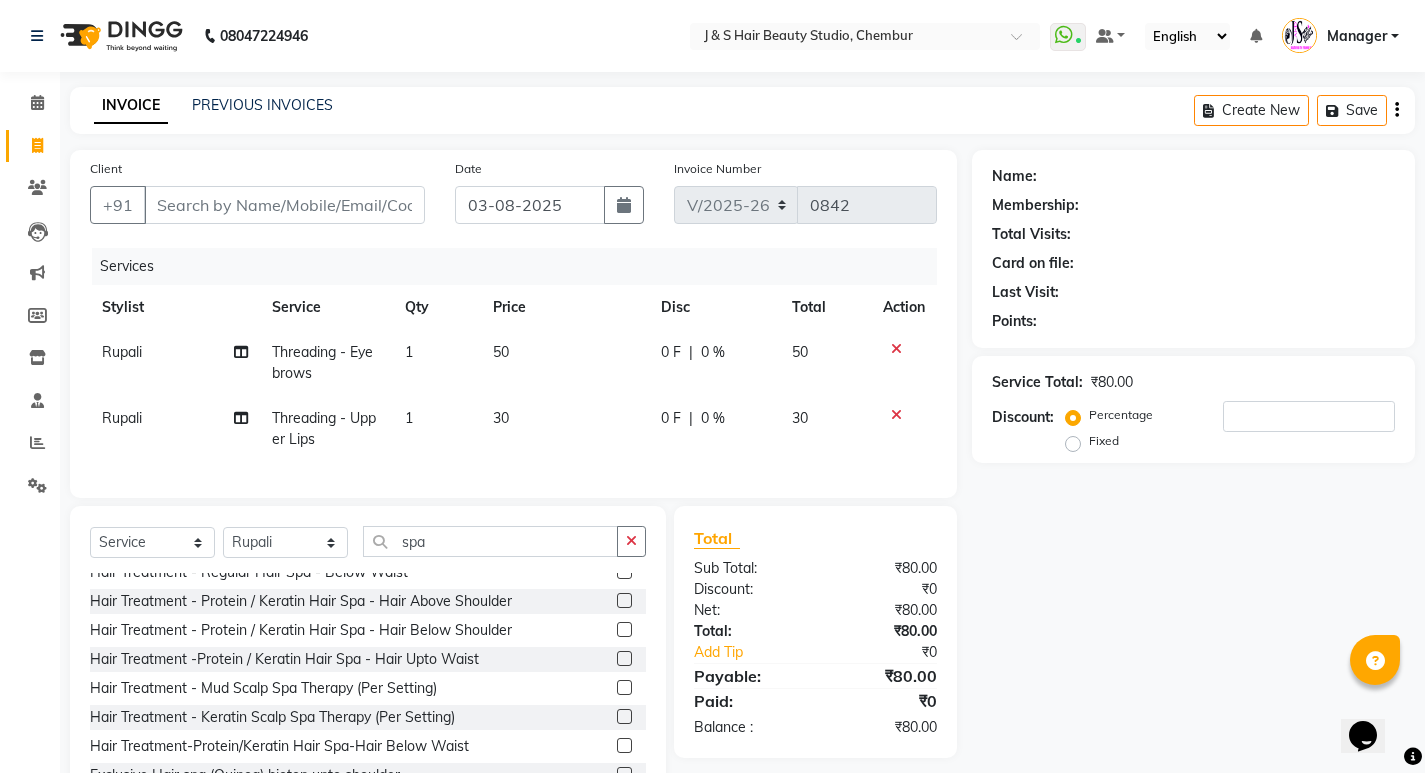 click 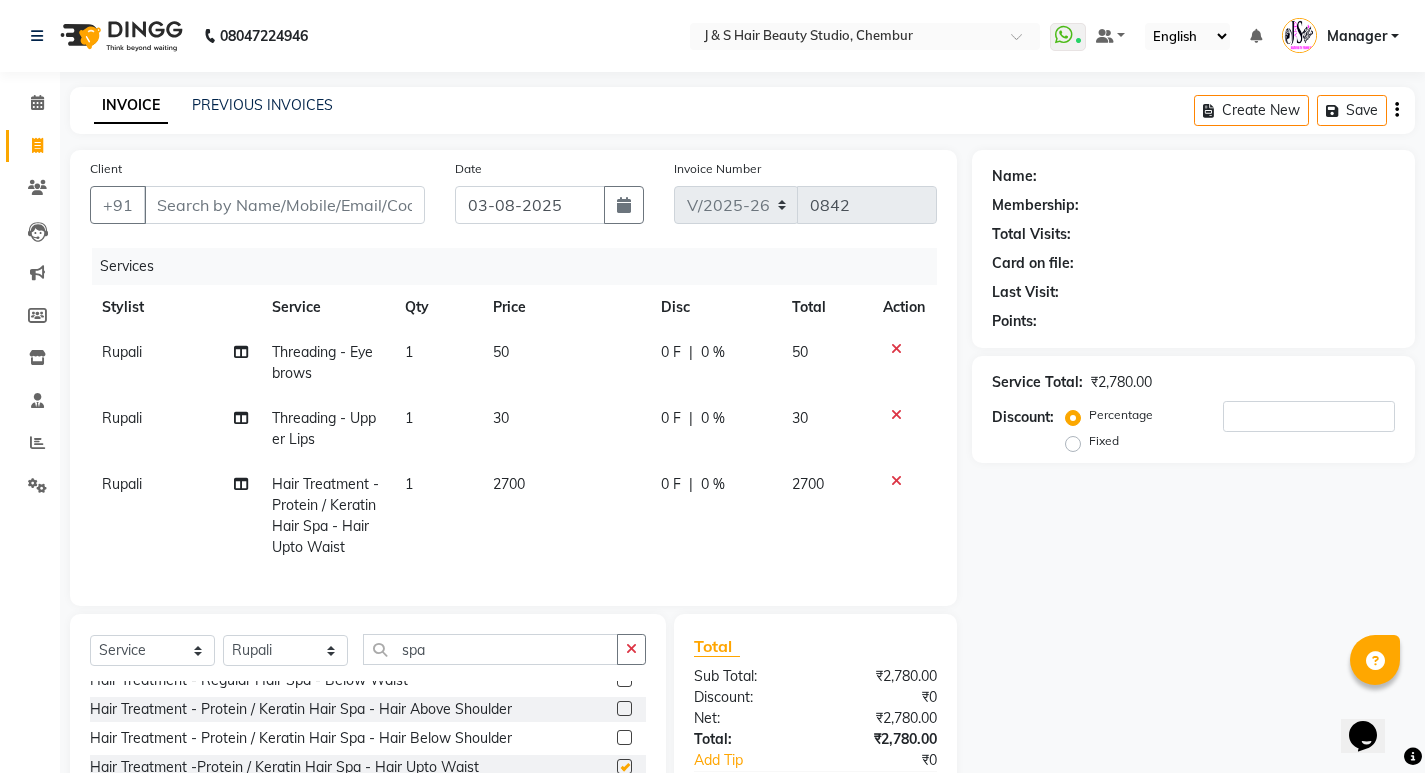 checkbox on "false" 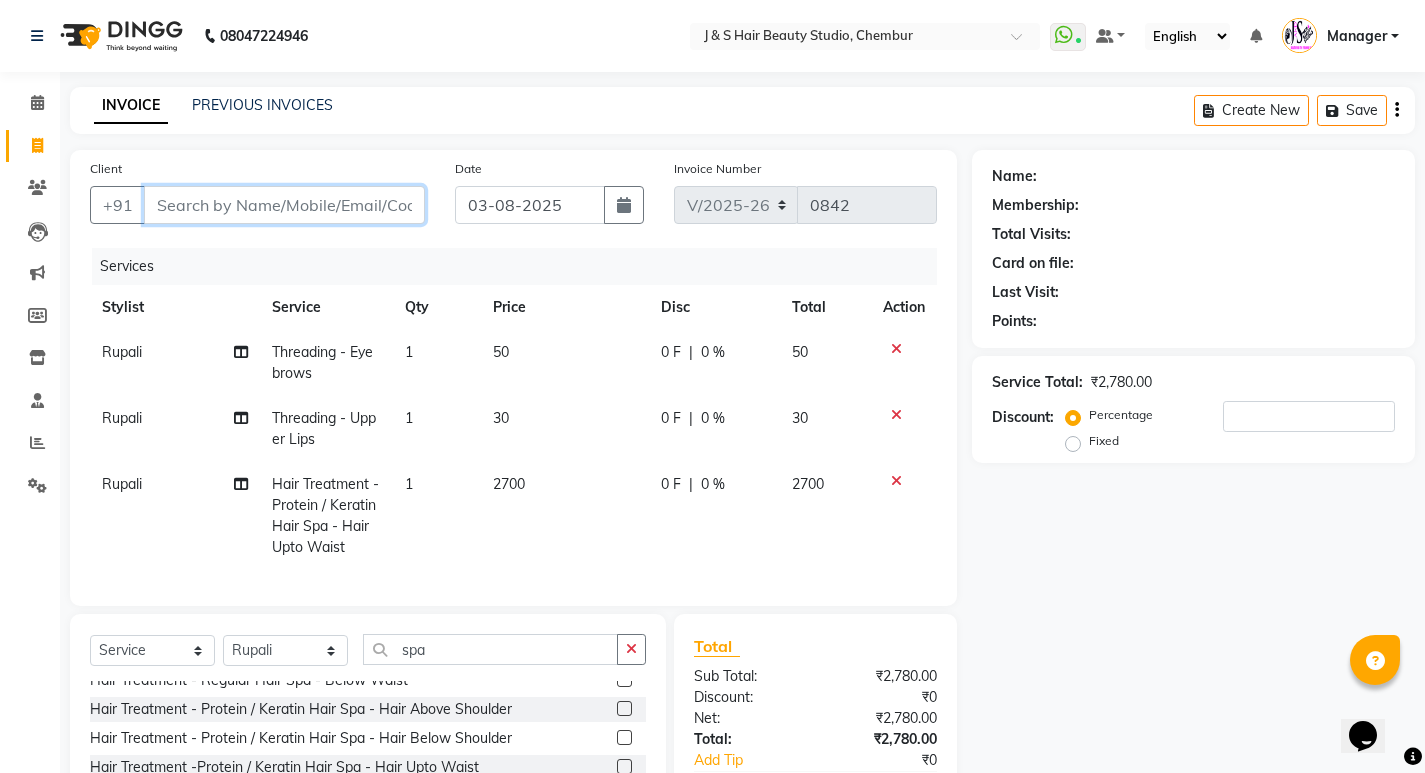 click on "Client" at bounding box center (284, 205) 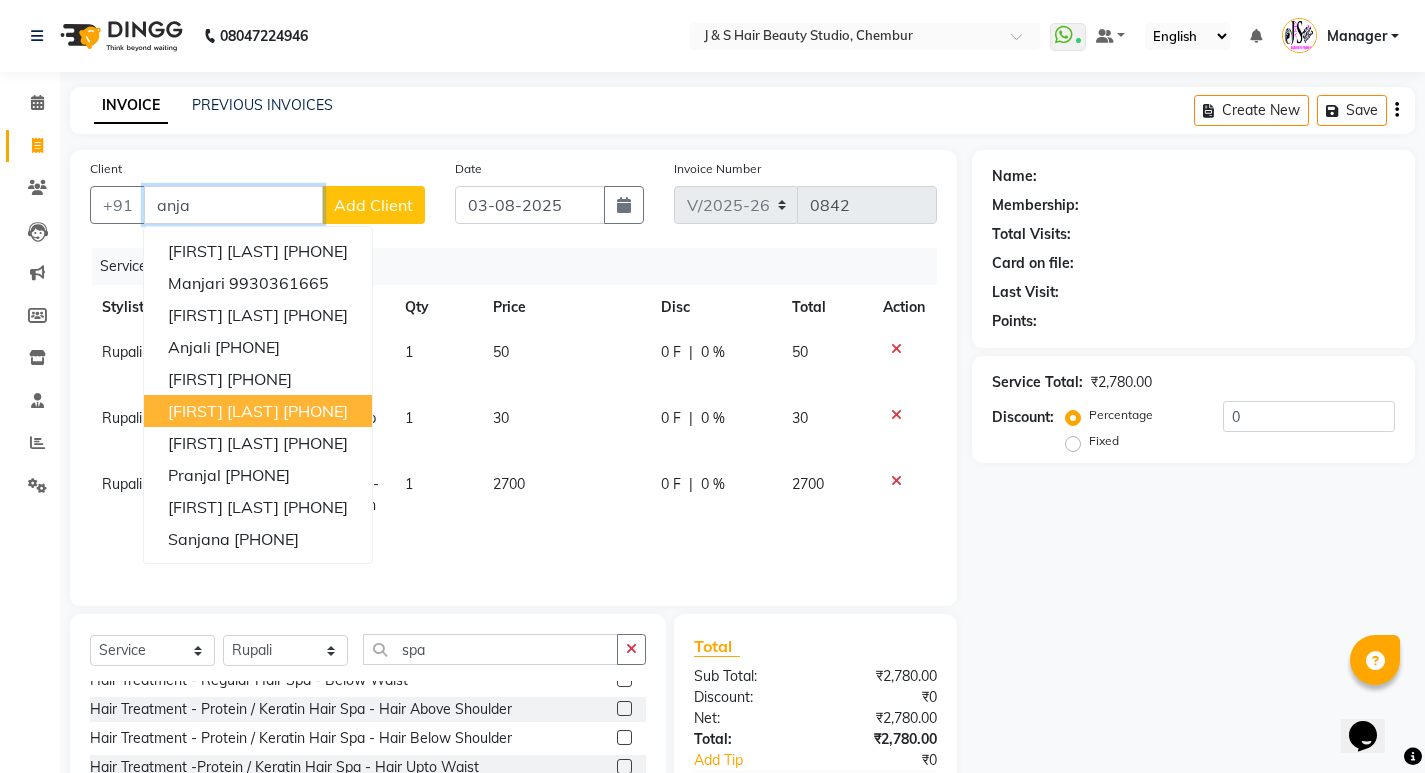 click on "[FIRST] [LAST] [PHONE]" at bounding box center [258, 411] 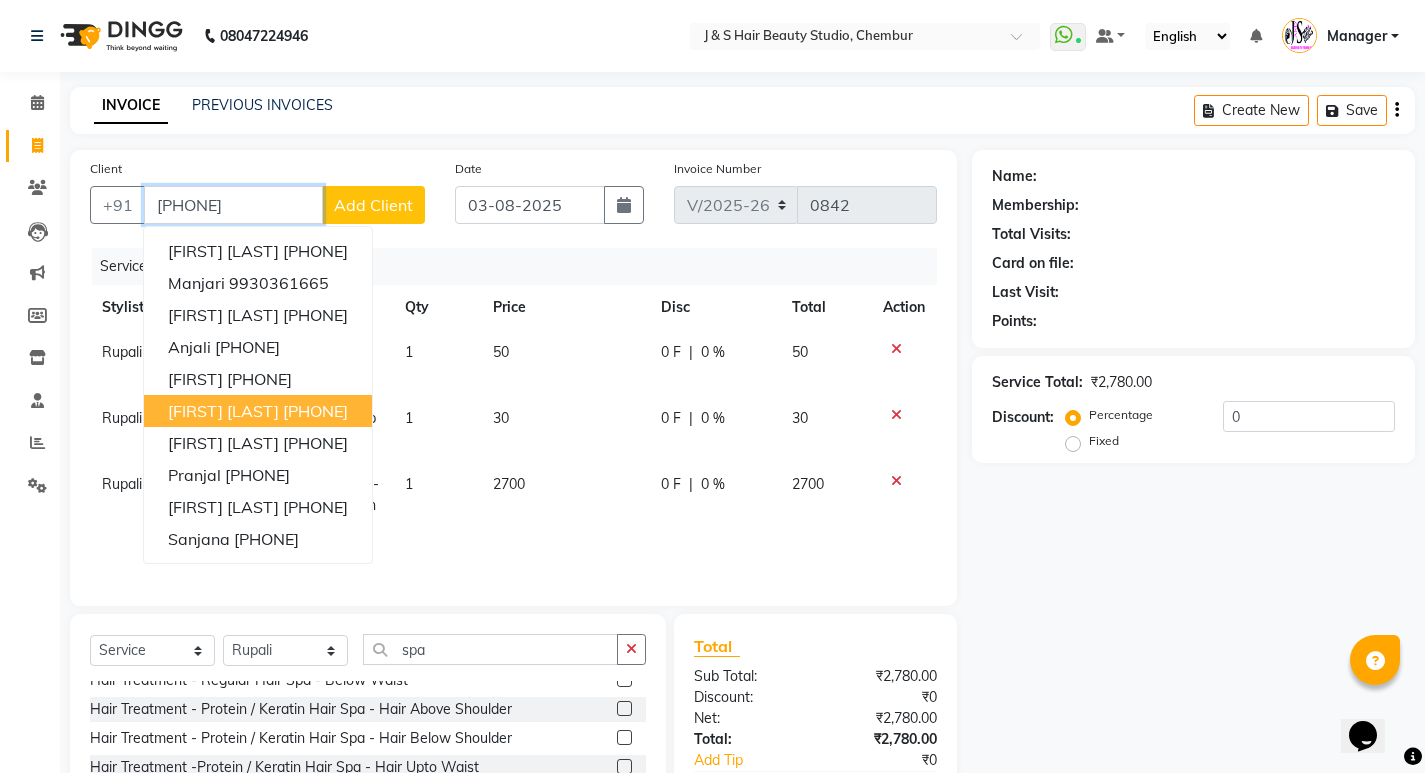 type on "[PHONE]" 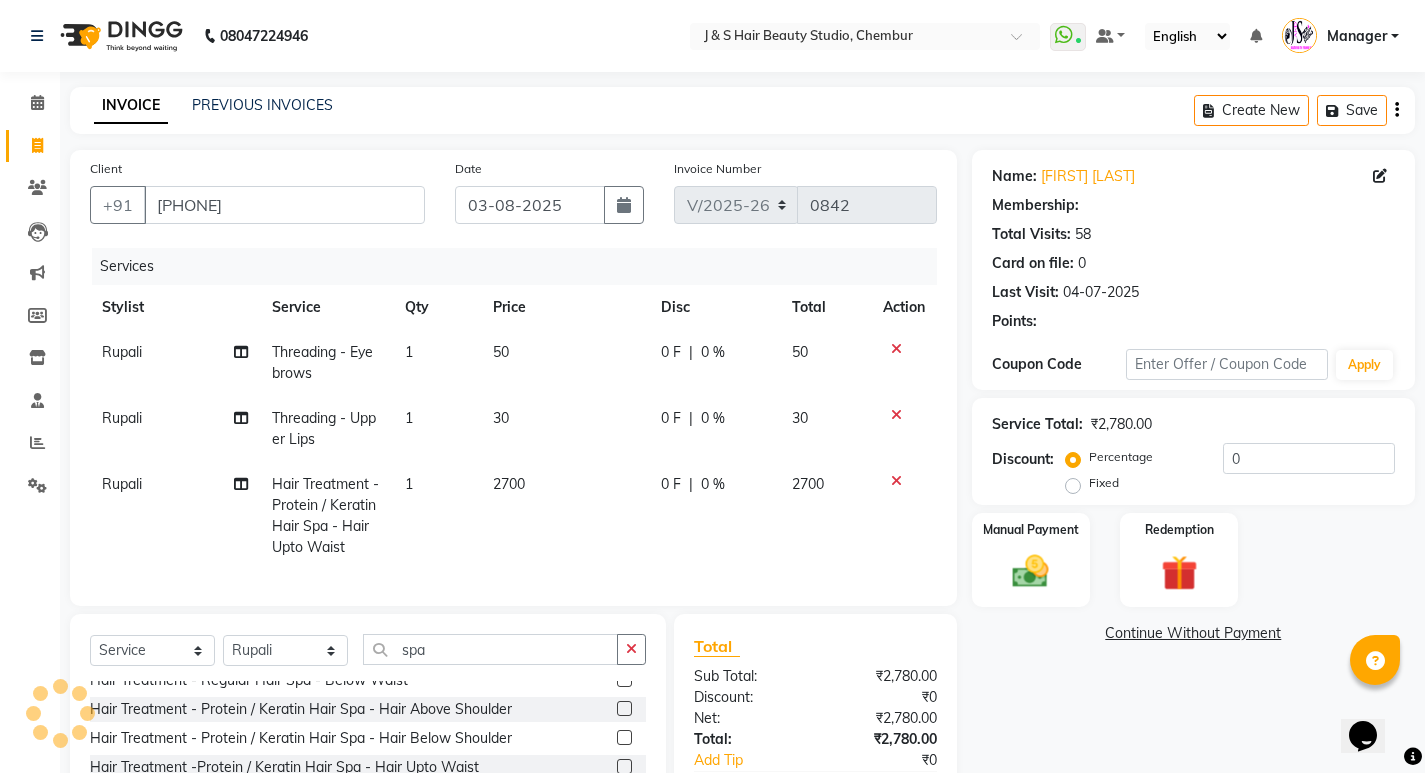 type on "20" 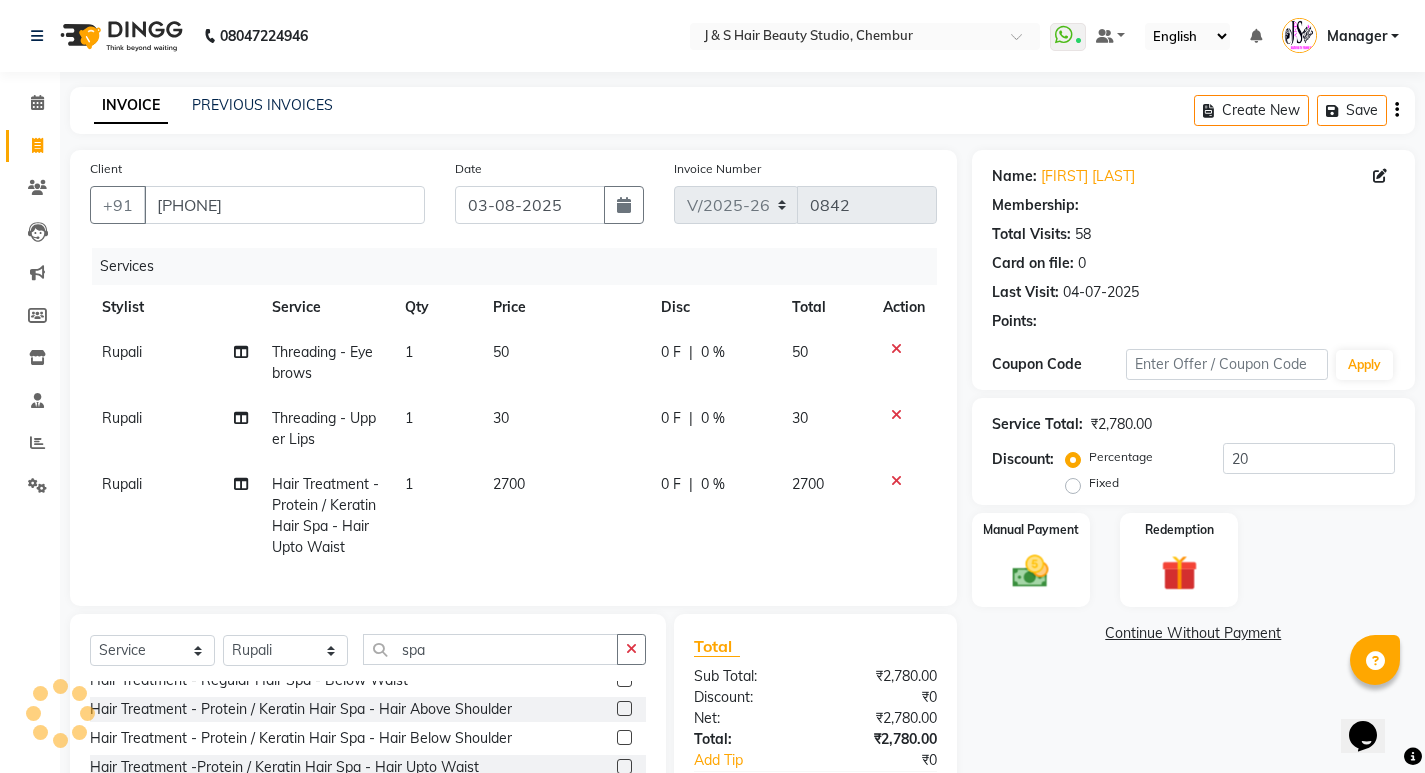 select on "1: Object" 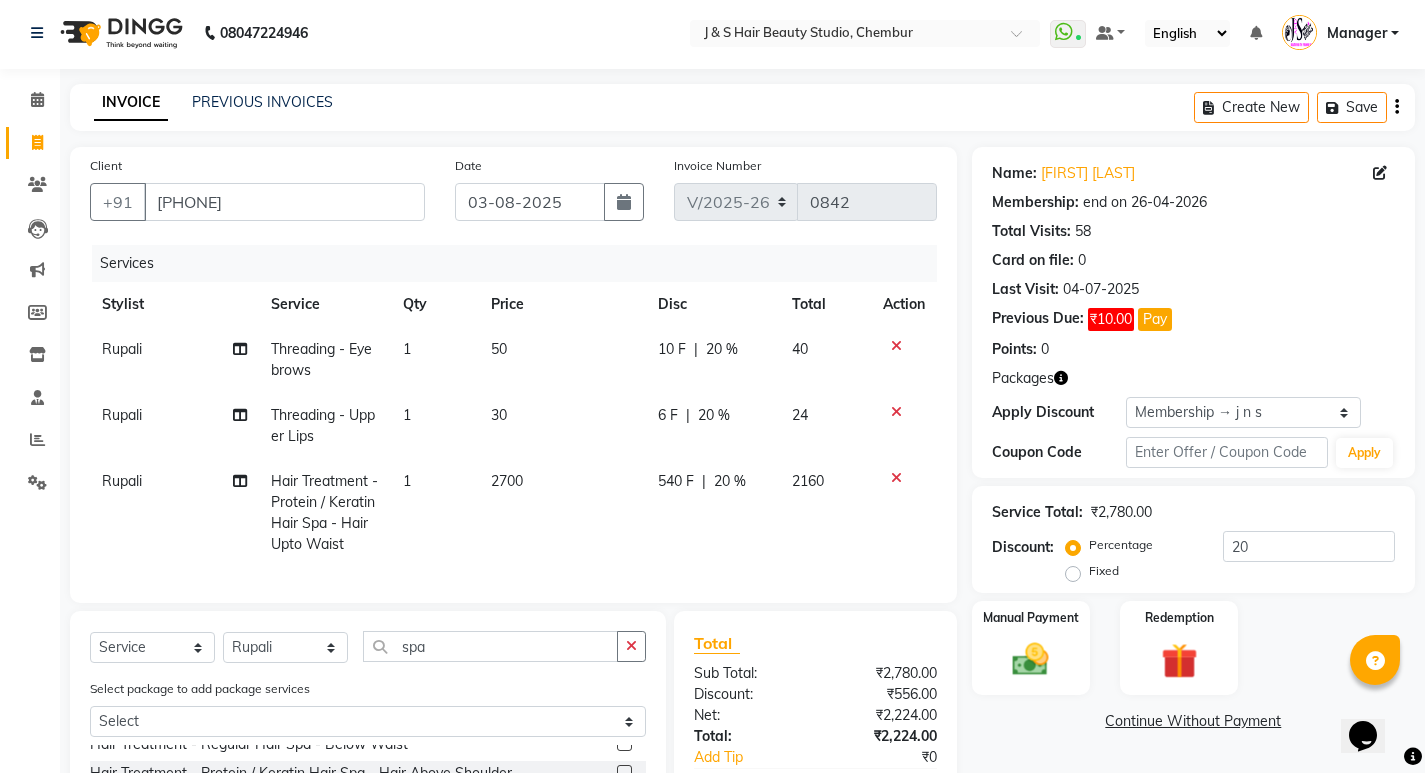 scroll, scrollTop: 0, scrollLeft: 0, axis: both 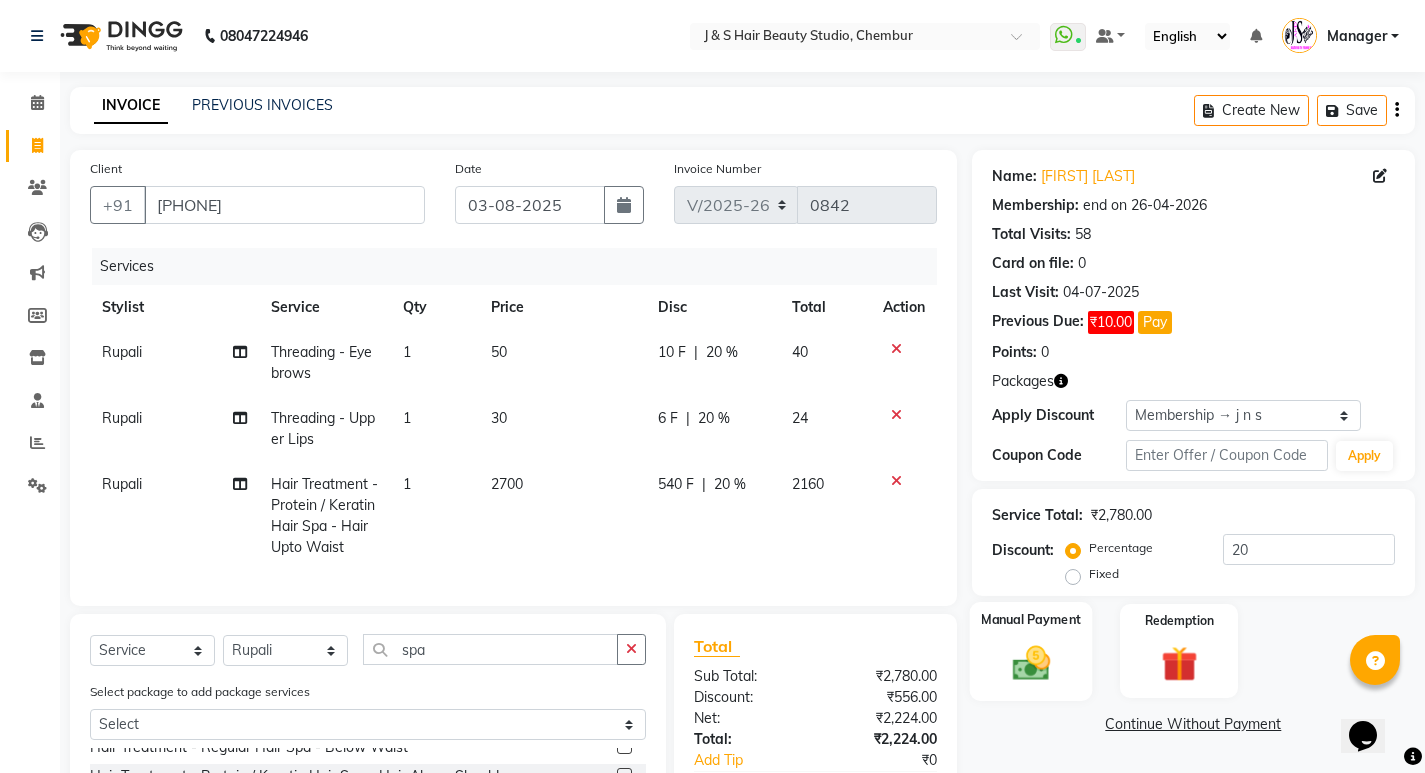 click 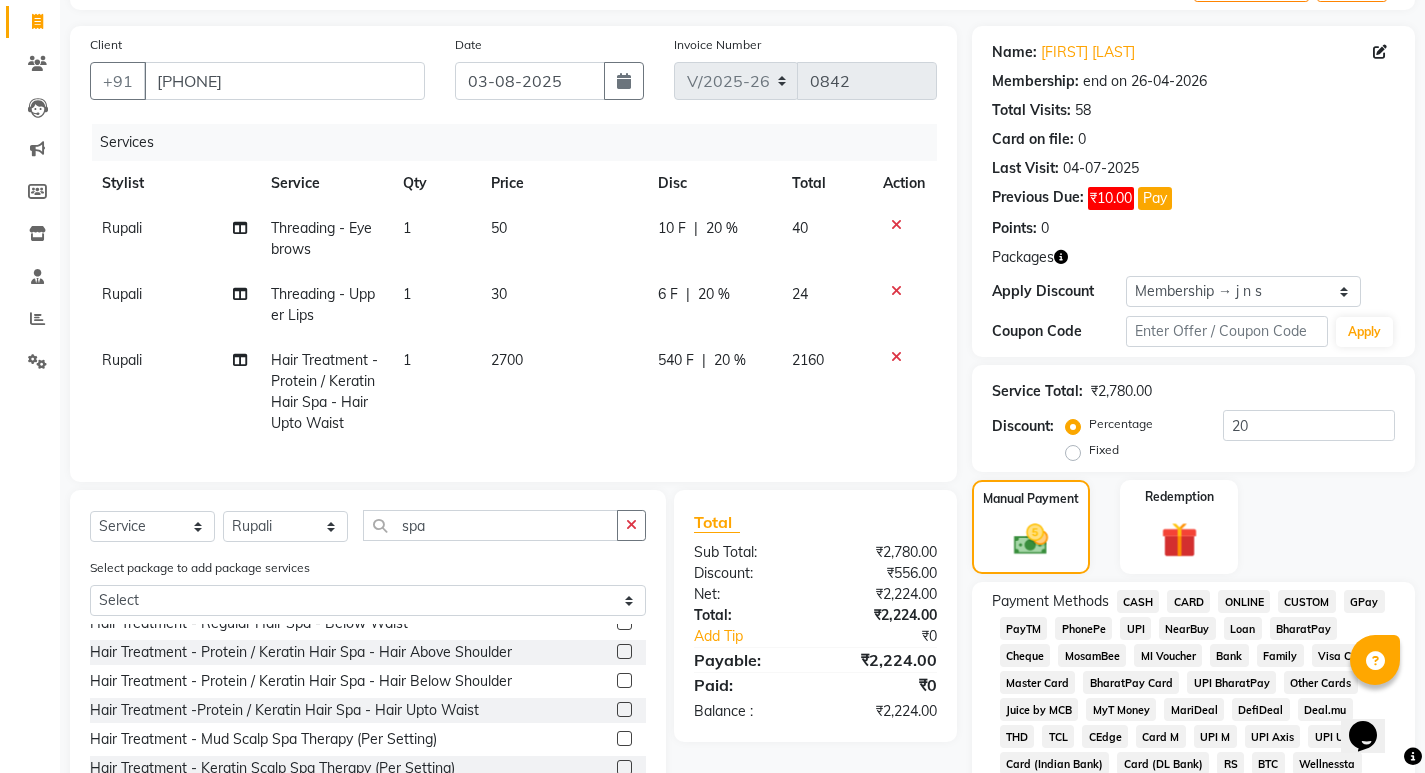 scroll, scrollTop: 500, scrollLeft: 0, axis: vertical 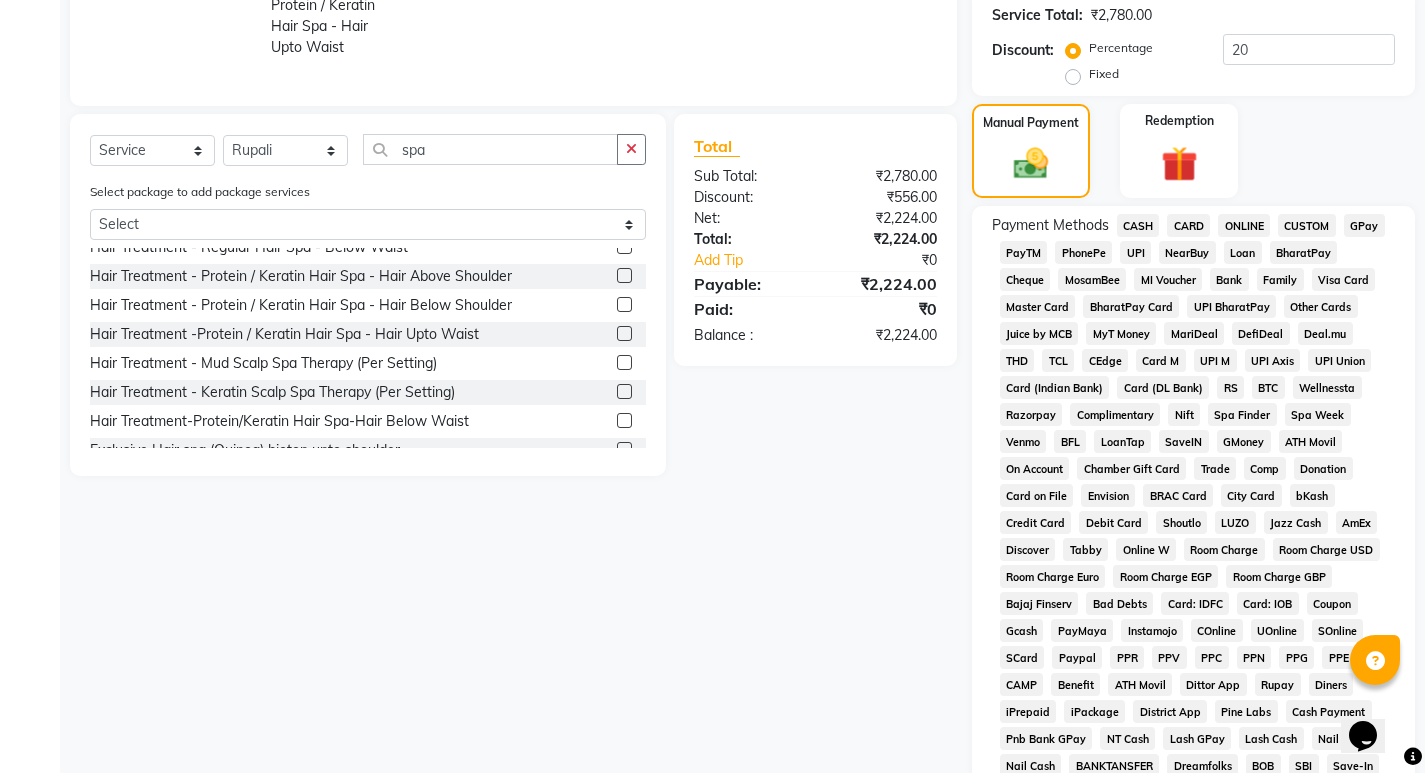 click on "GPay" 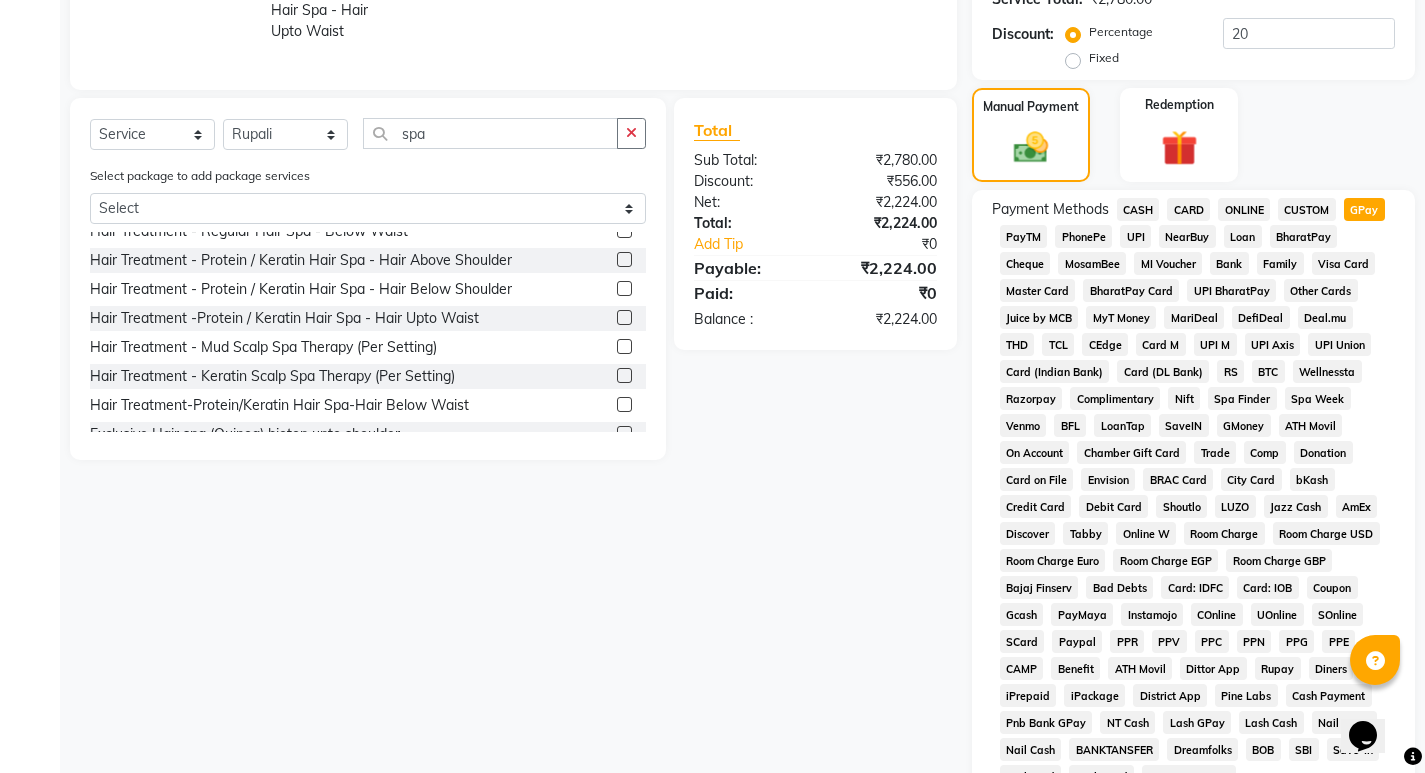 scroll, scrollTop: 796, scrollLeft: 0, axis: vertical 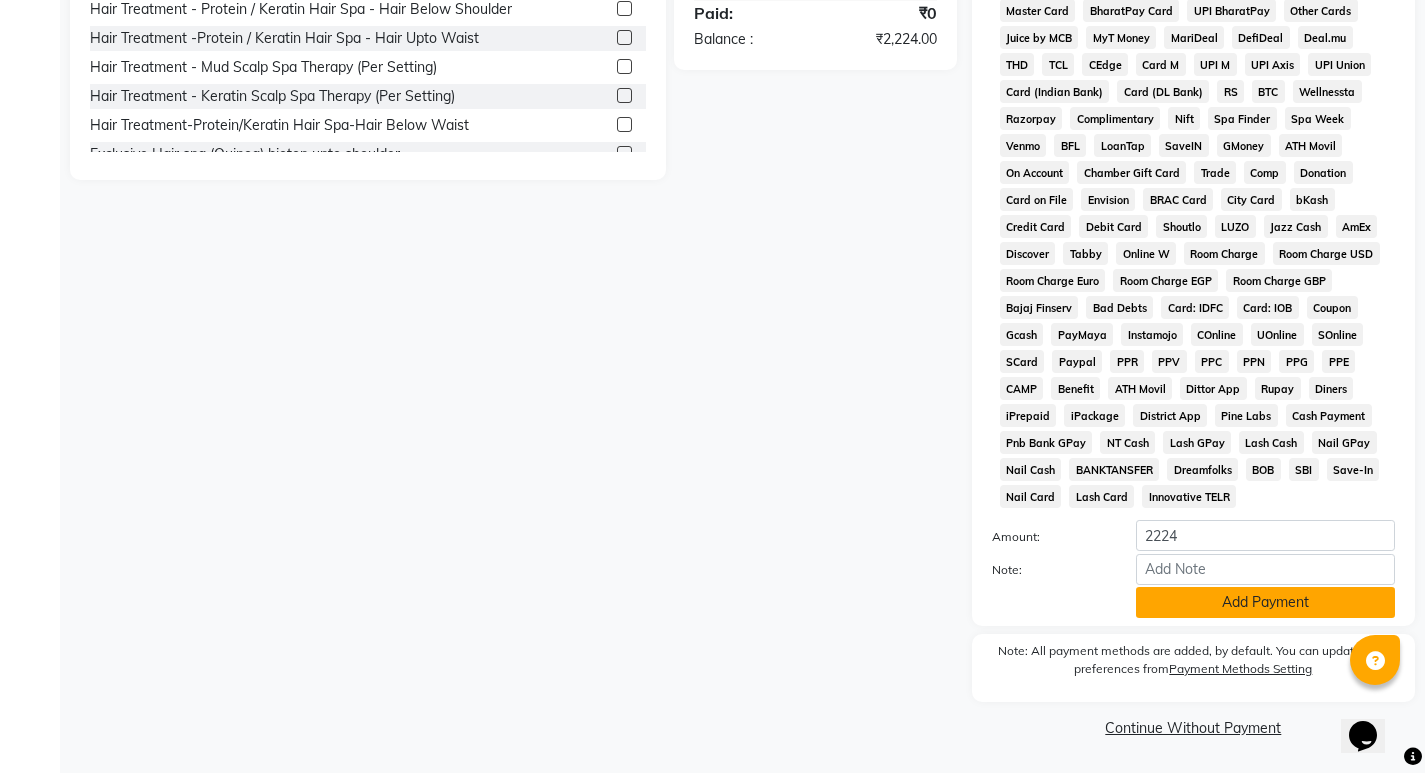 click on "Add Payment" 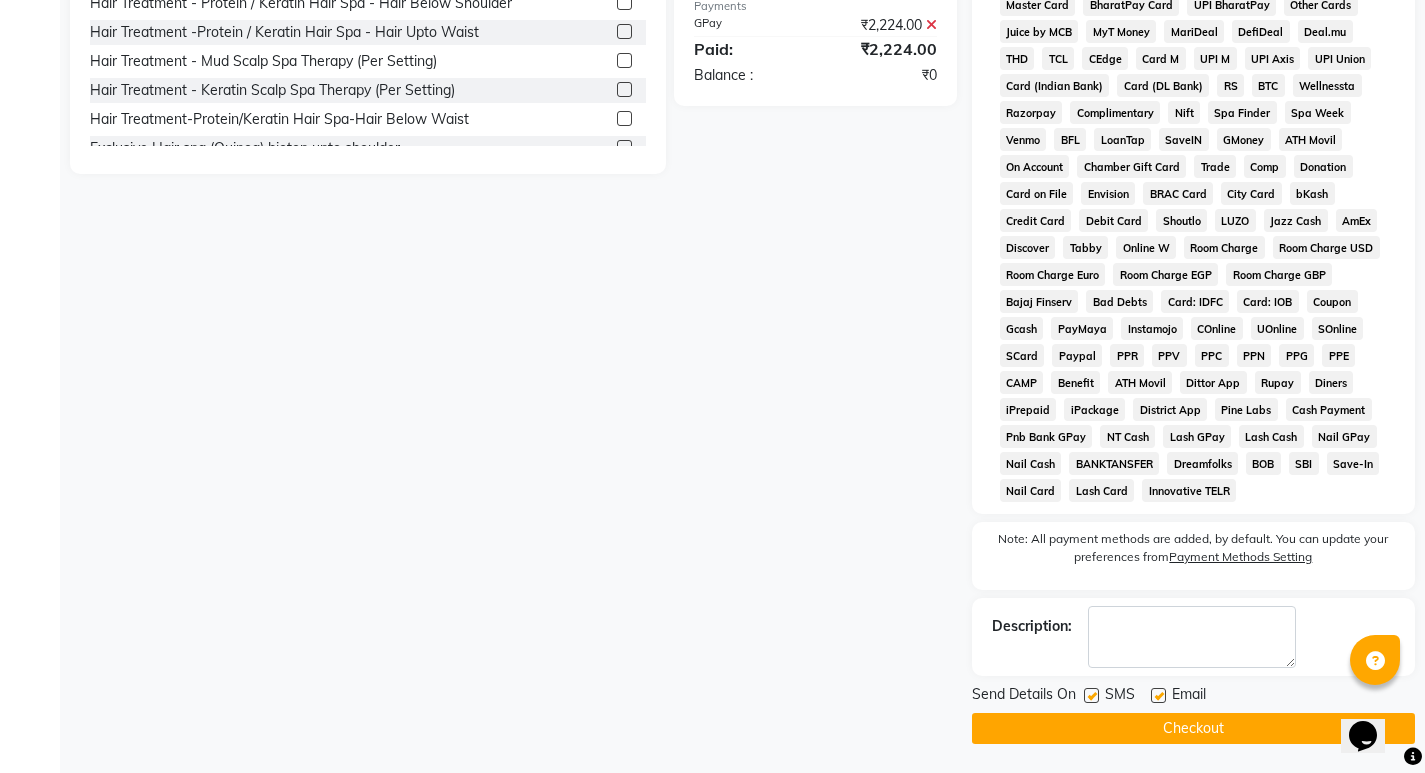 scroll, scrollTop: 803, scrollLeft: 0, axis: vertical 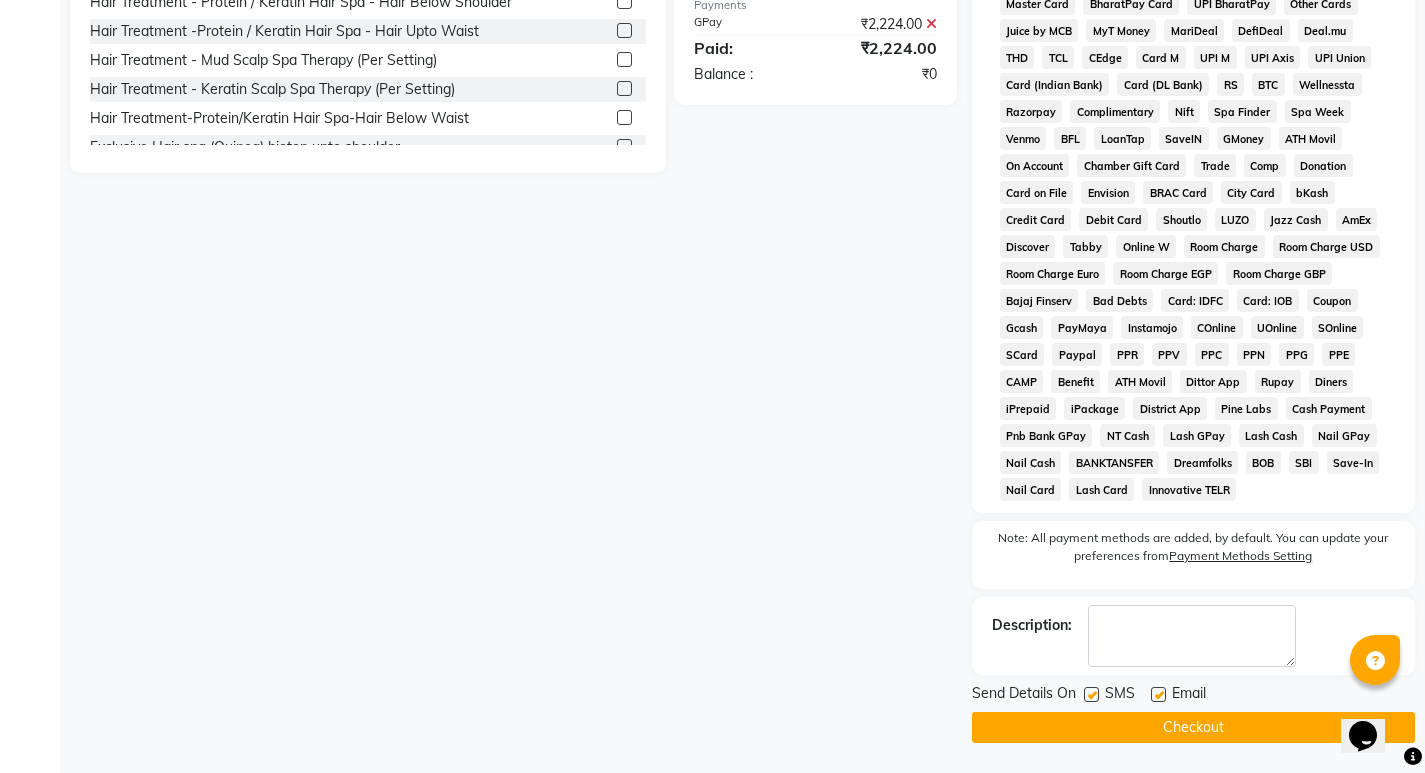 click on "Checkout" 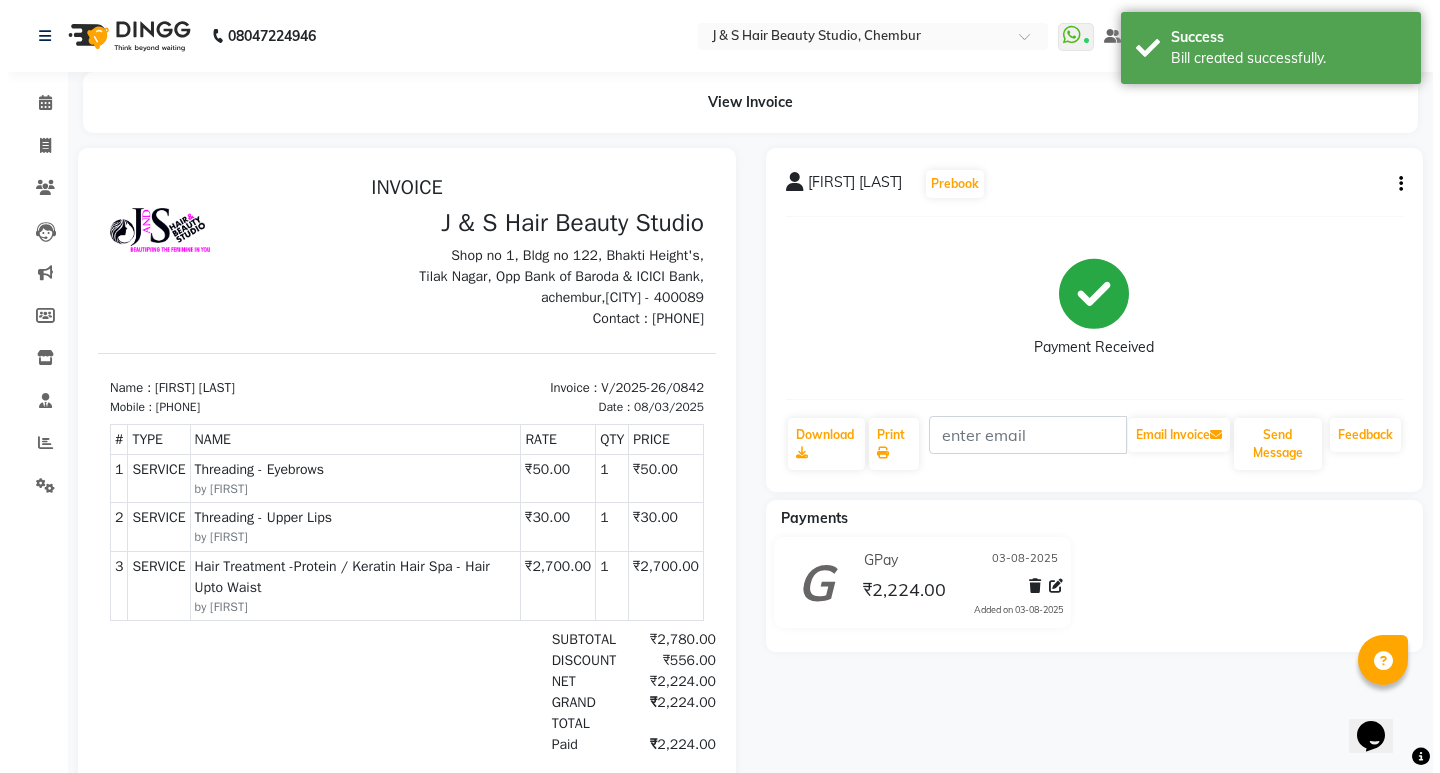 scroll, scrollTop: 0, scrollLeft: 0, axis: both 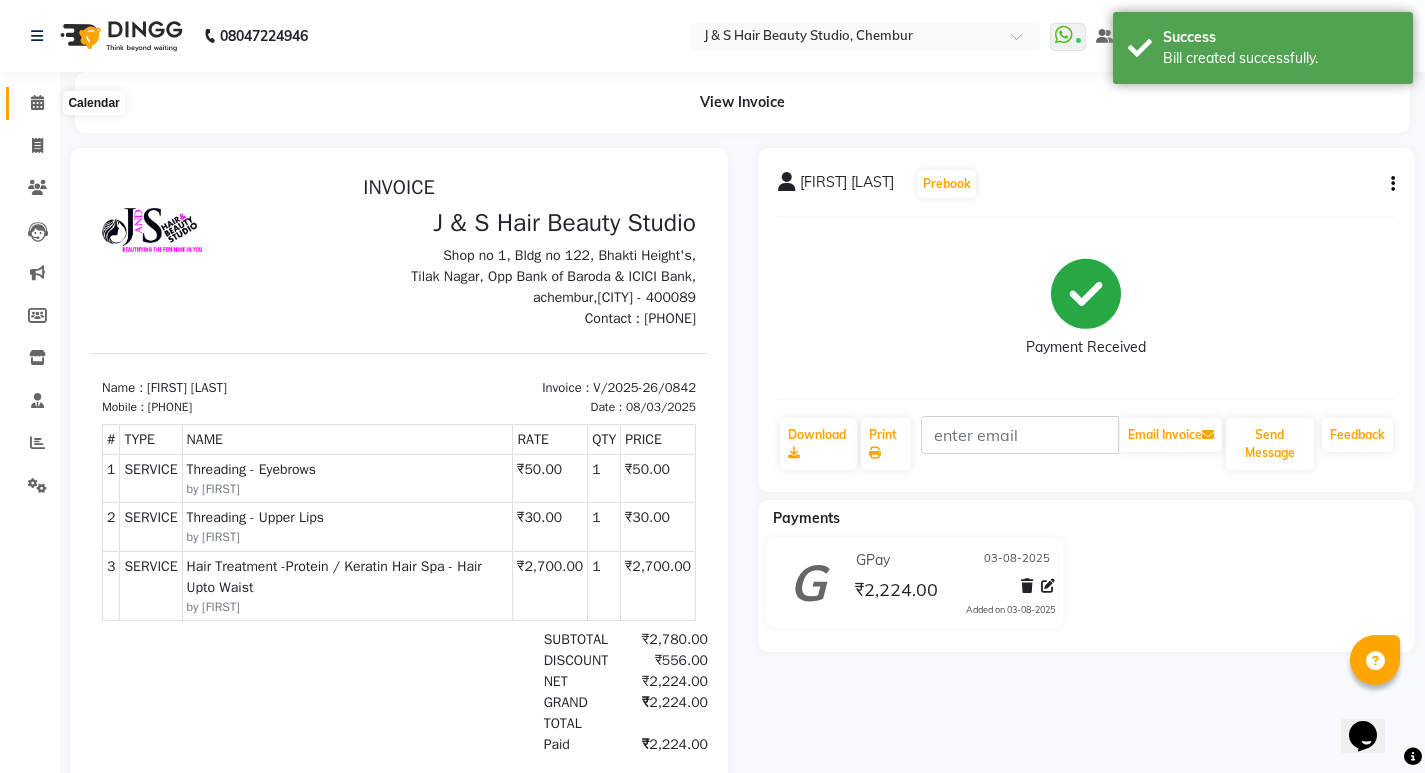 drag, startPoint x: 45, startPoint y: 110, endPoint x: 777, endPoint y: 0, distance: 740.2189 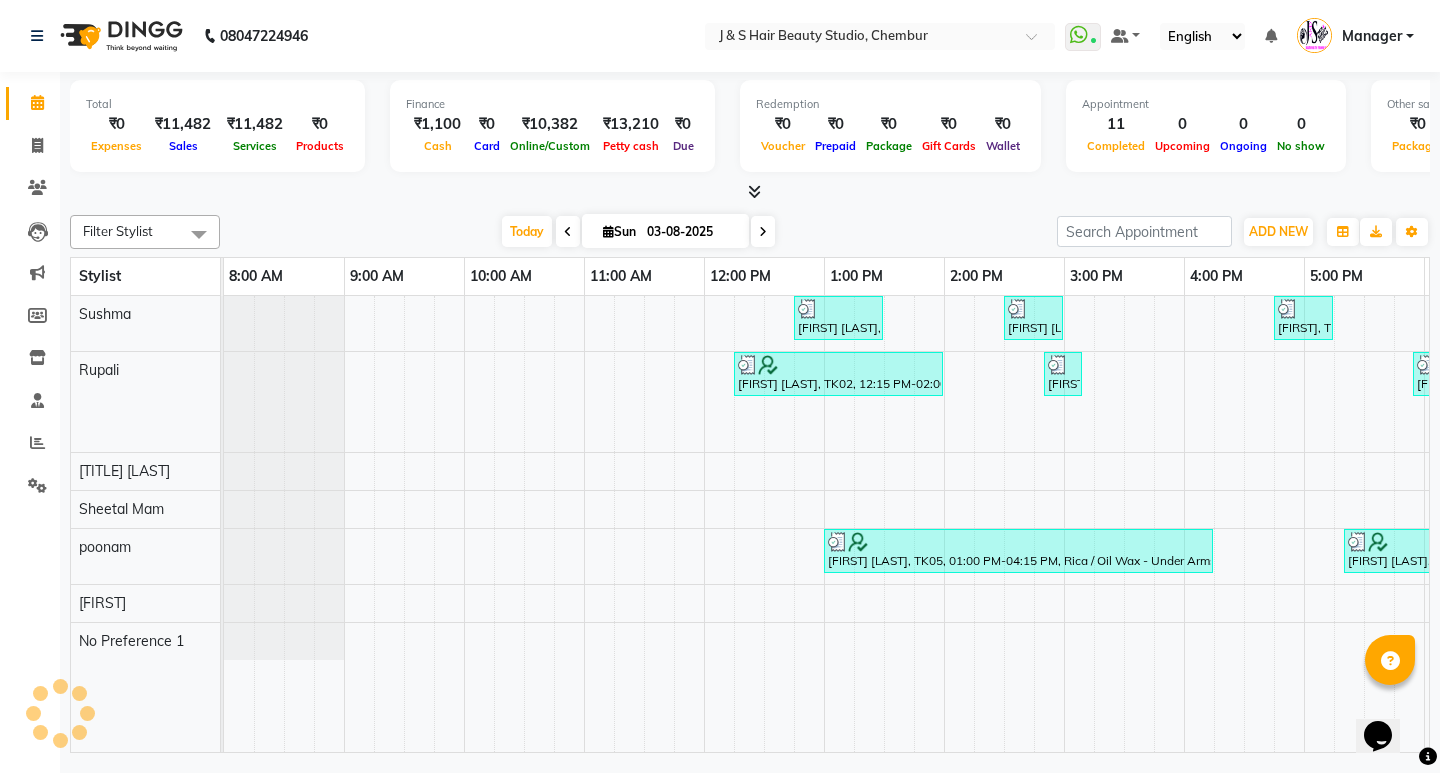 scroll, scrollTop: 0, scrollLeft: 0, axis: both 